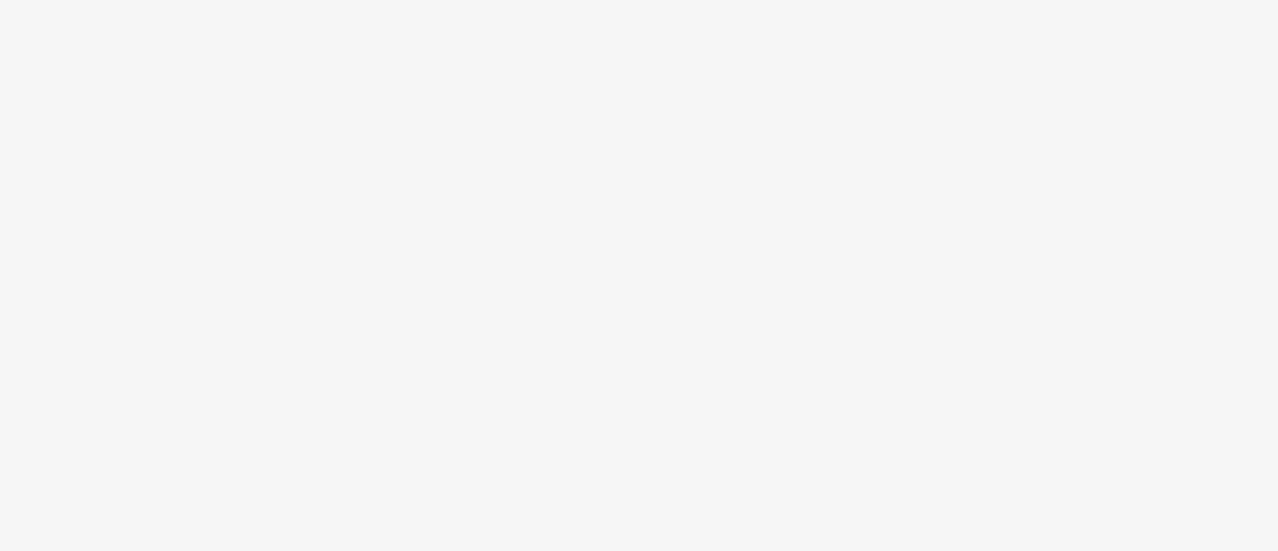 scroll, scrollTop: 0, scrollLeft: 0, axis: both 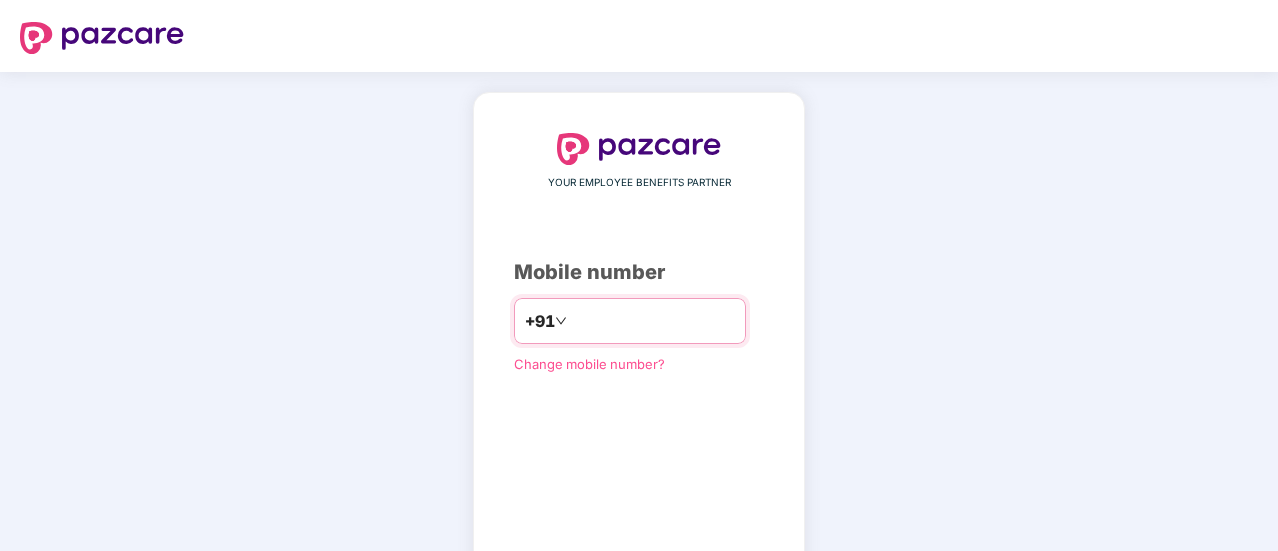 click at bounding box center [653, 321] 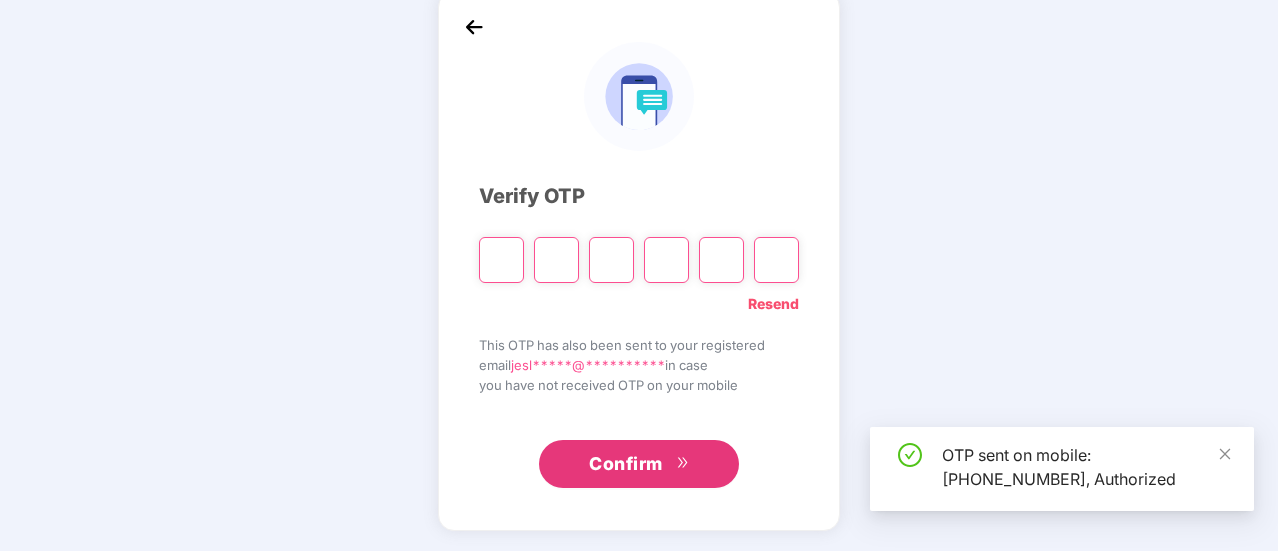 scroll, scrollTop: 100, scrollLeft: 0, axis: vertical 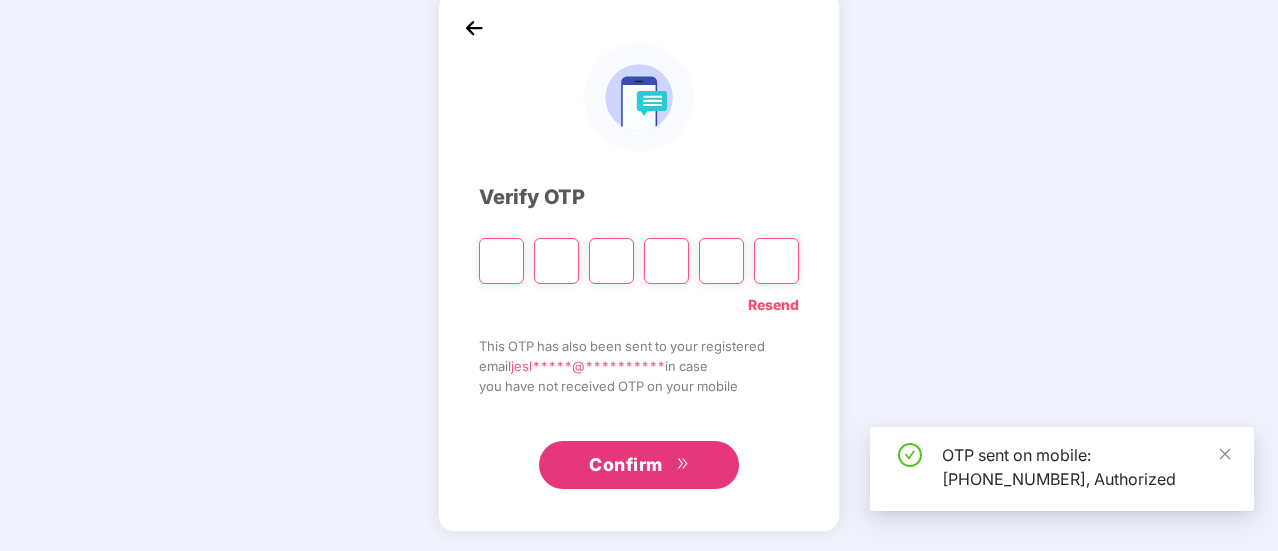 type on "*" 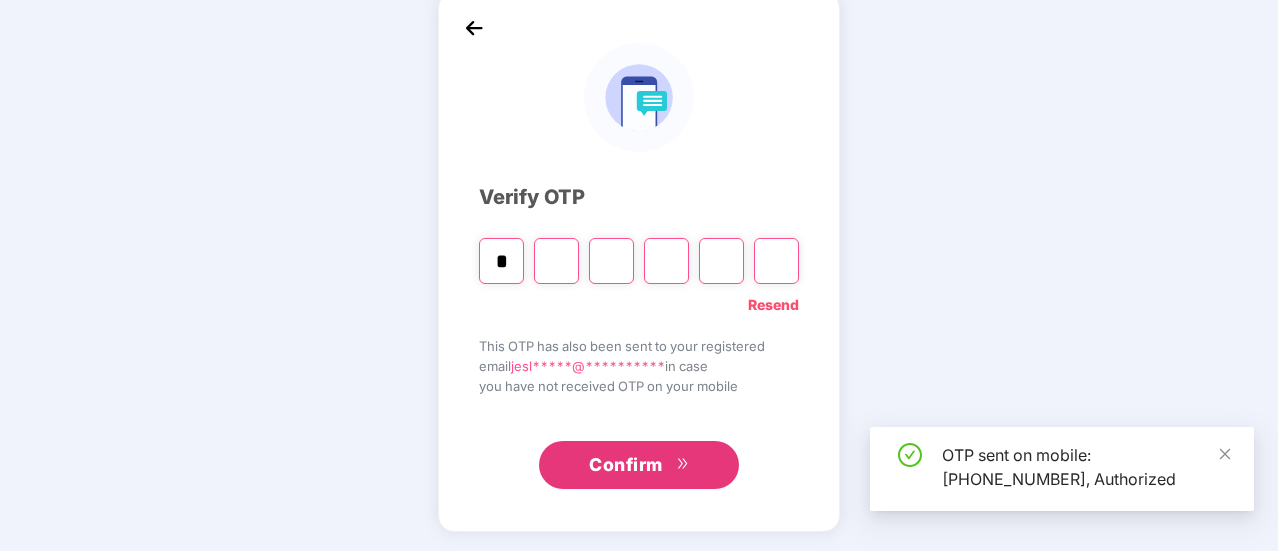 type on "*" 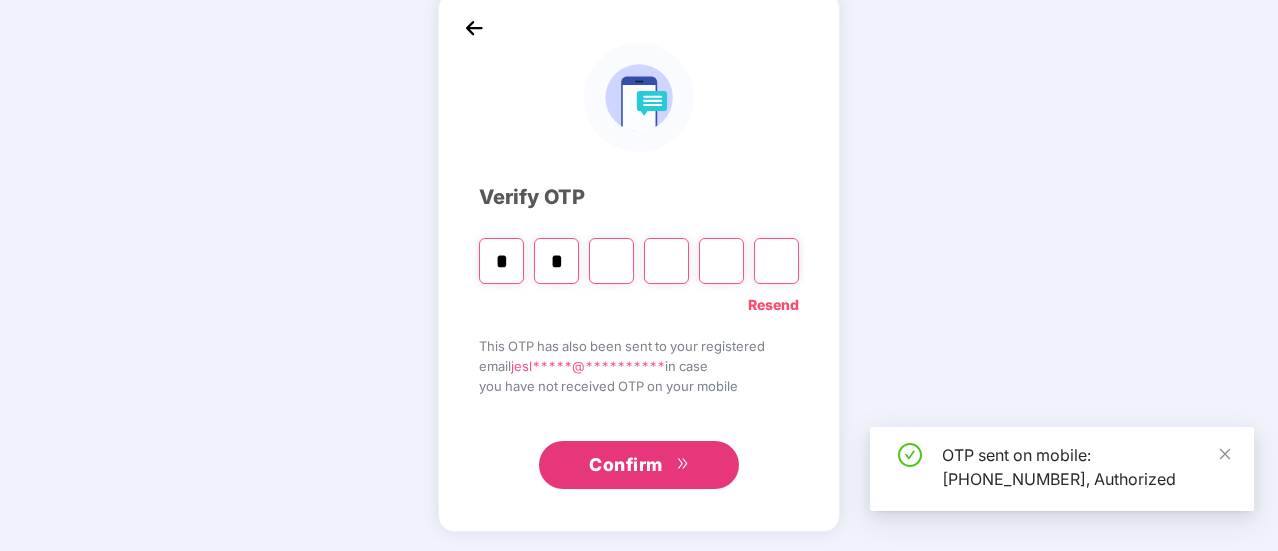 type on "*" 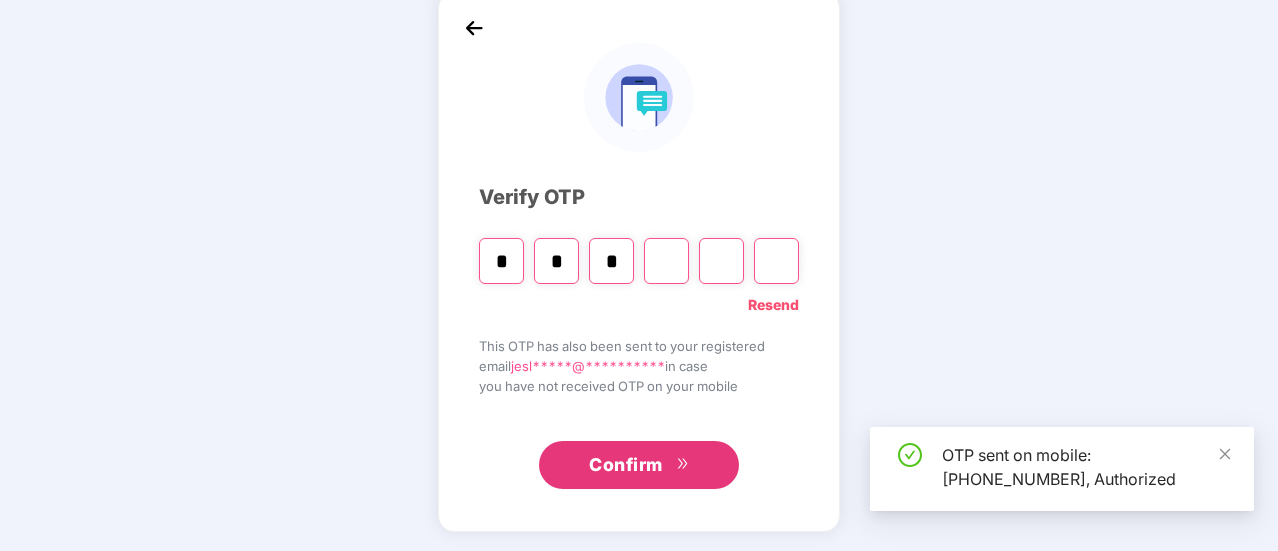 type on "*" 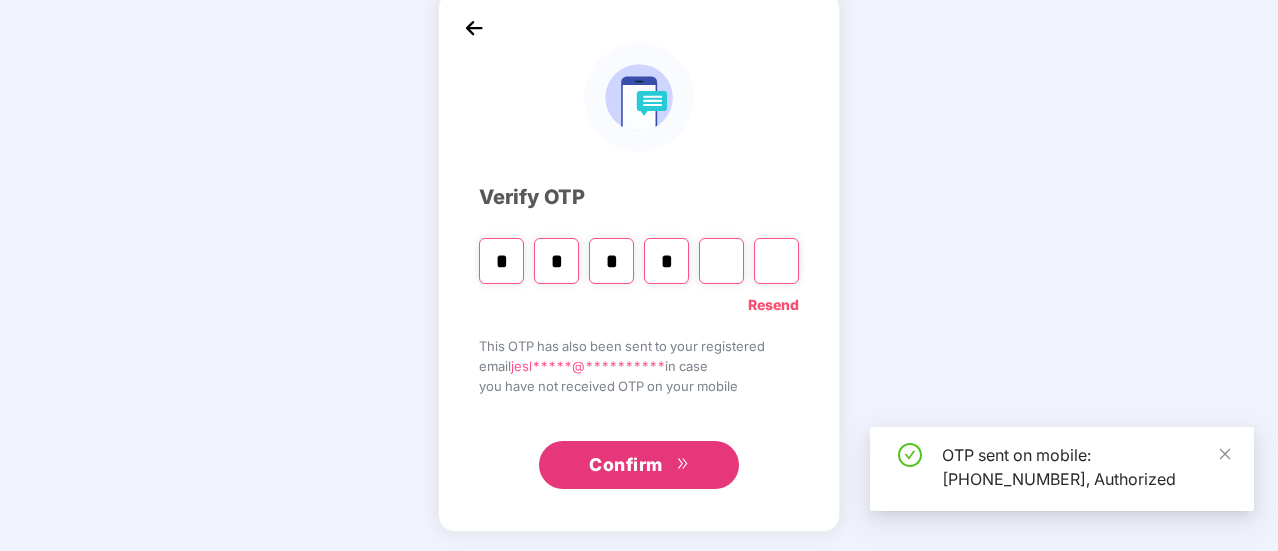 type on "*" 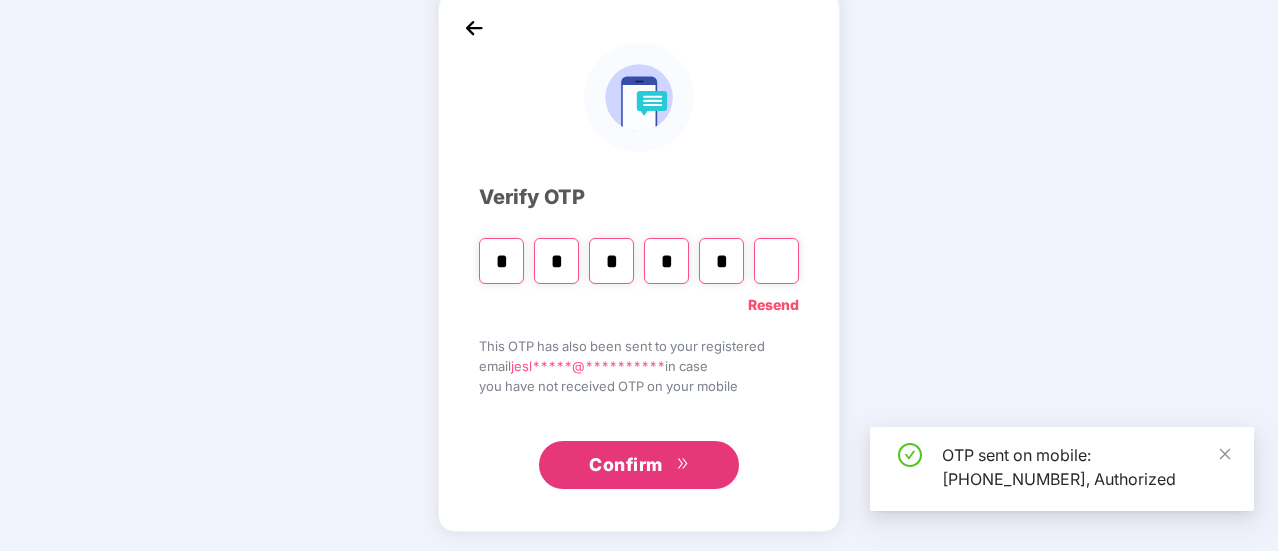 type on "*" 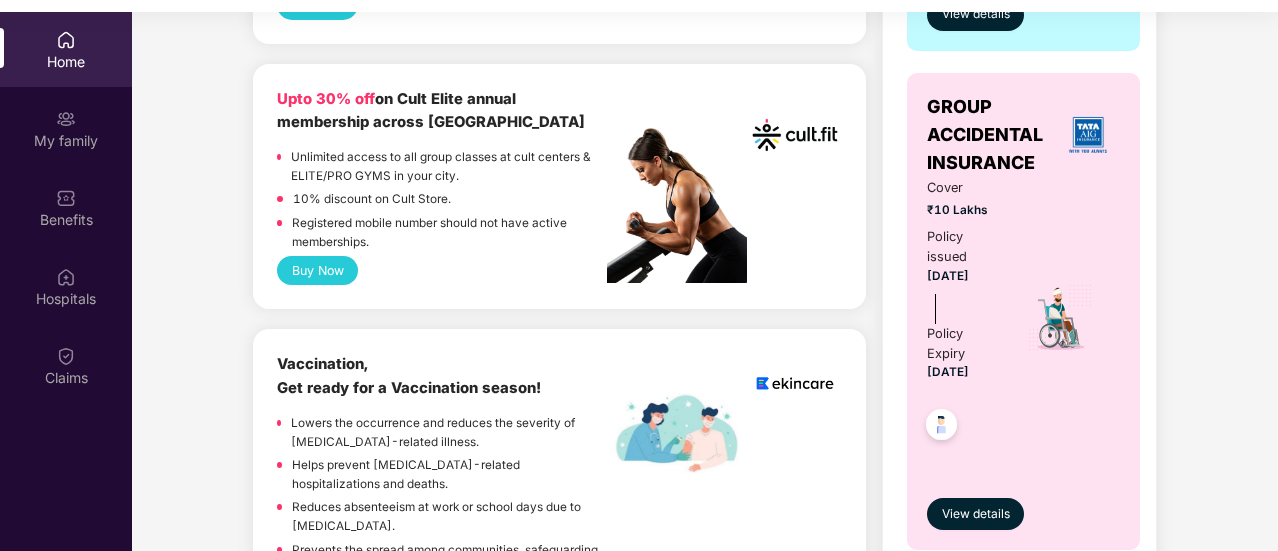 scroll, scrollTop: 810, scrollLeft: 0, axis: vertical 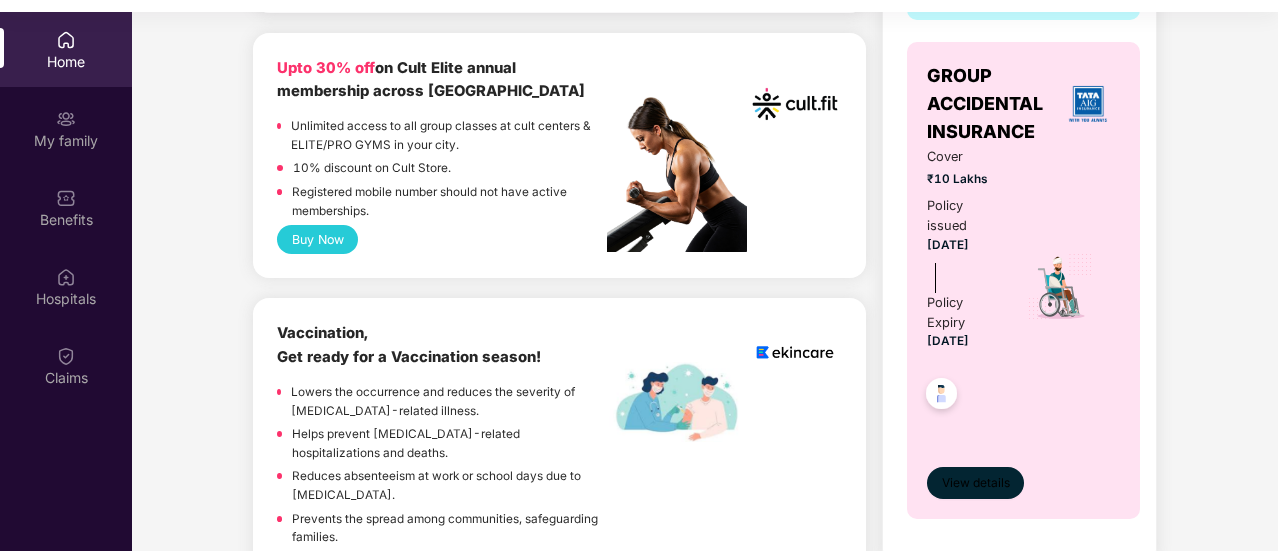 click on "View details" at bounding box center [976, 483] 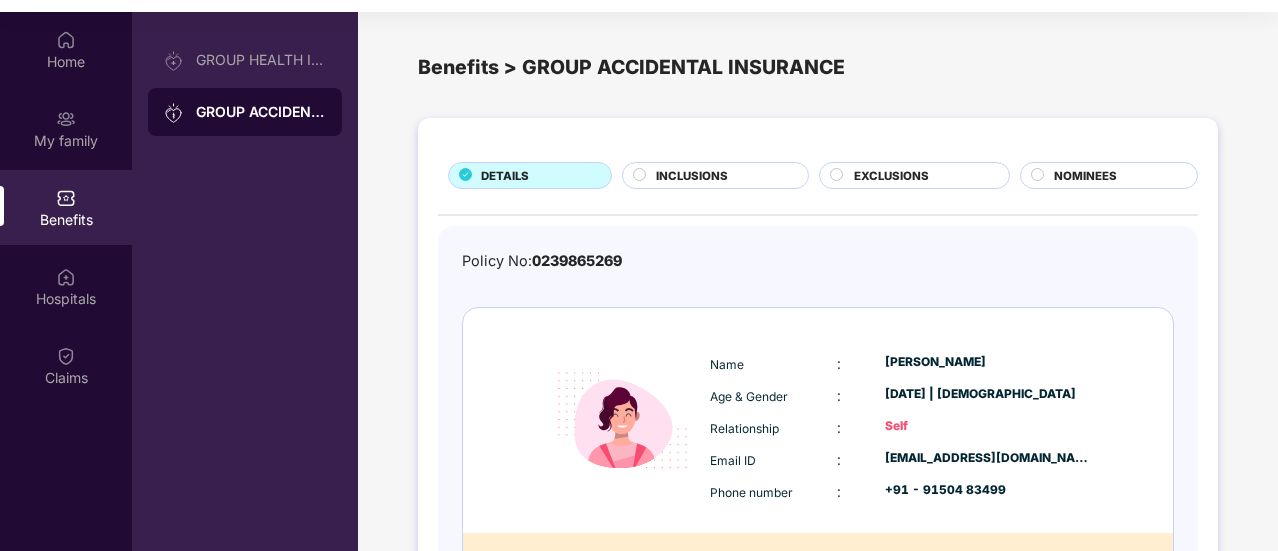 click on "INCLUSIONS" at bounding box center [692, 176] 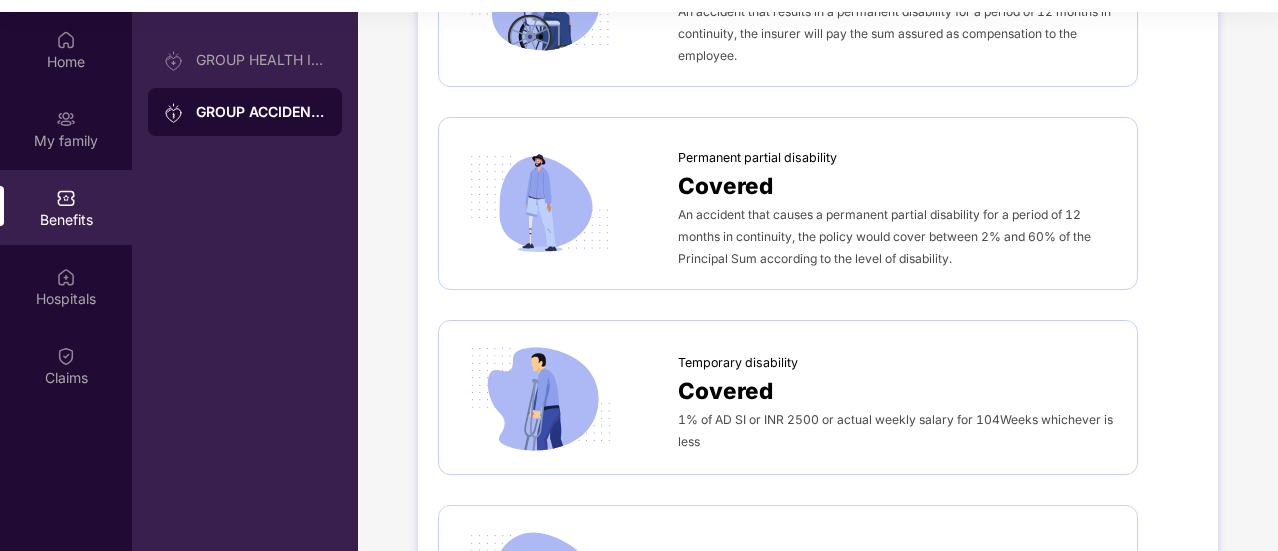 scroll, scrollTop: 0, scrollLeft: 0, axis: both 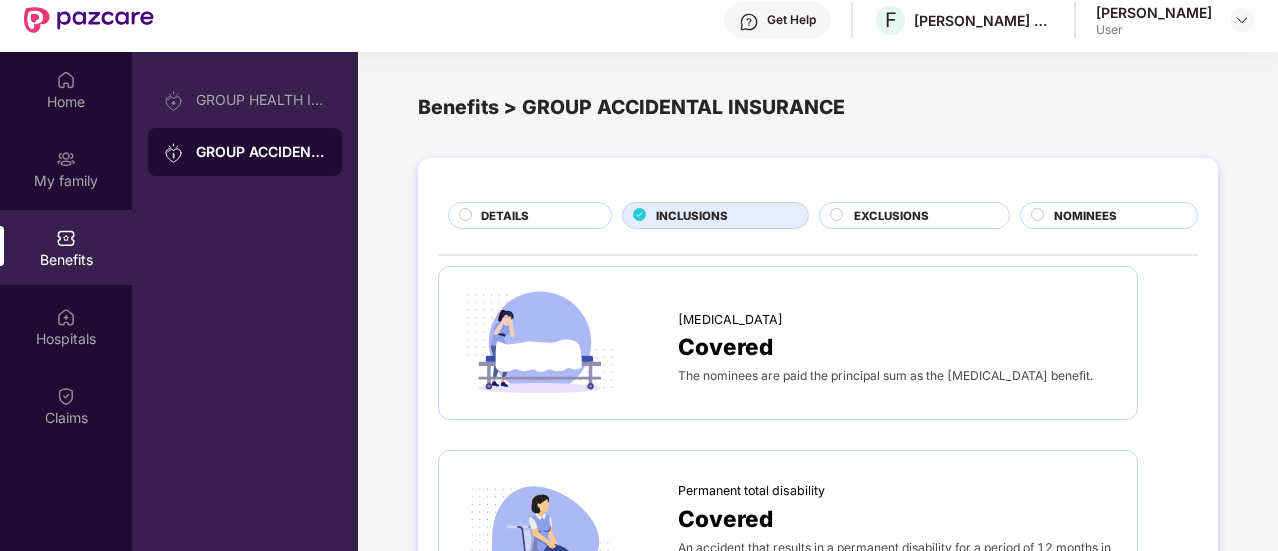 click on "EXCLUSIONS" at bounding box center (921, 217) 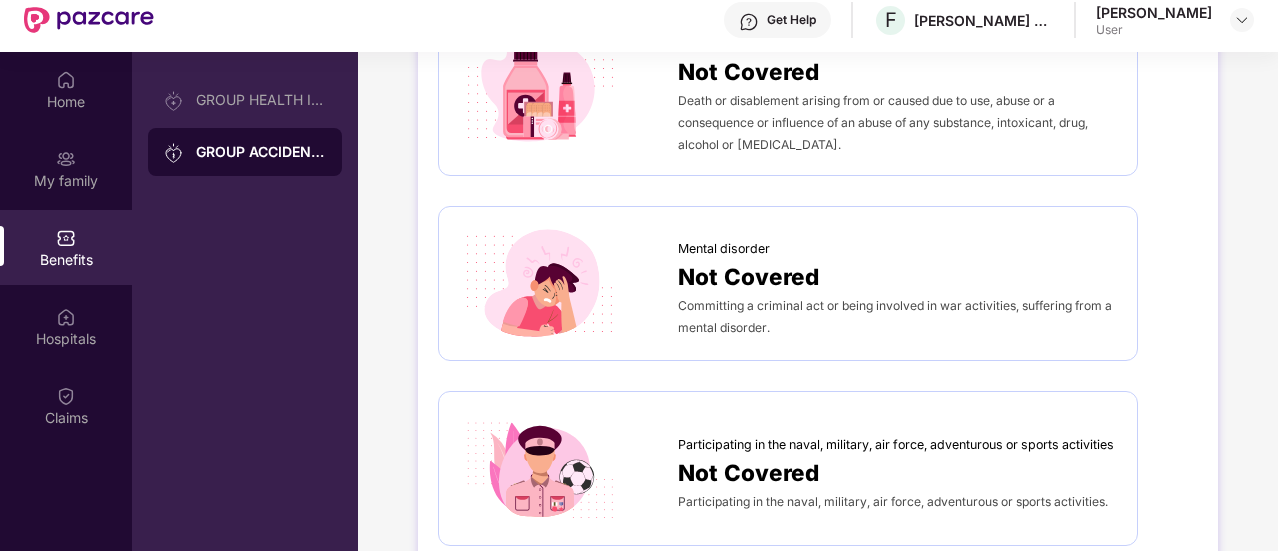 scroll, scrollTop: 1202, scrollLeft: 0, axis: vertical 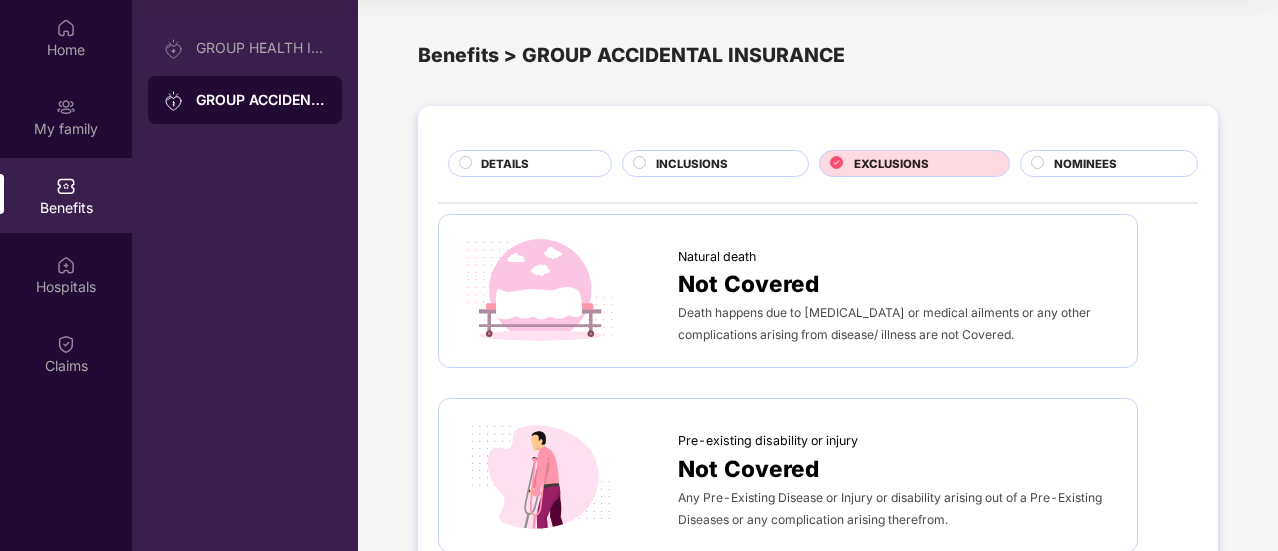 click on "NOMINEES" at bounding box center (1109, 163) 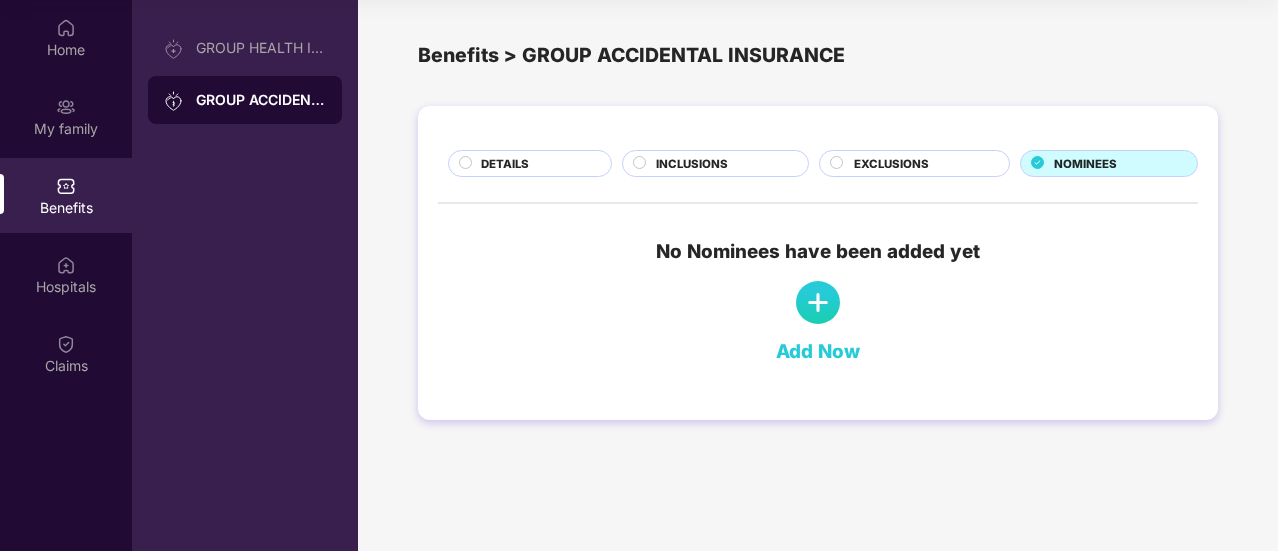click at bounding box center (818, 303) 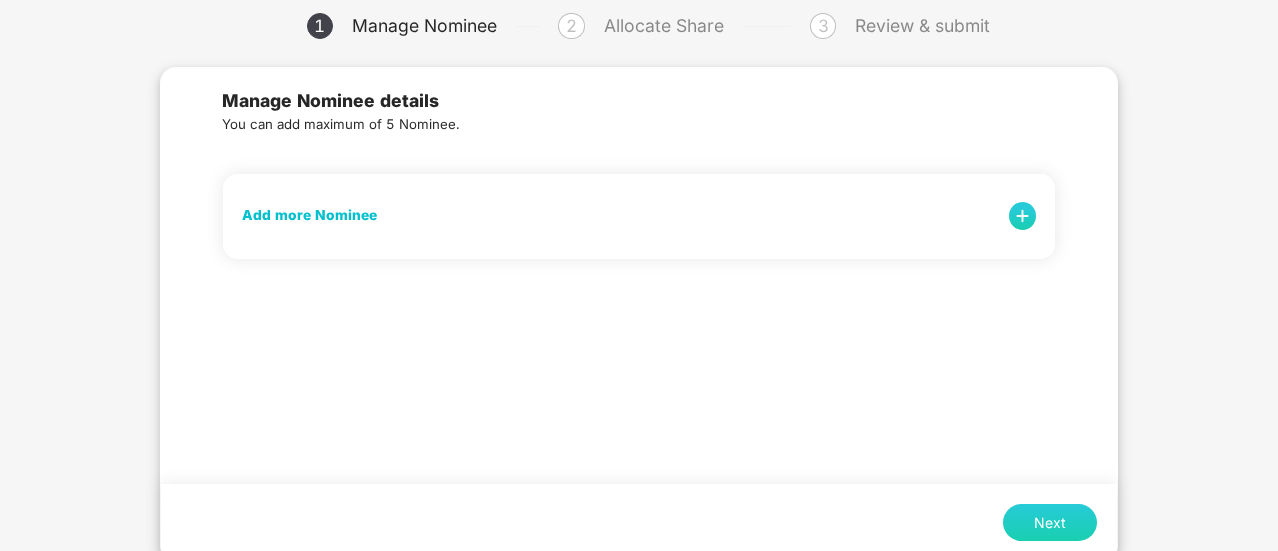 click on "Add more Nominee" at bounding box center (309, 216) 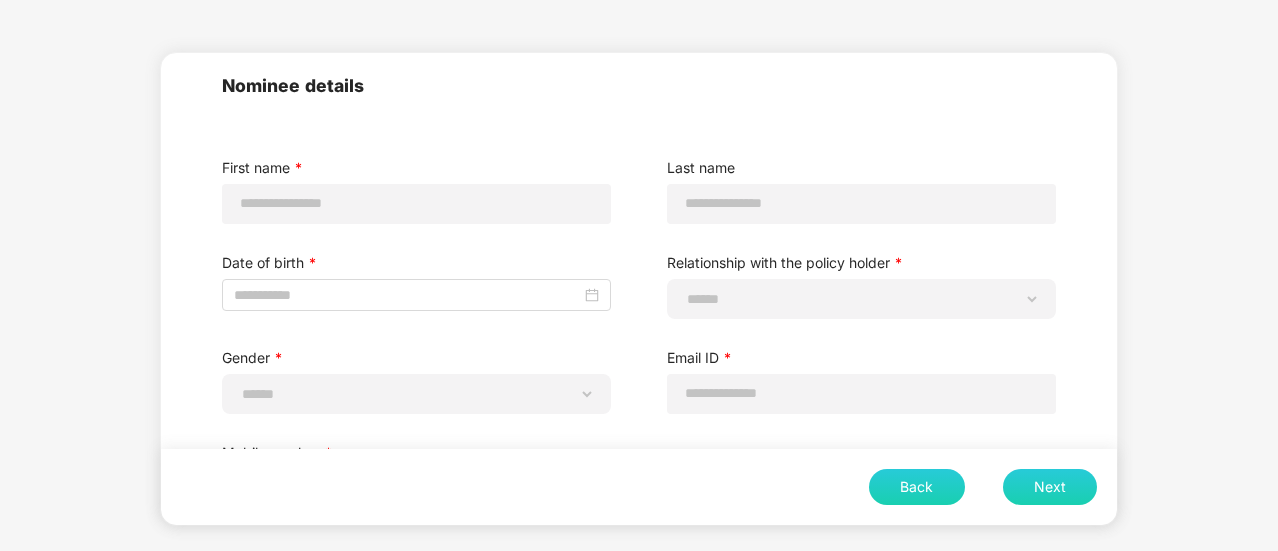 scroll, scrollTop: 94, scrollLeft: 0, axis: vertical 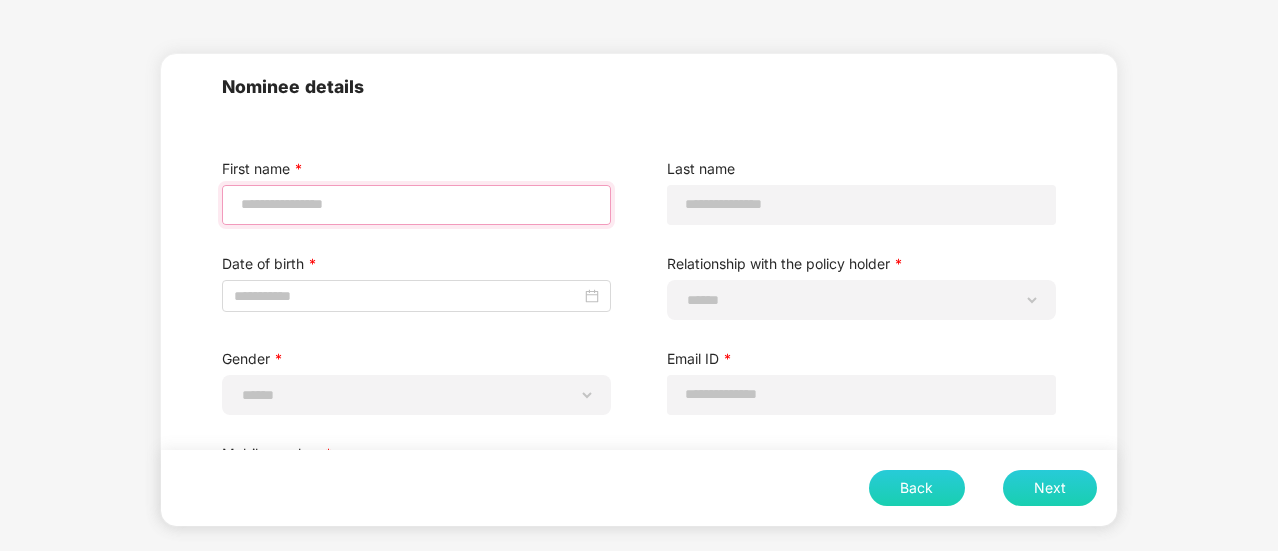 click at bounding box center [416, 204] 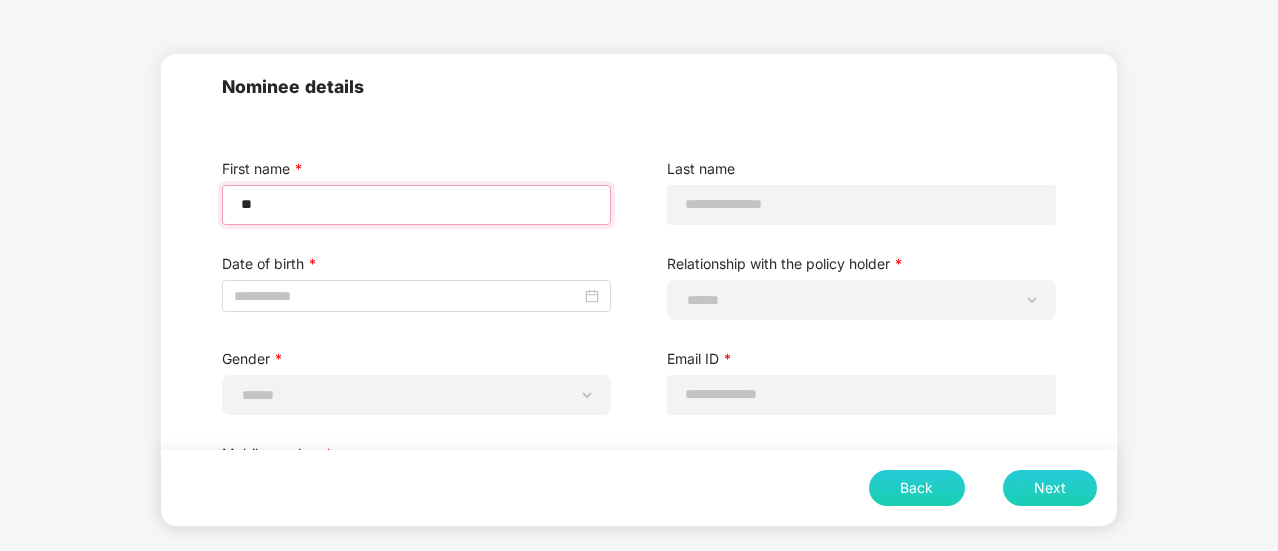 type on "*" 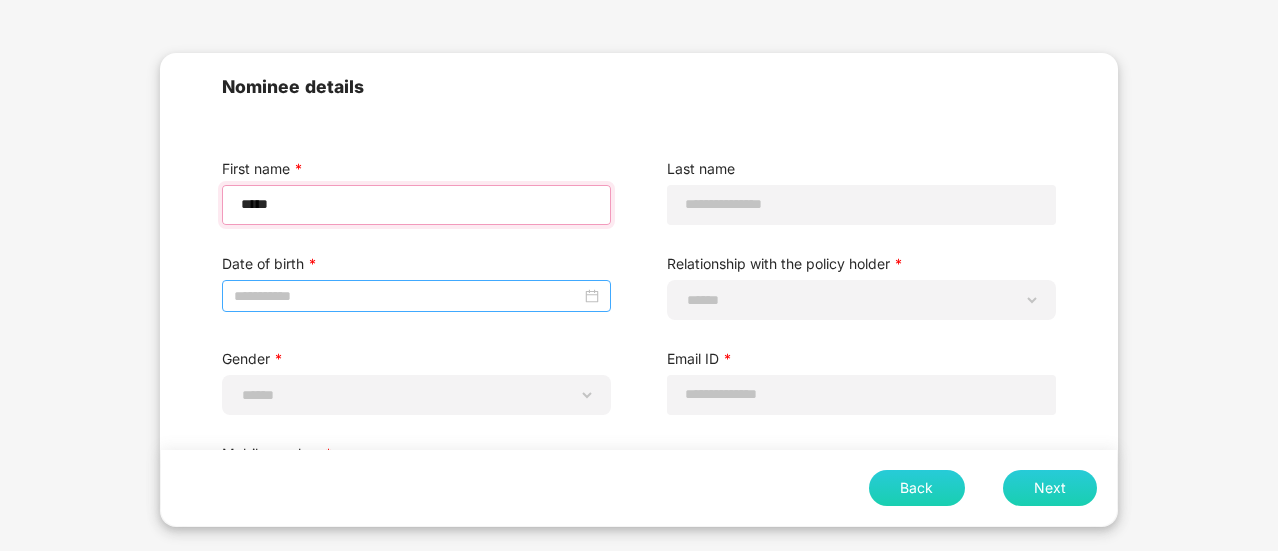 type on "****" 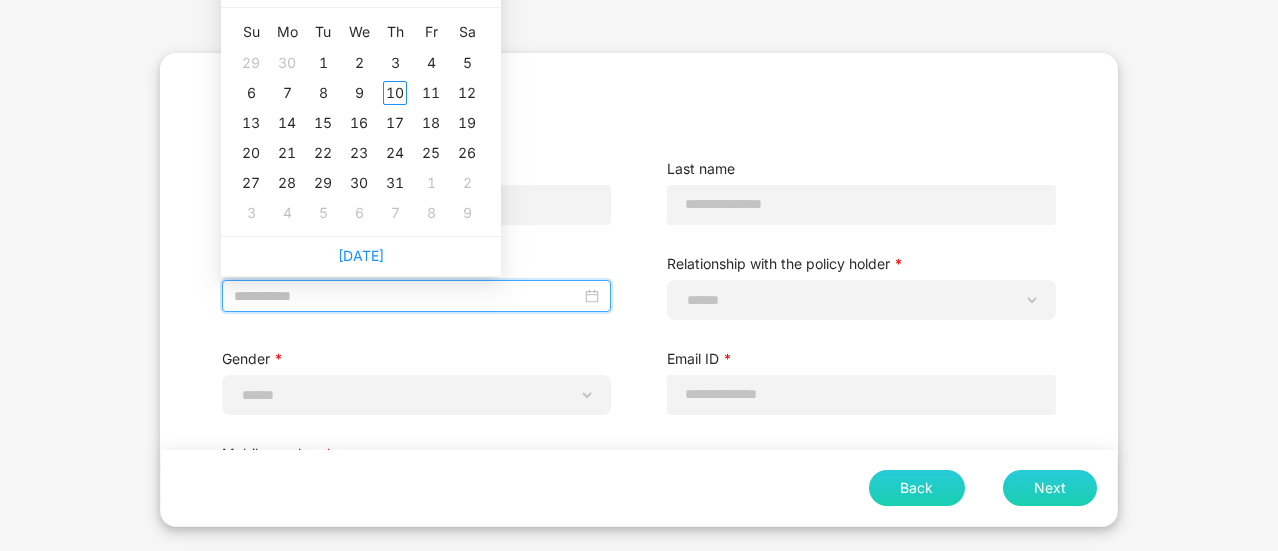 click at bounding box center [407, 296] 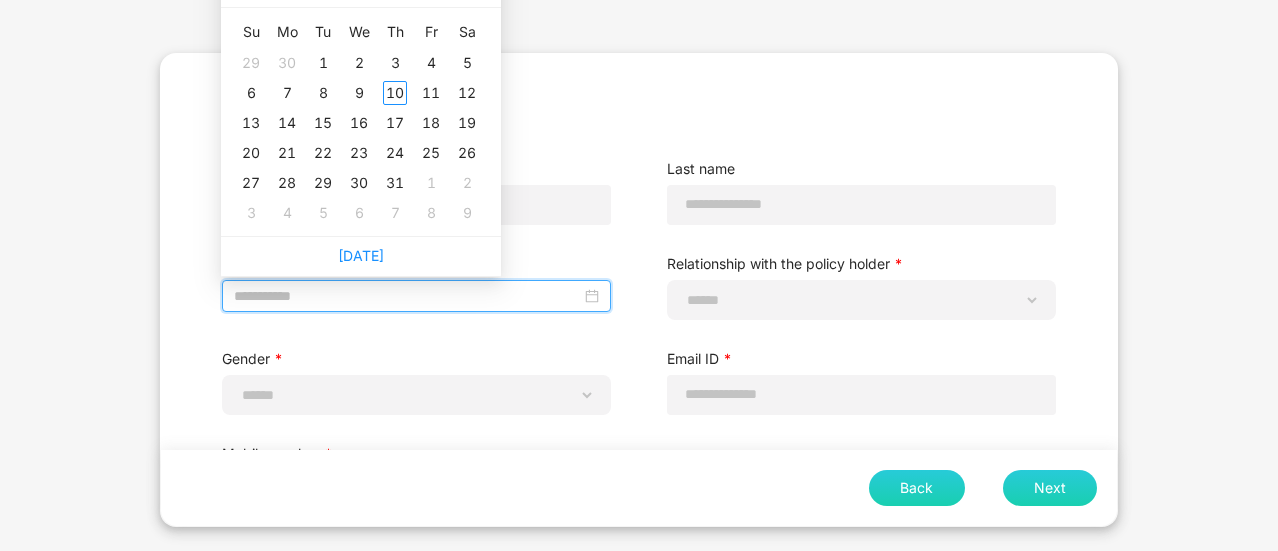 type on "**********" 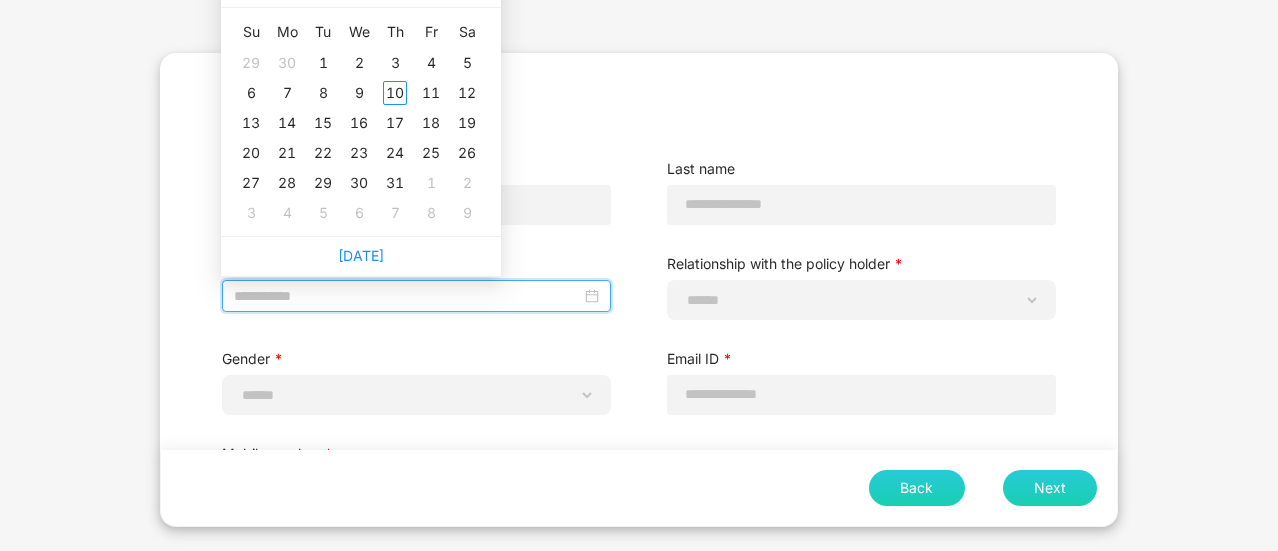click at bounding box center (416, 296) 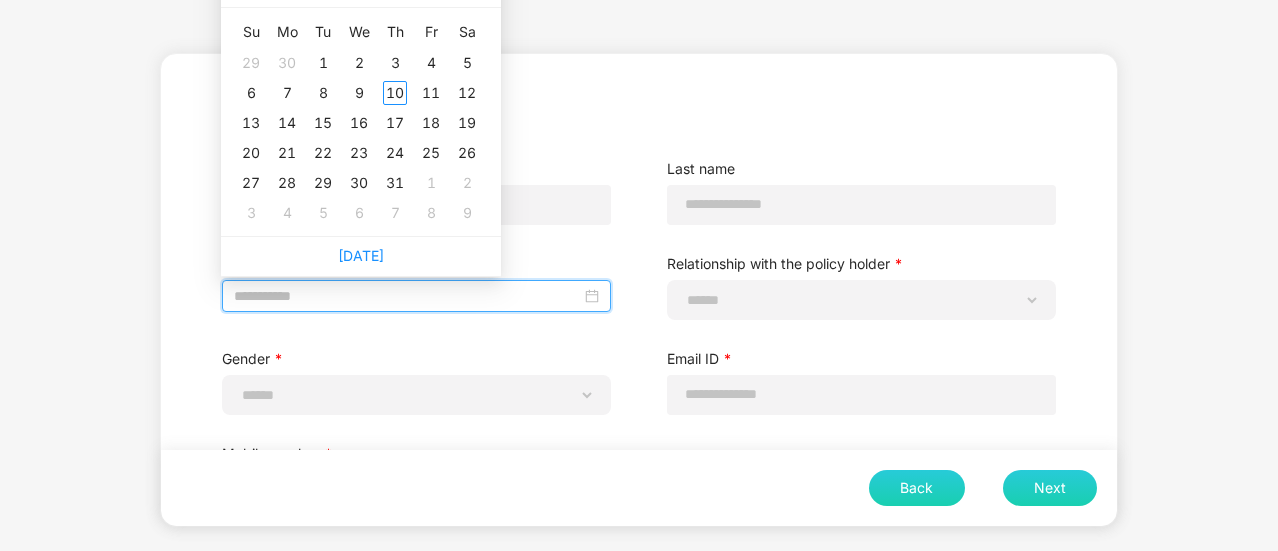 type on "**********" 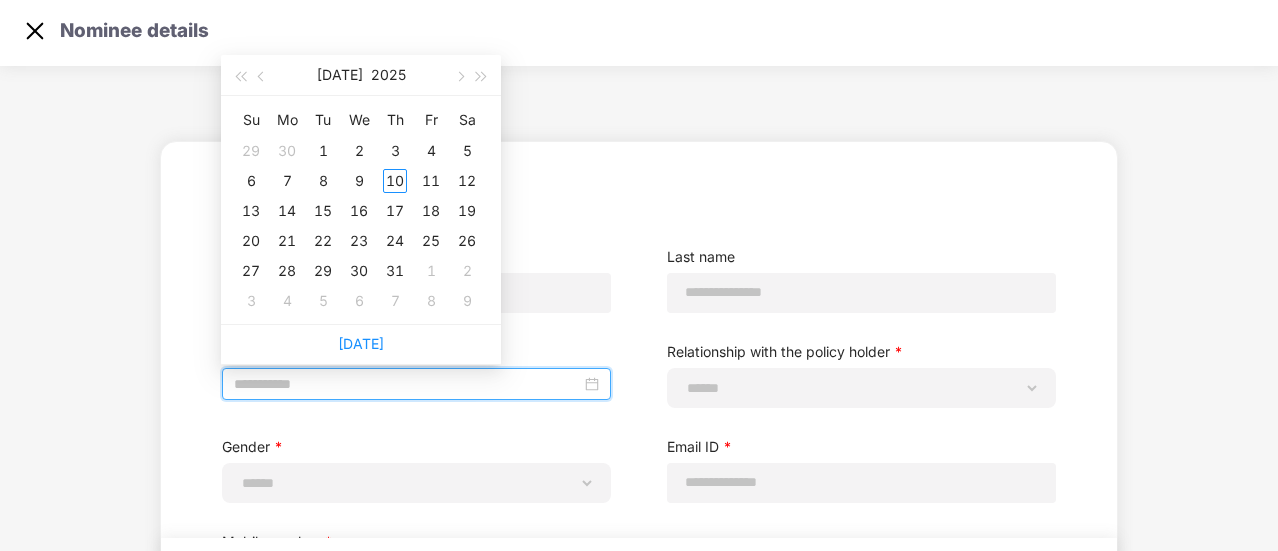 scroll, scrollTop: 4, scrollLeft: 0, axis: vertical 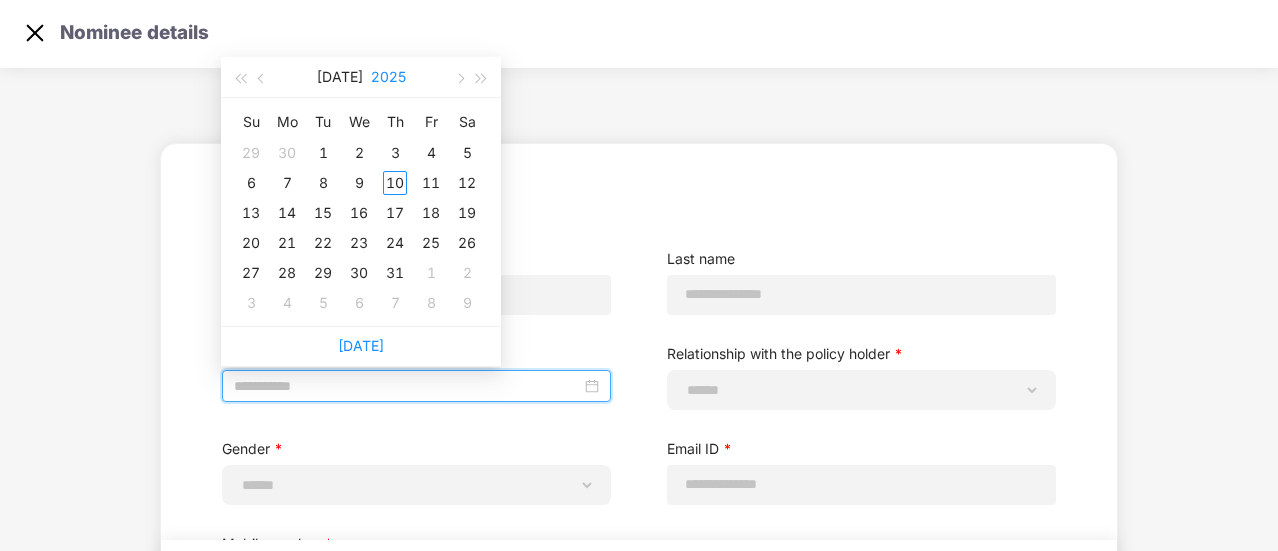 click on "2025" at bounding box center [388, 77] 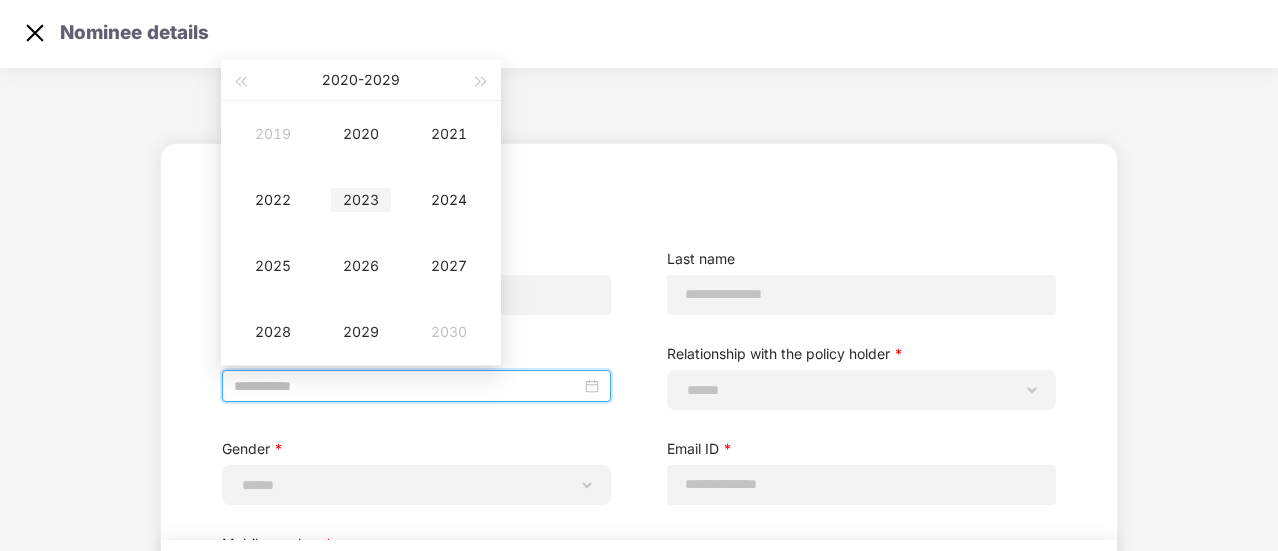 type on "**********" 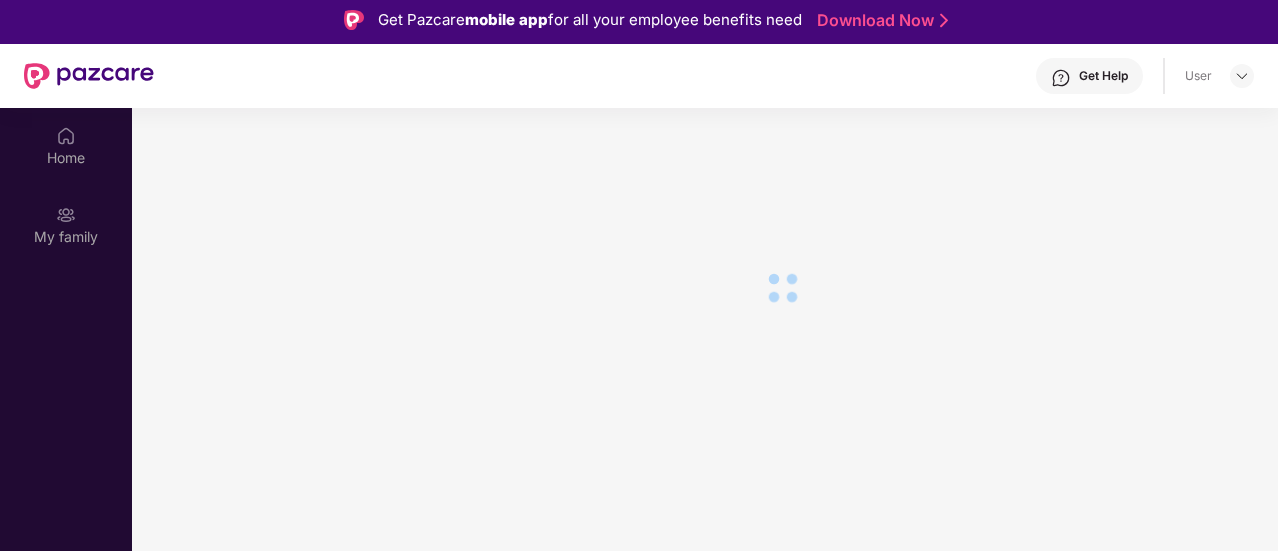 scroll, scrollTop: 112, scrollLeft: 0, axis: vertical 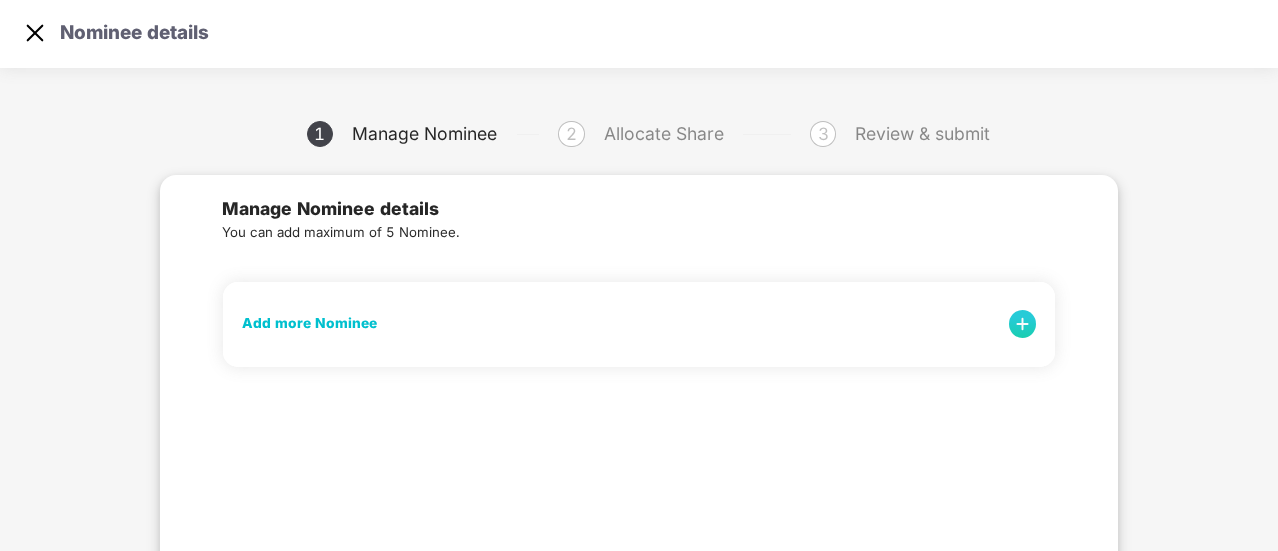click on "Add more Nominee" at bounding box center [309, 324] 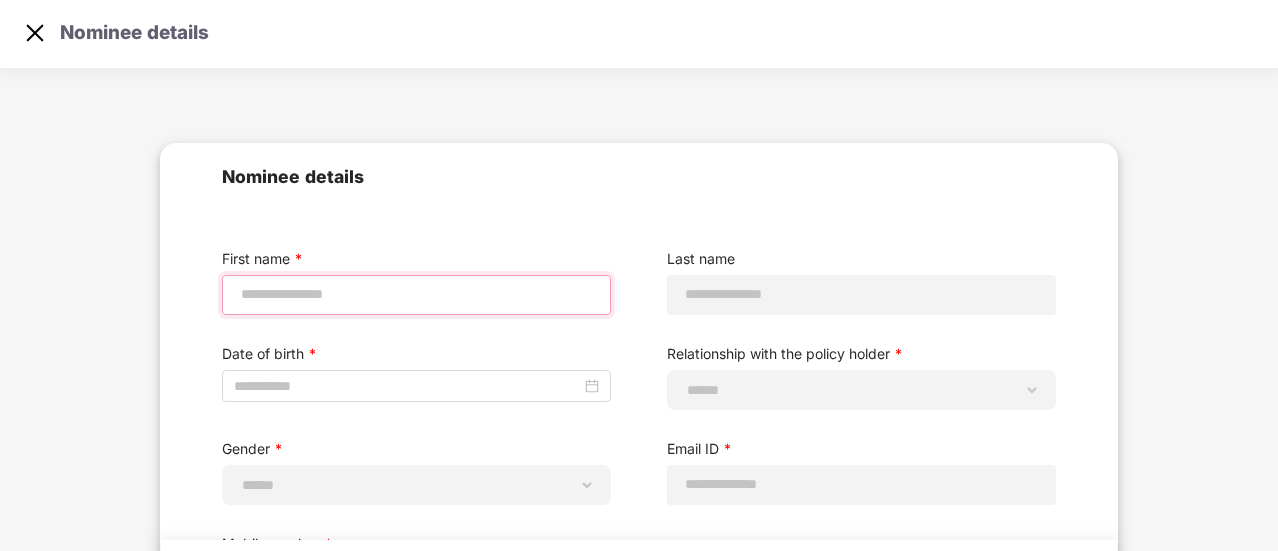 click at bounding box center (416, 294) 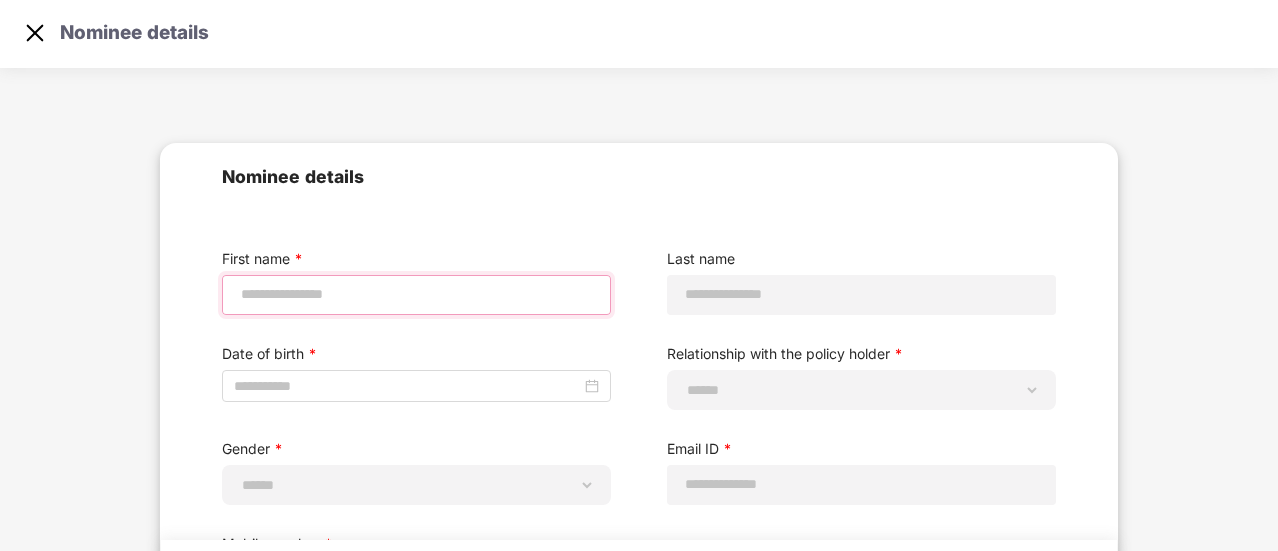 type on "****" 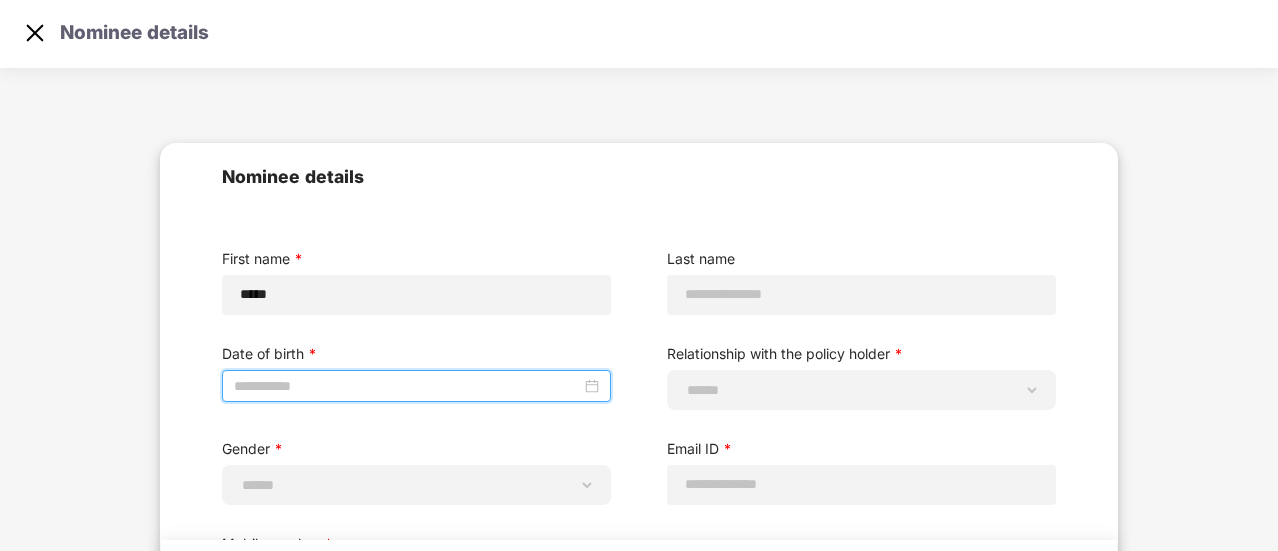 click at bounding box center (407, 386) 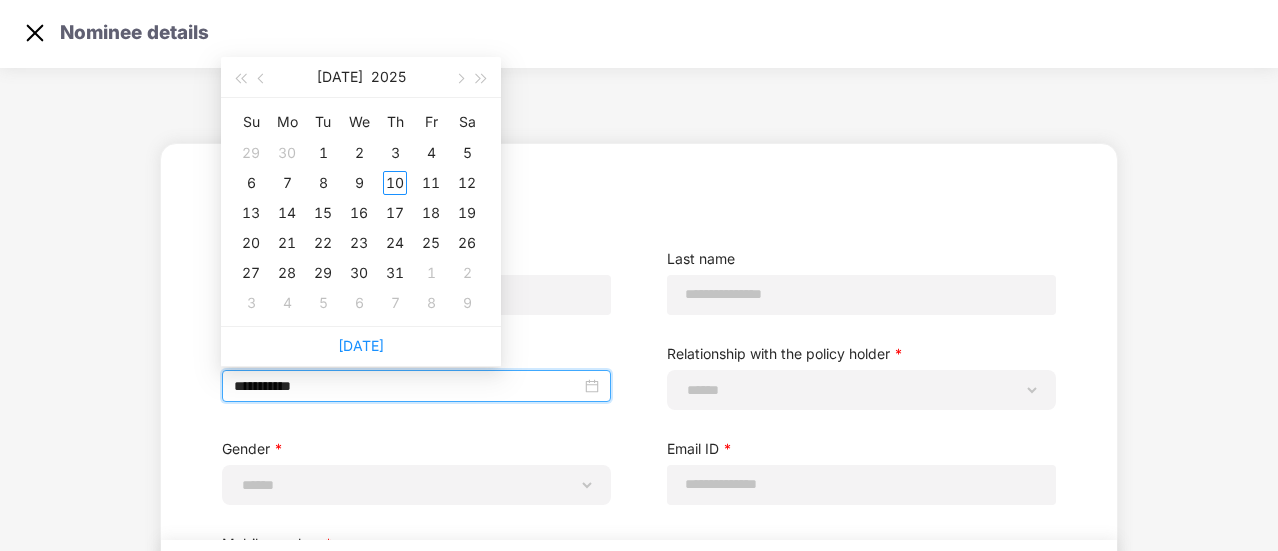 type on "**********" 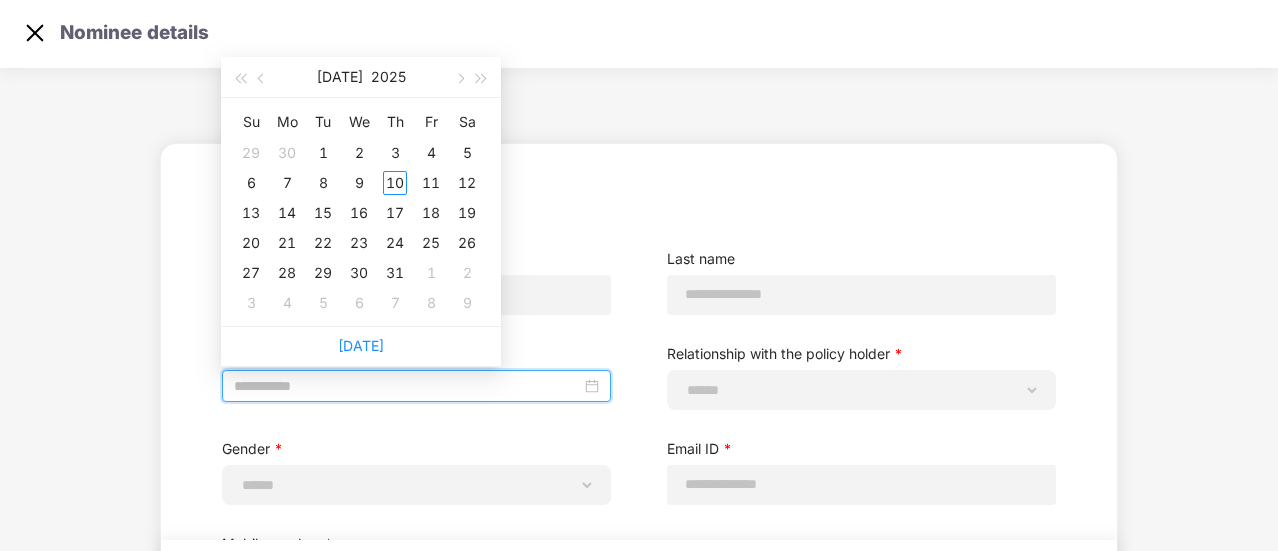type on "**********" 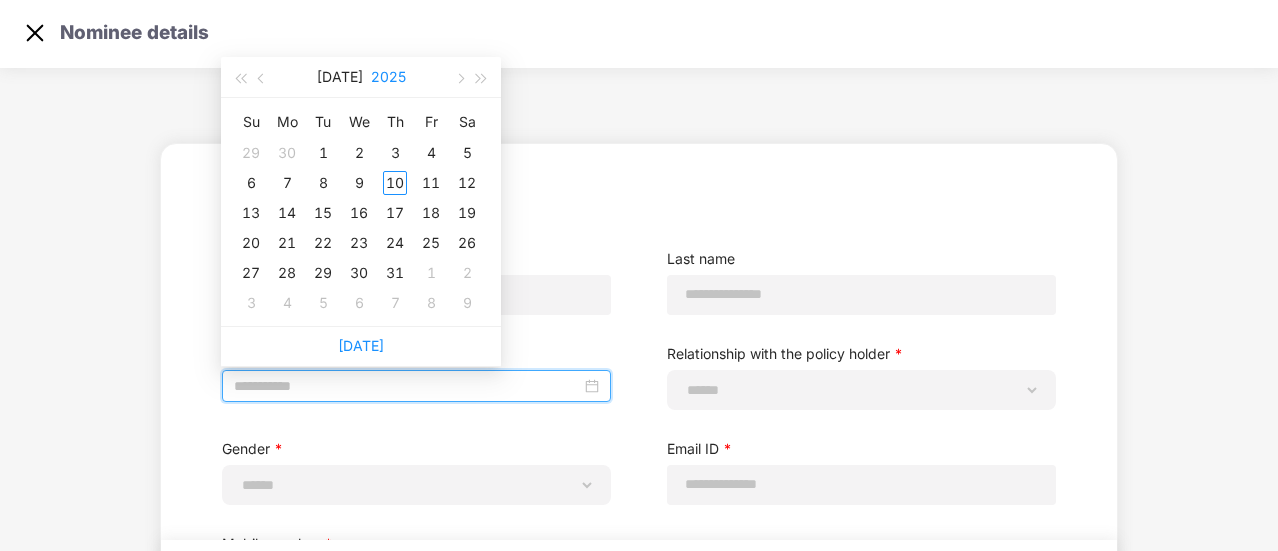 click on "2025" at bounding box center [388, 77] 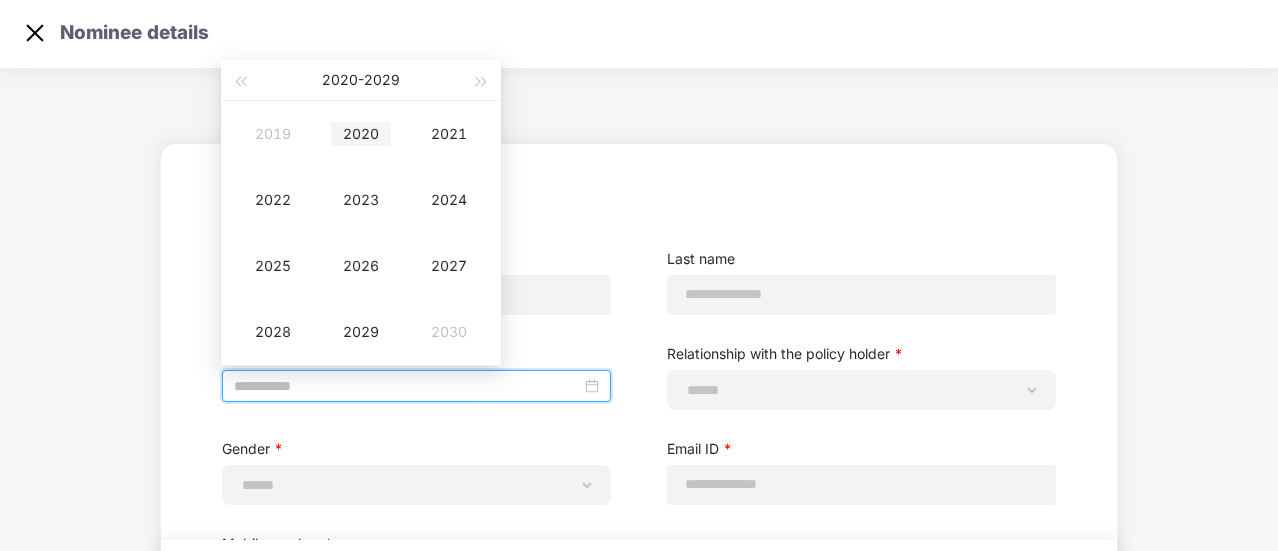 scroll, scrollTop: 0, scrollLeft: 0, axis: both 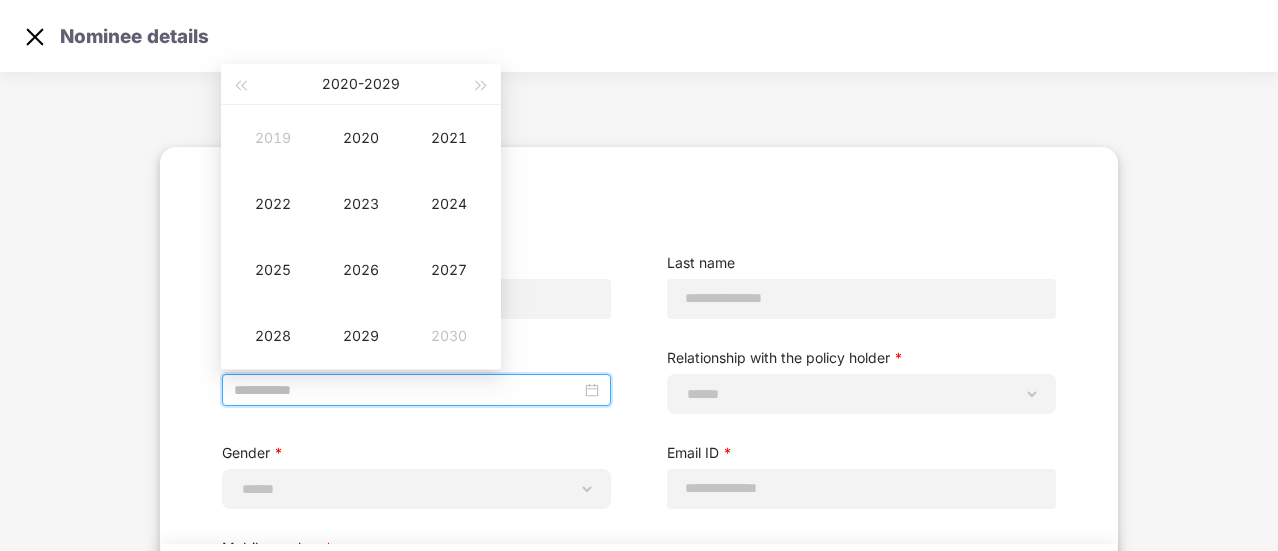 type on "**********" 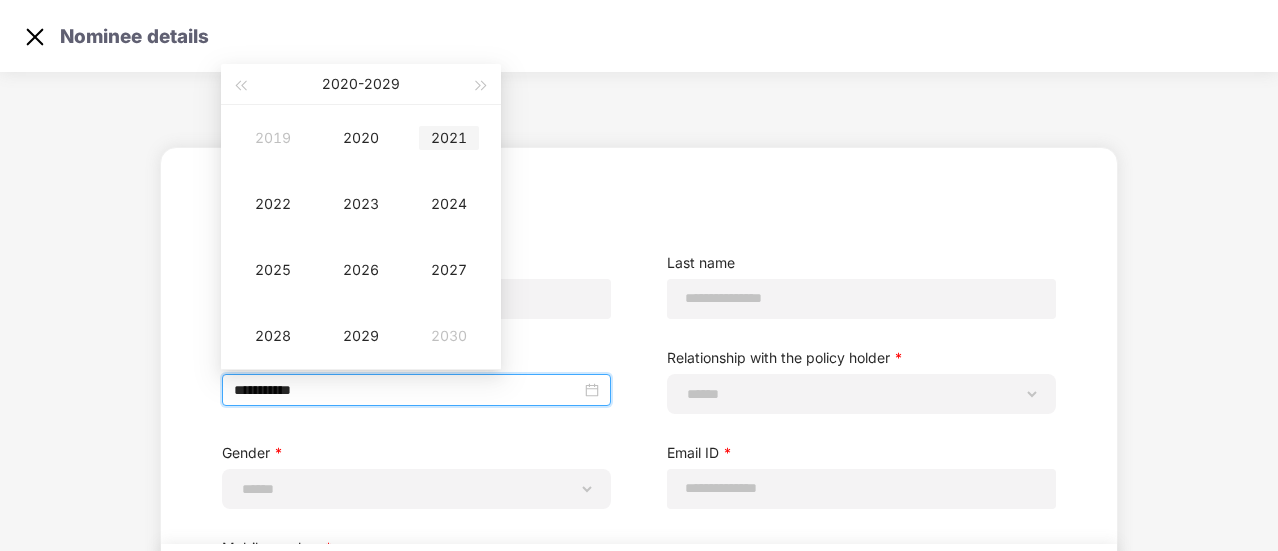 type on "**********" 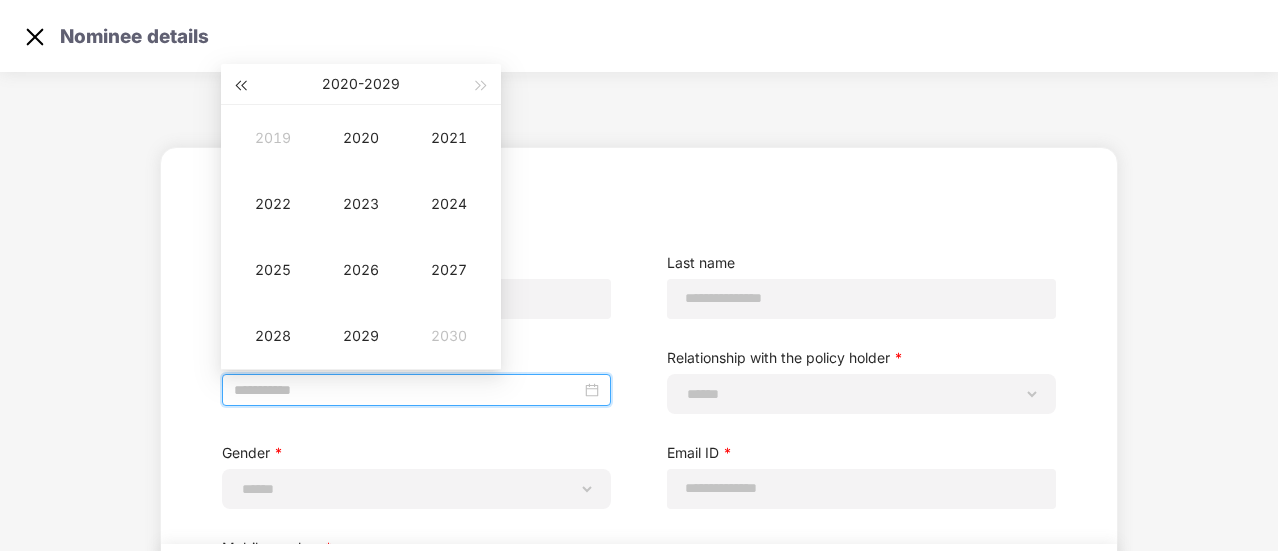 click at bounding box center (240, 86) 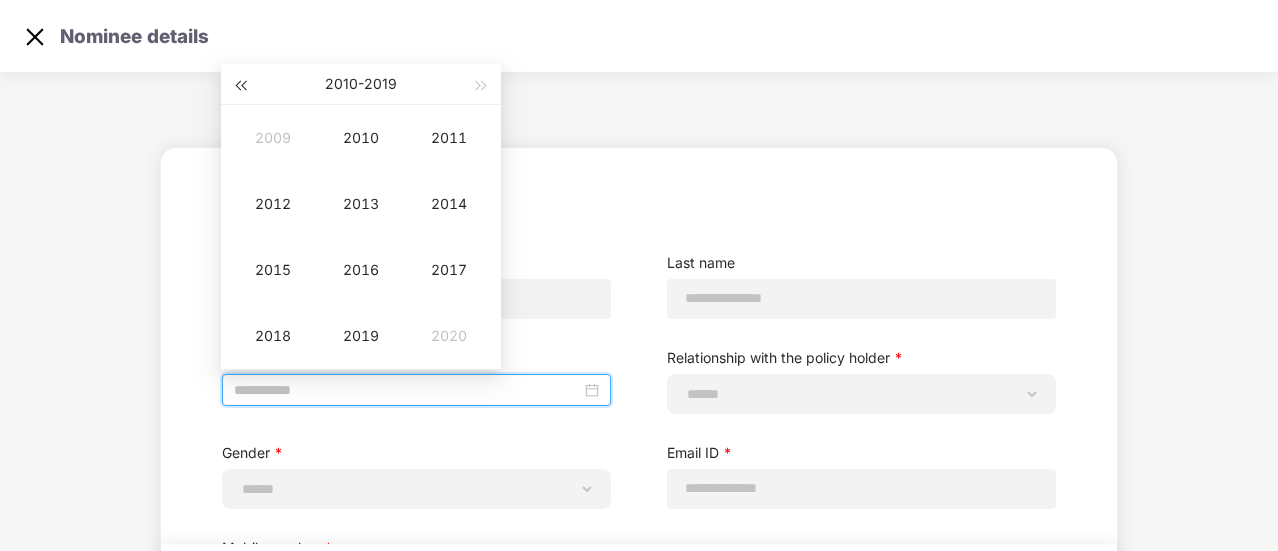 click at bounding box center [240, 86] 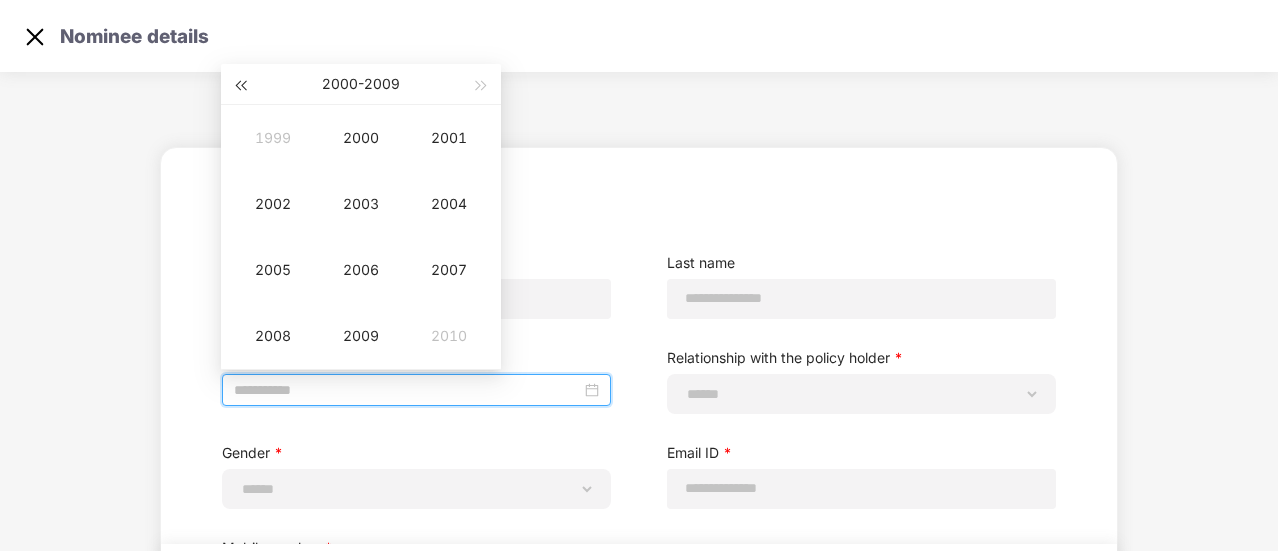 click at bounding box center (240, 86) 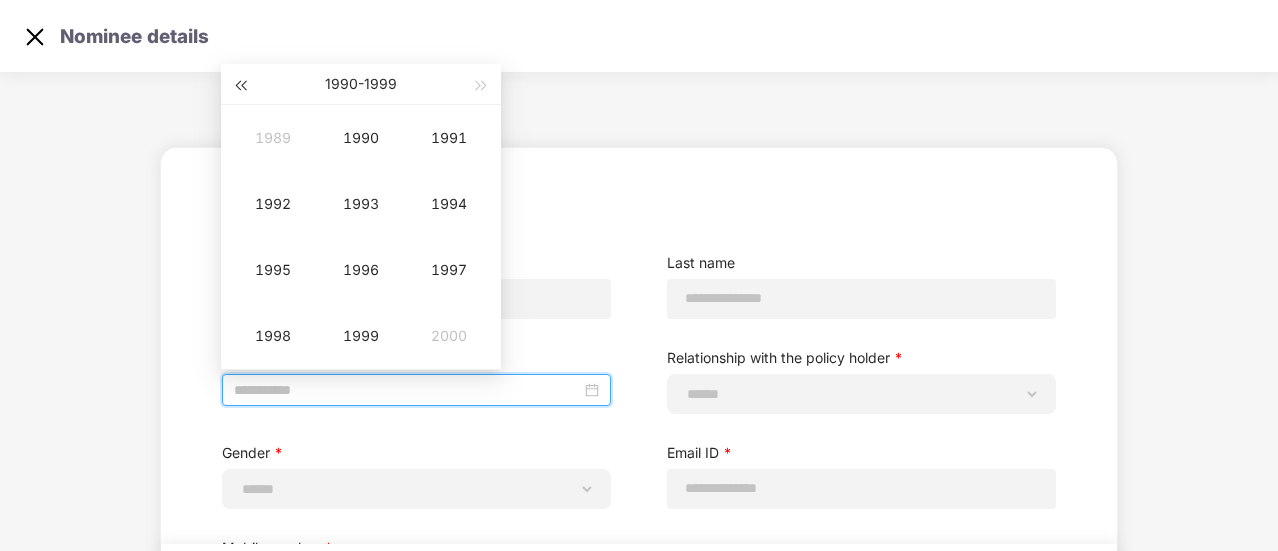 click at bounding box center (240, 86) 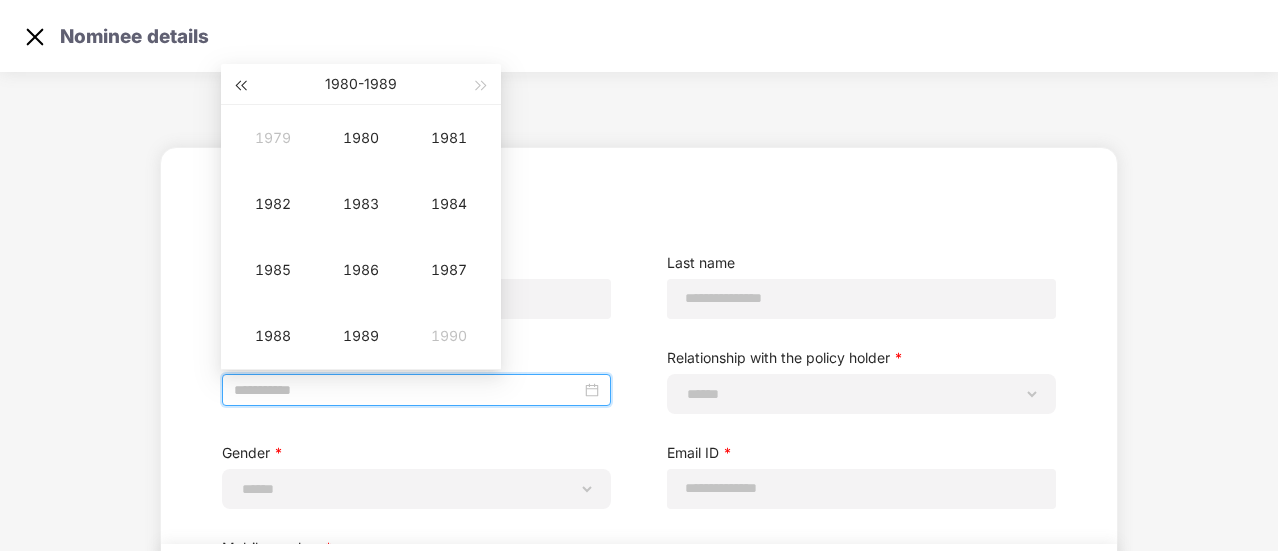 click at bounding box center [240, 86] 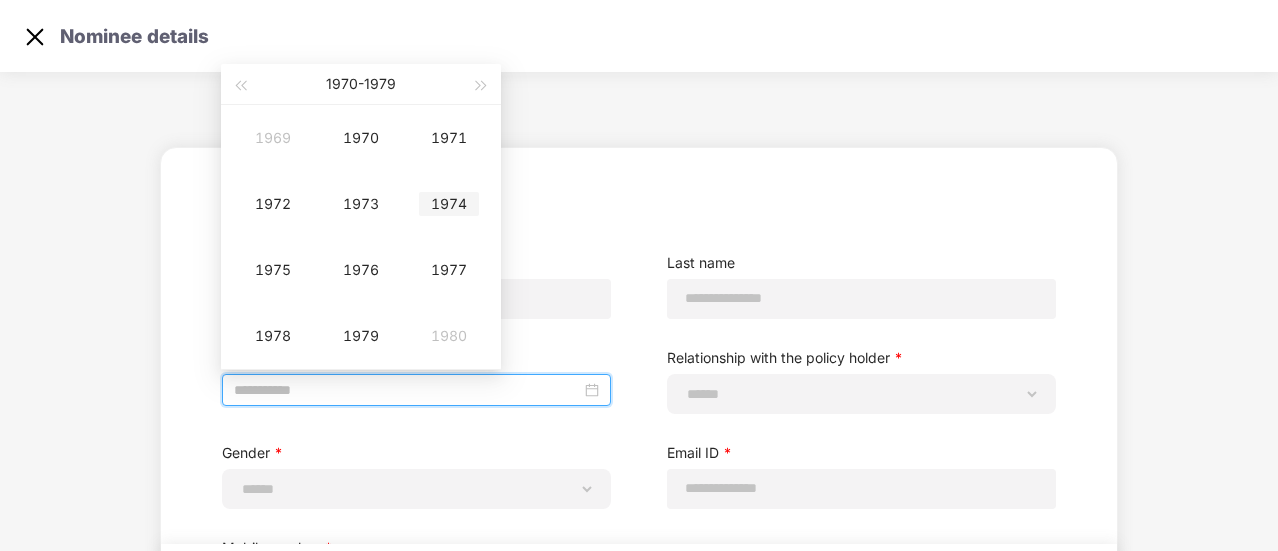 type on "**********" 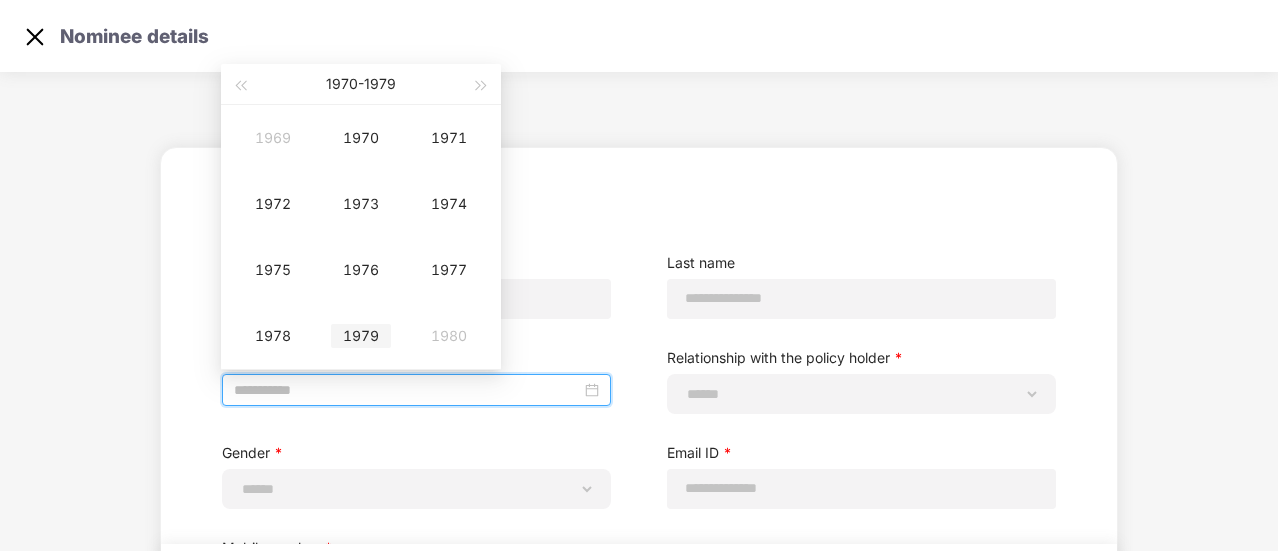 type on "**********" 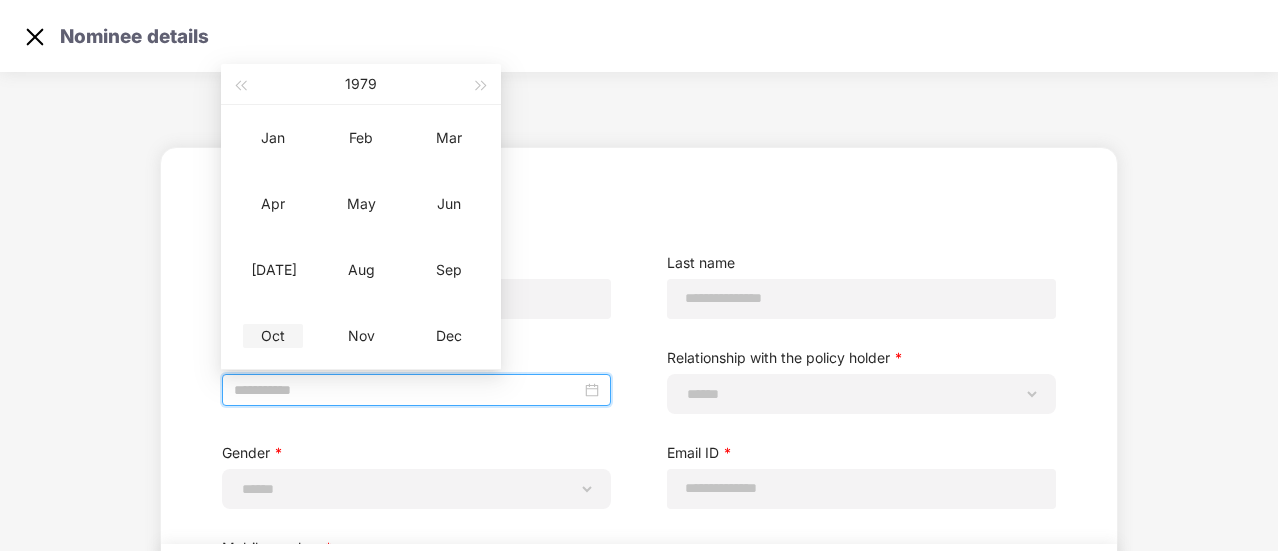 type on "**********" 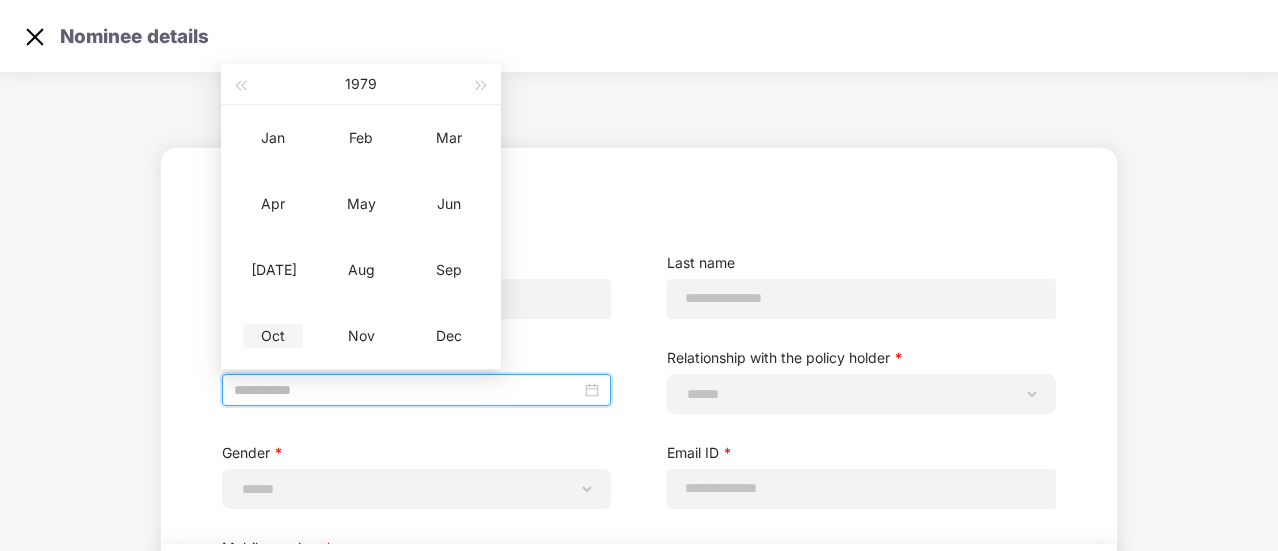 click on "Oct" at bounding box center [273, 336] 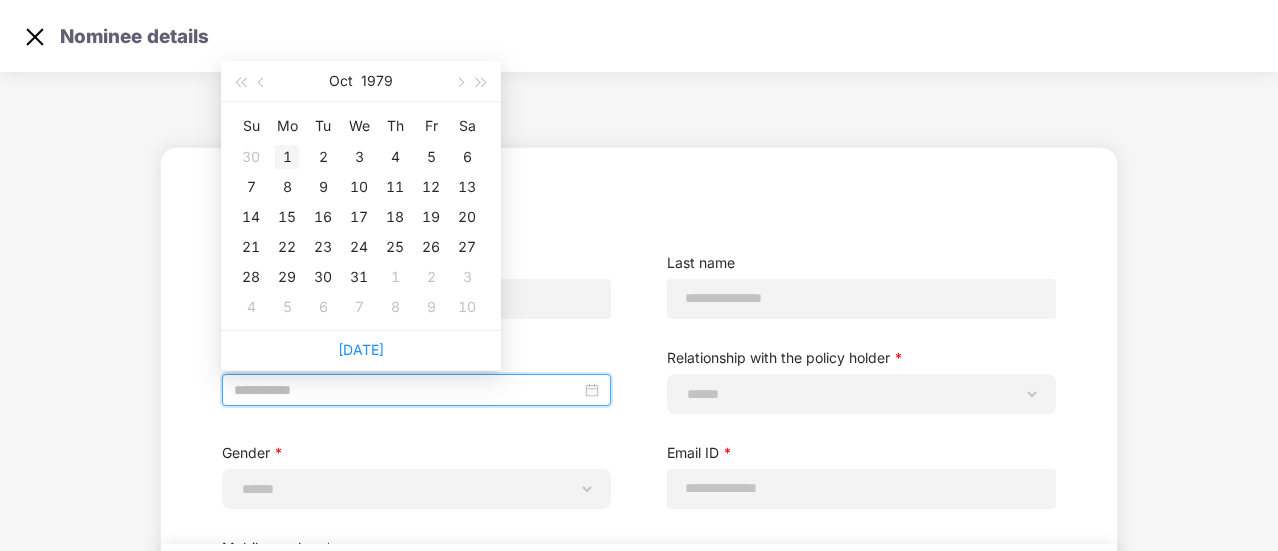 type on "**********" 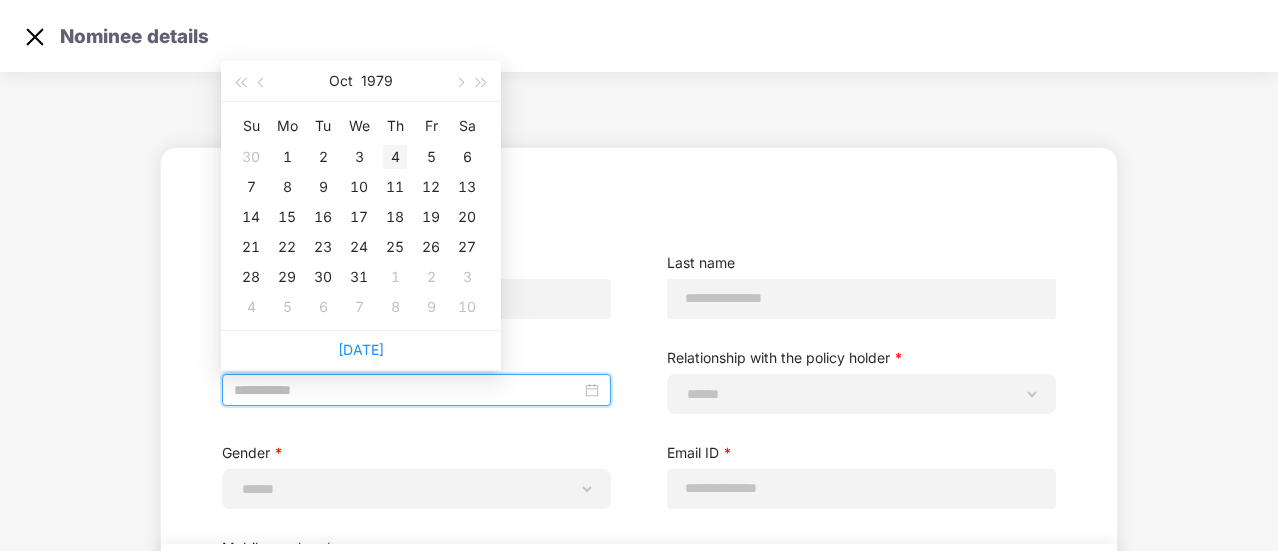 type on "**********" 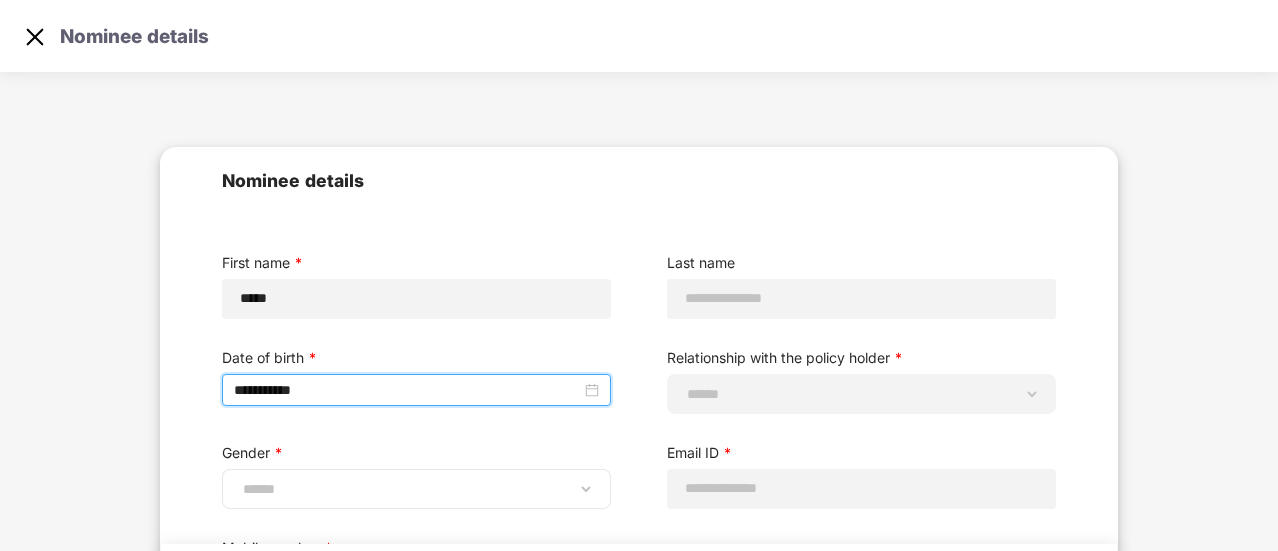scroll, scrollTop: 78, scrollLeft: 0, axis: vertical 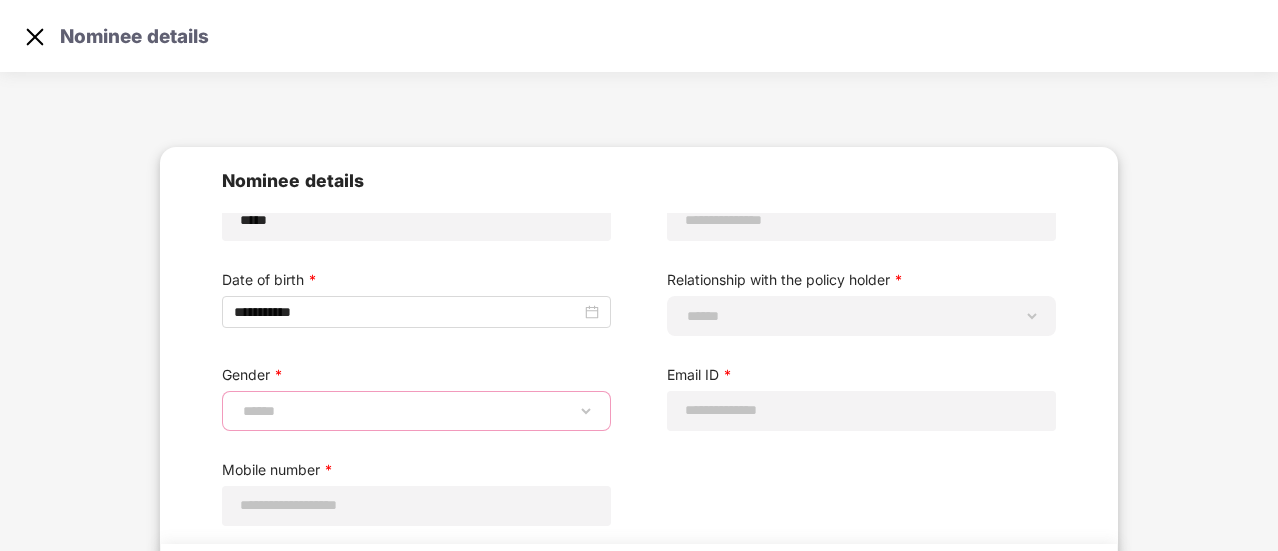click on "**********" at bounding box center (416, 411) 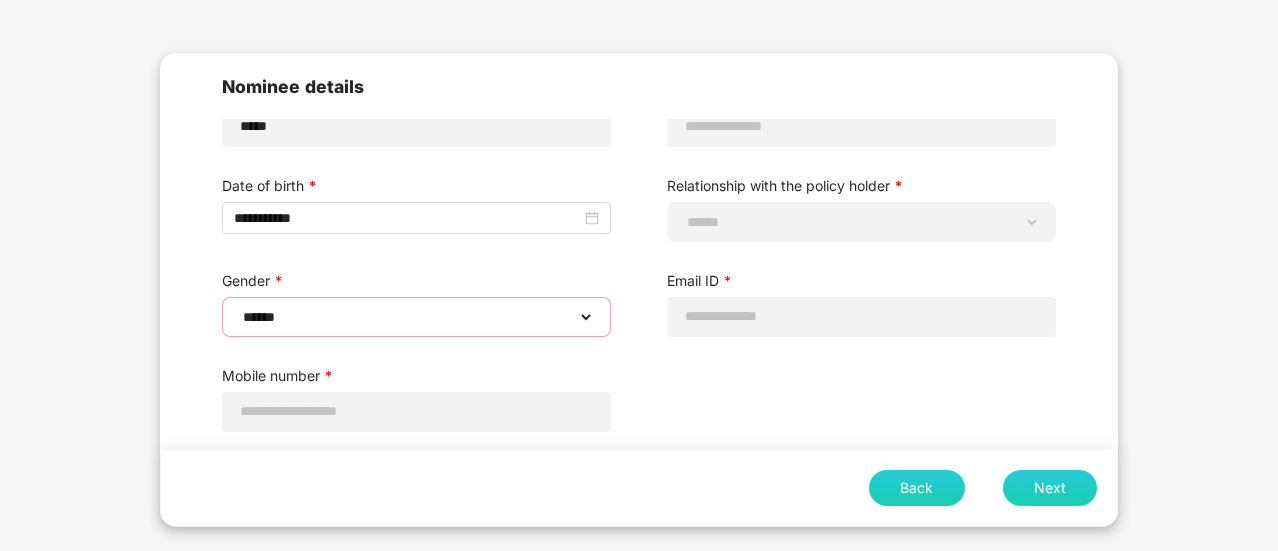 scroll, scrollTop: 94, scrollLeft: 0, axis: vertical 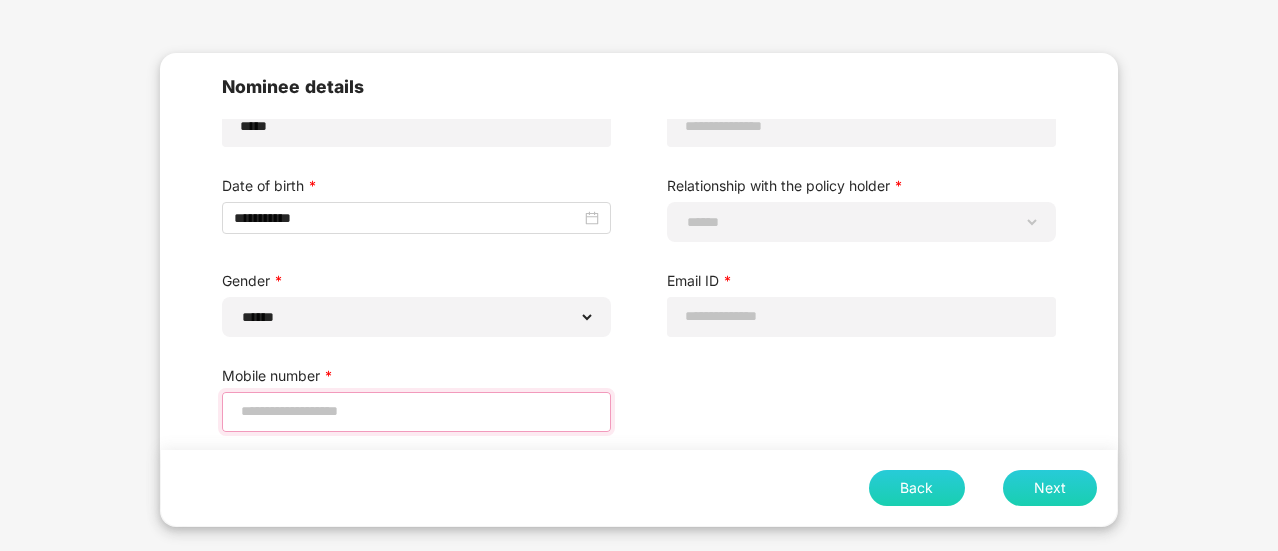 click at bounding box center [416, 411] 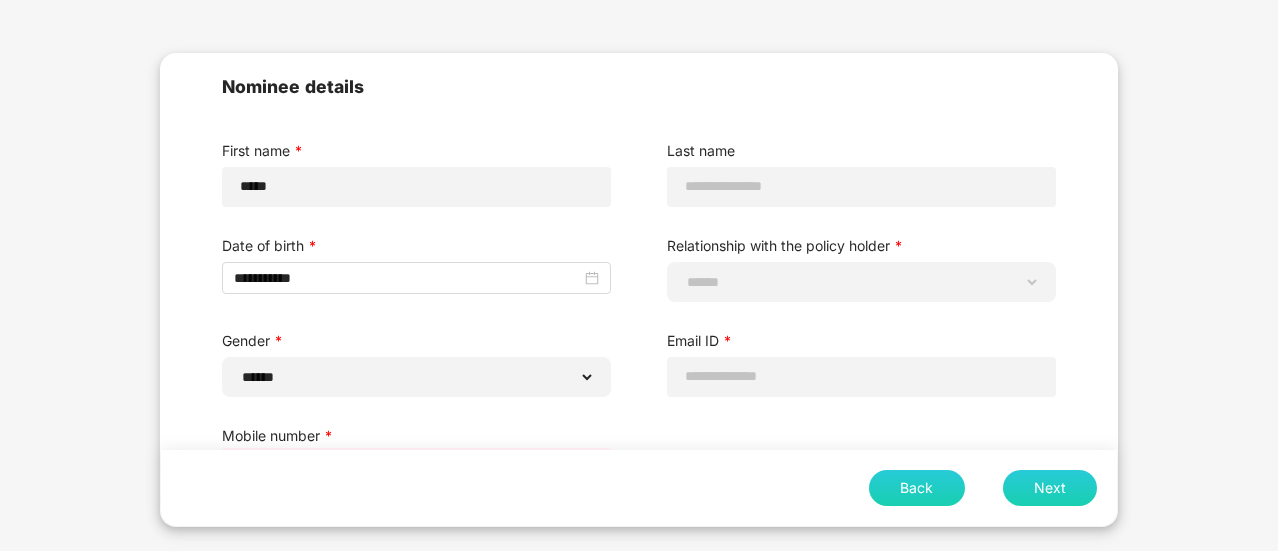 scroll, scrollTop: 16, scrollLeft: 0, axis: vertical 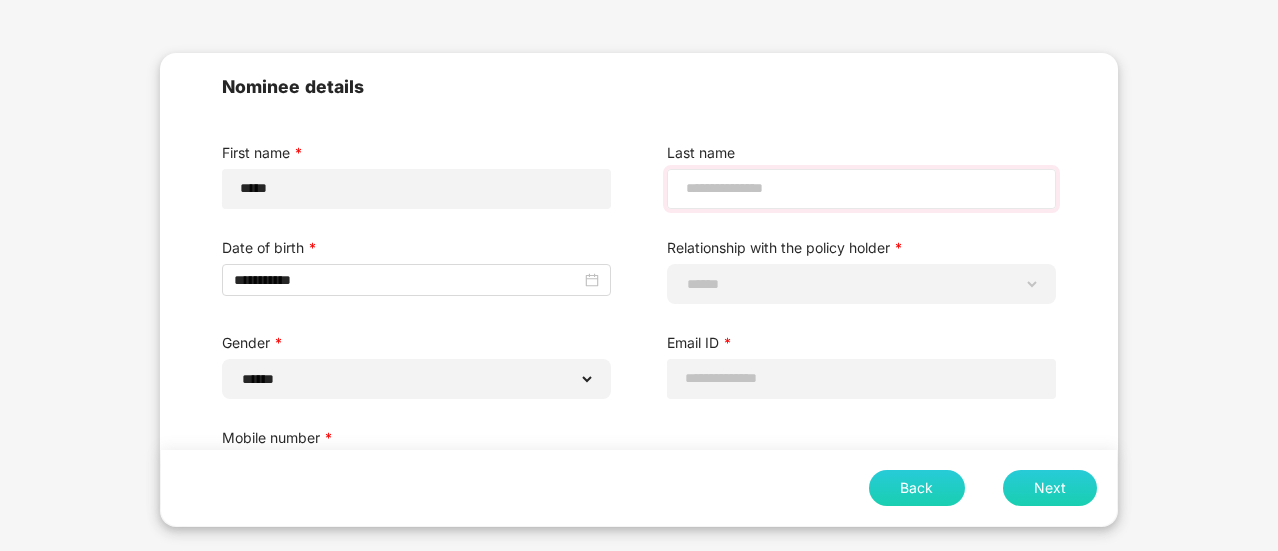 type on "**********" 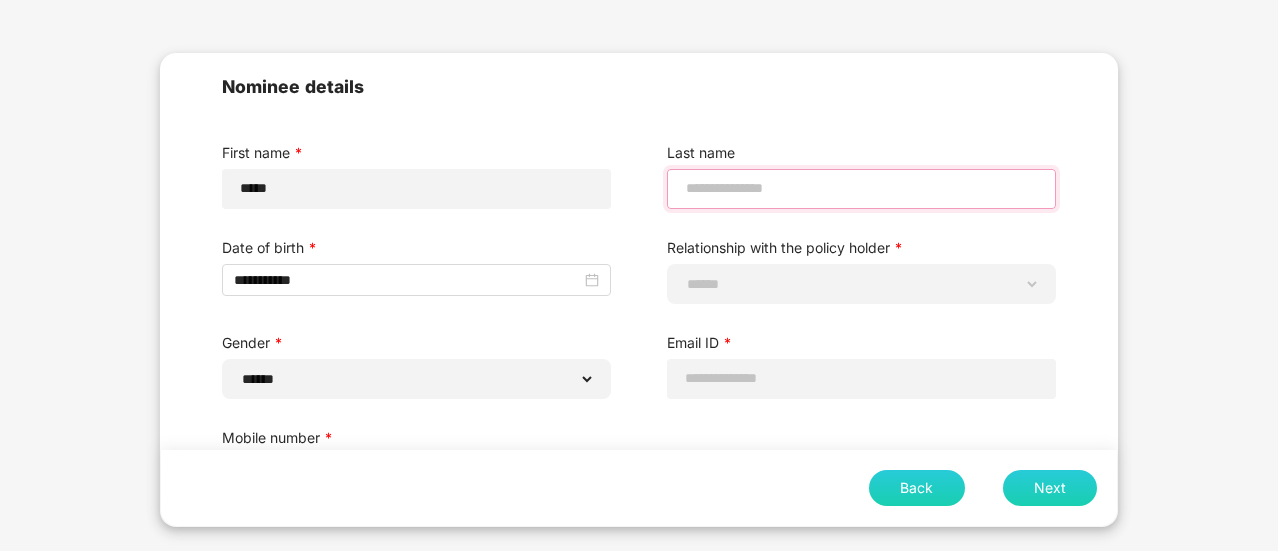click at bounding box center (861, 188) 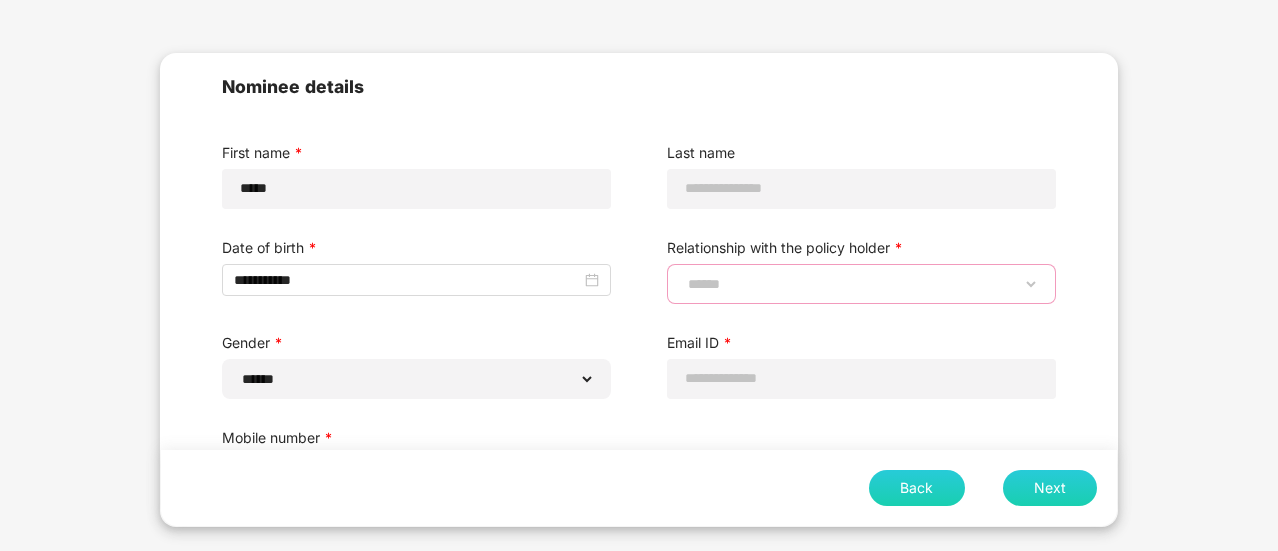 click on "**********" at bounding box center (861, 284) 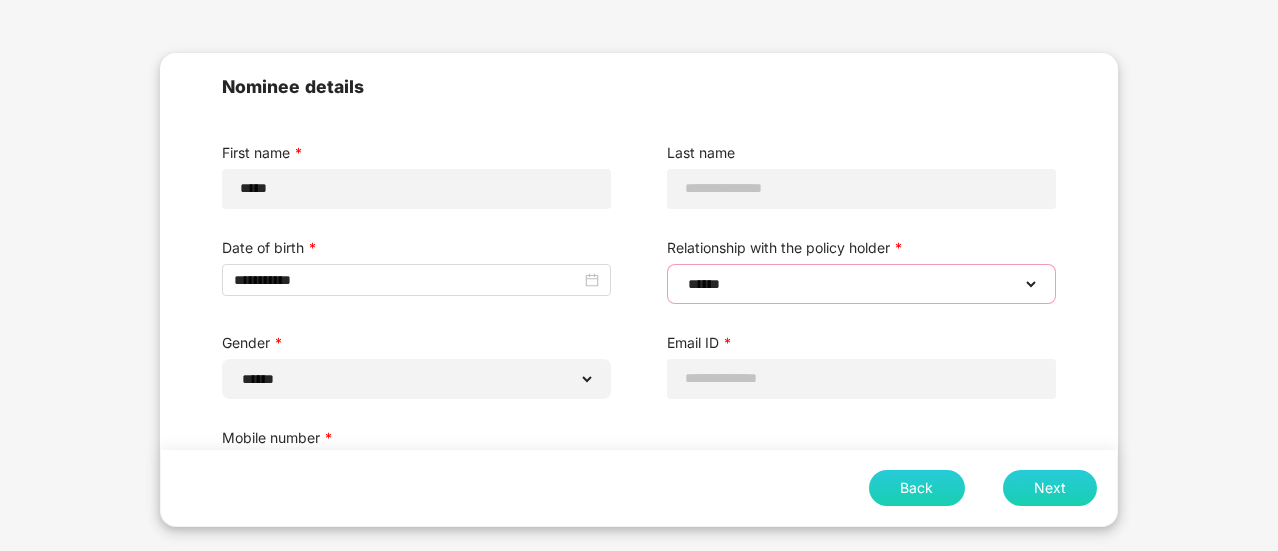 scroll, scrollTop: 78, scrollLeft: 0, axis: vertical 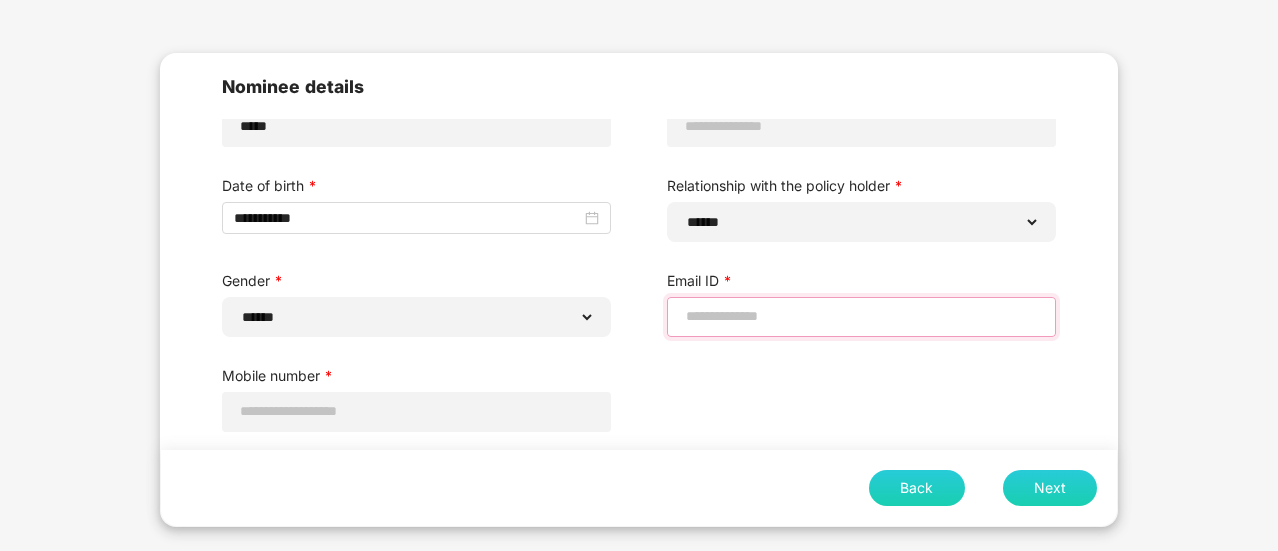 click at bounding box center (861, 316) 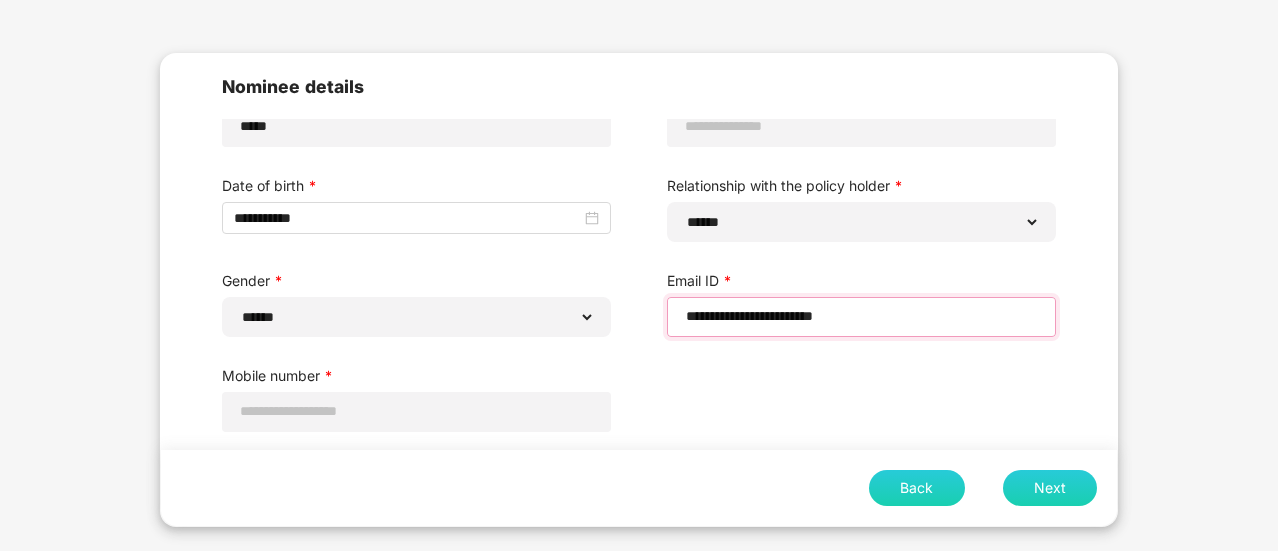type on "**********" 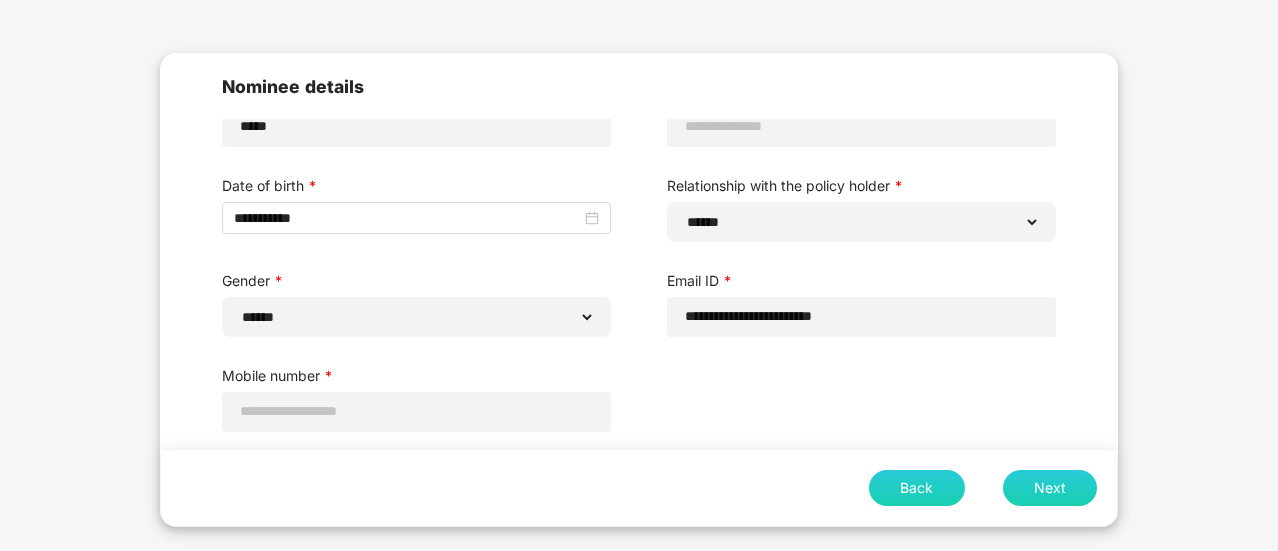 click on "Next" at bounding box center [1050, 488] 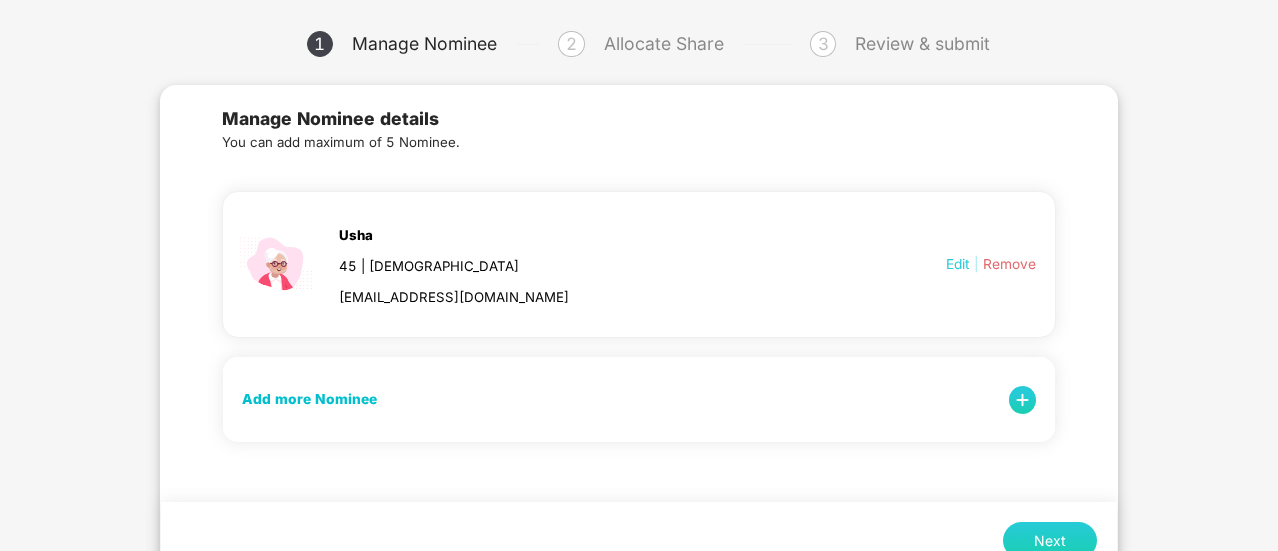 click at bounding box center (1023, 400) 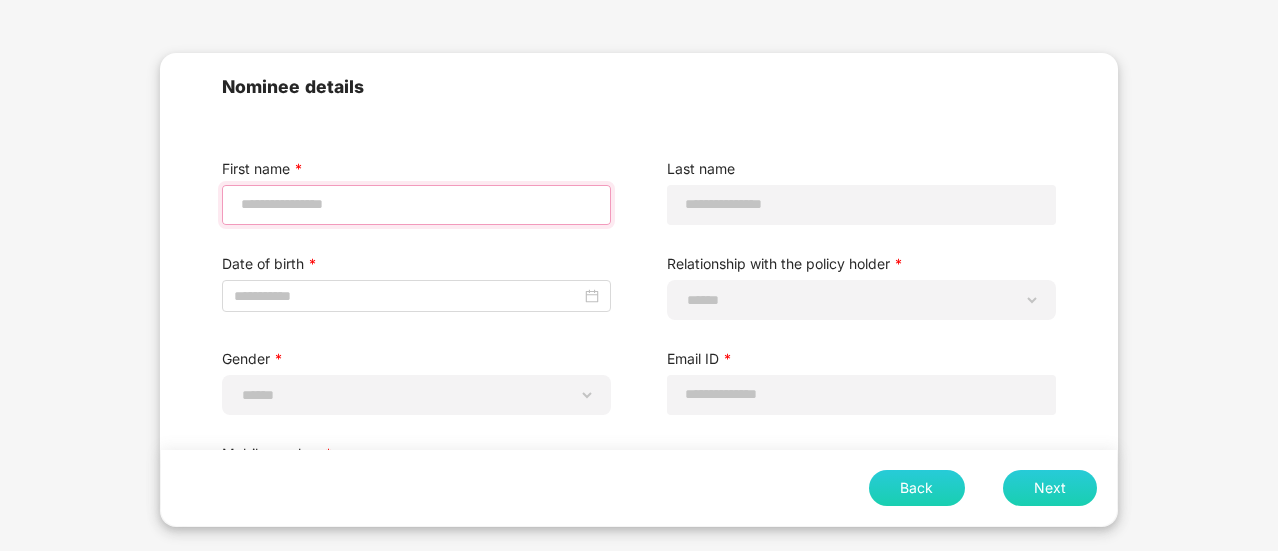 click at bounding box center (416, 204) 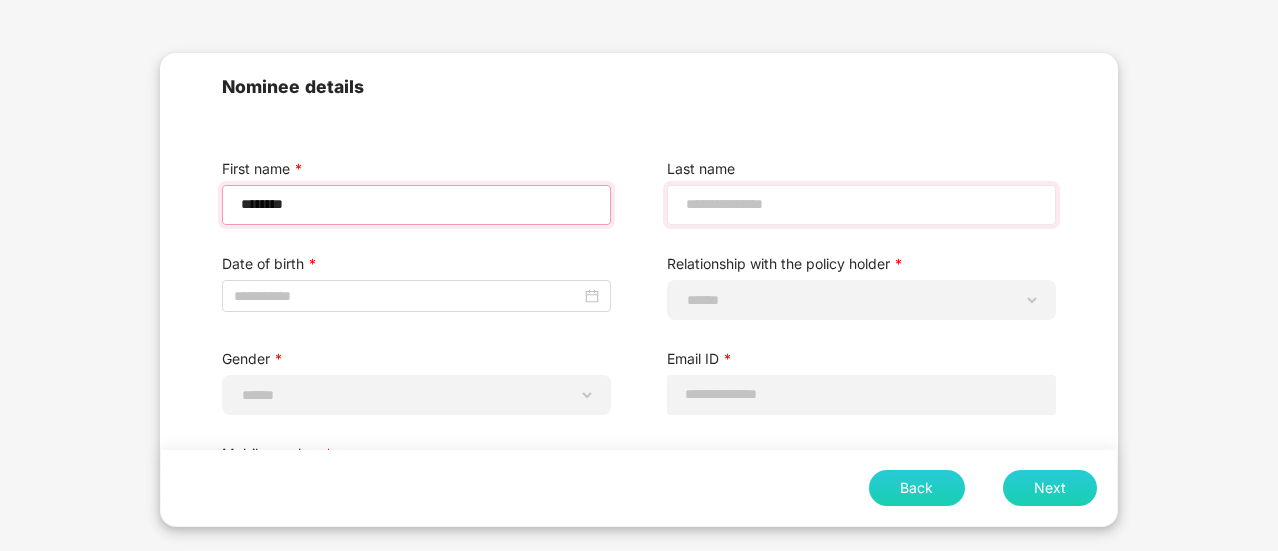 type on "*******" 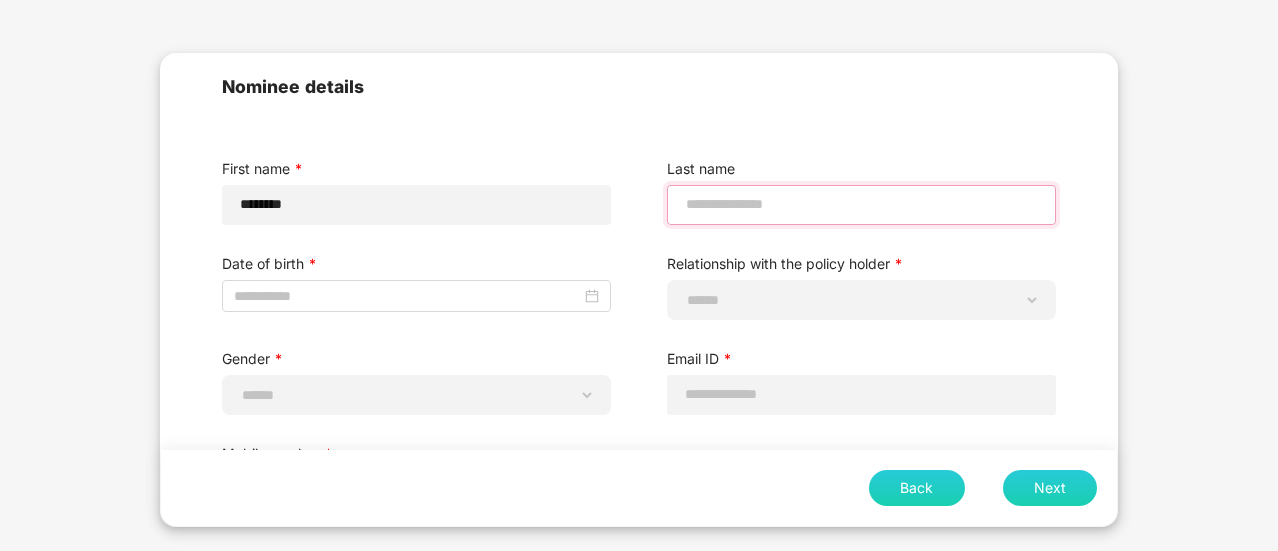 click at bounding box center (861, 204) 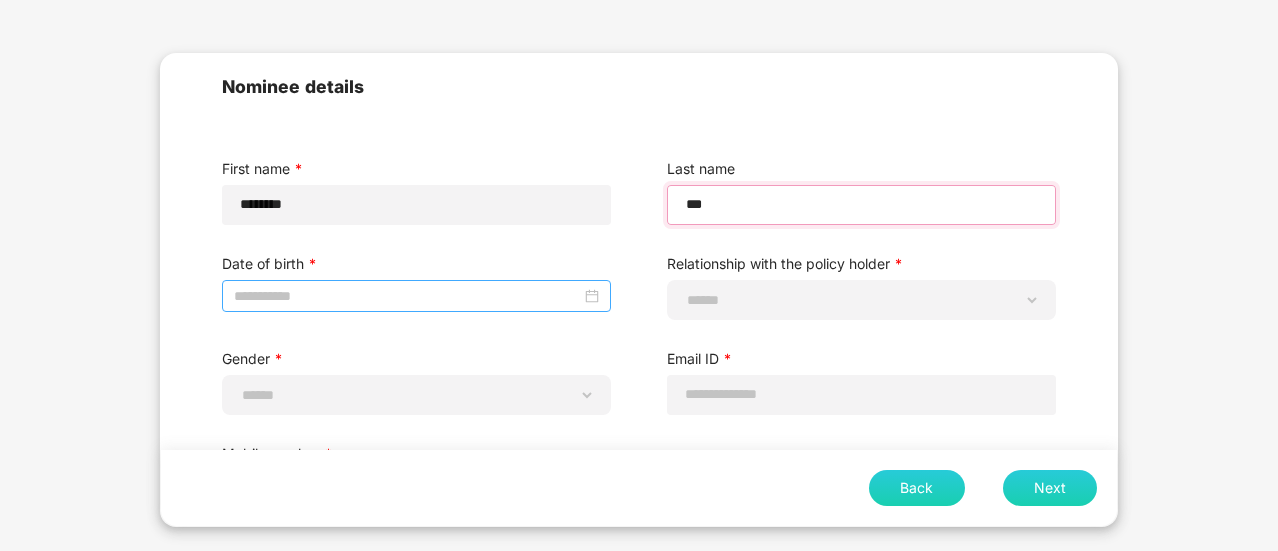 type on "***" 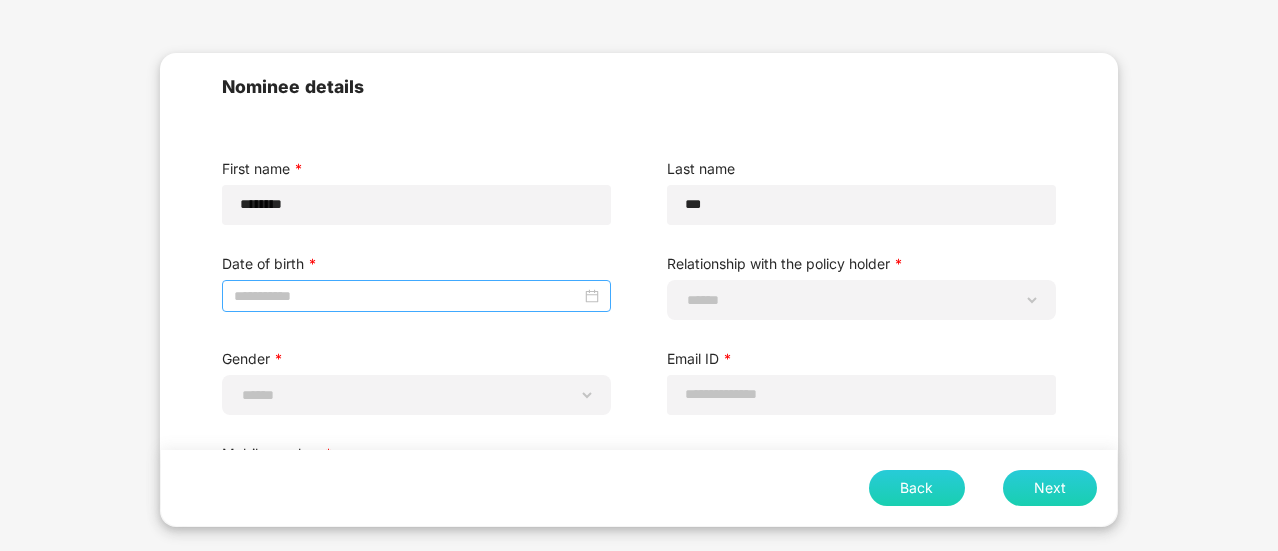 click at bounding box center (416, 296) 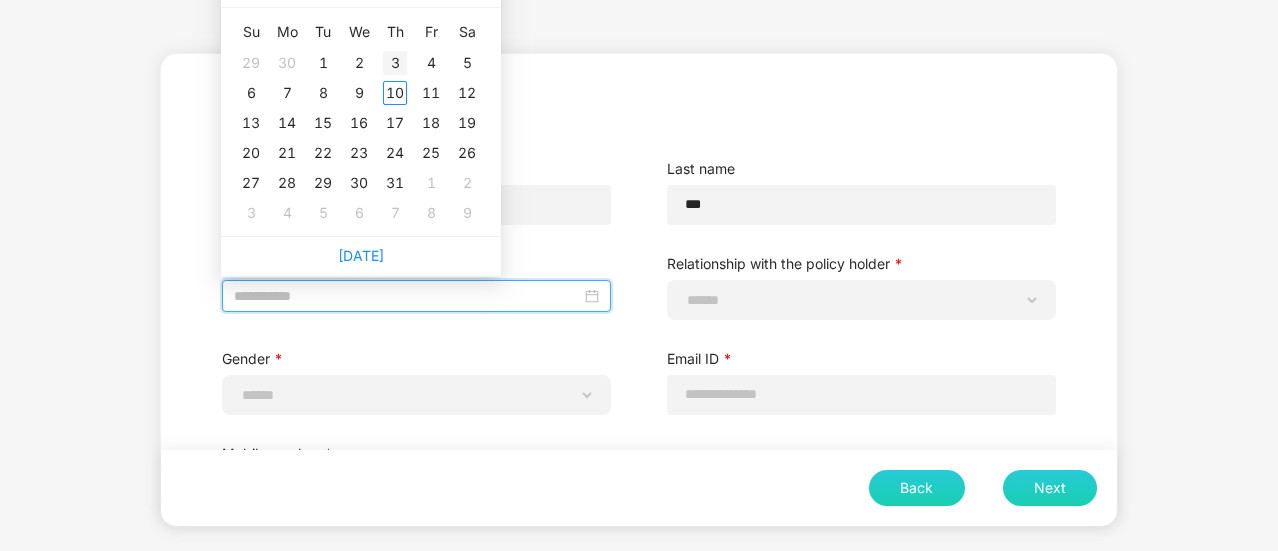 type on "**********" 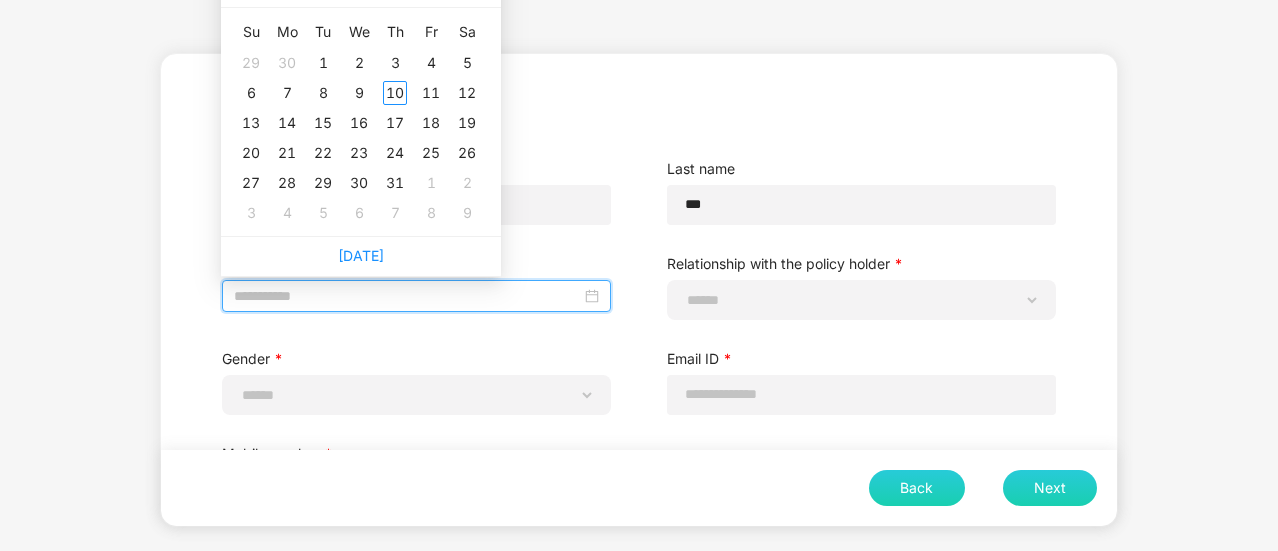 scroll, scrollTop: 0, scrollLeft: 0, axis: both 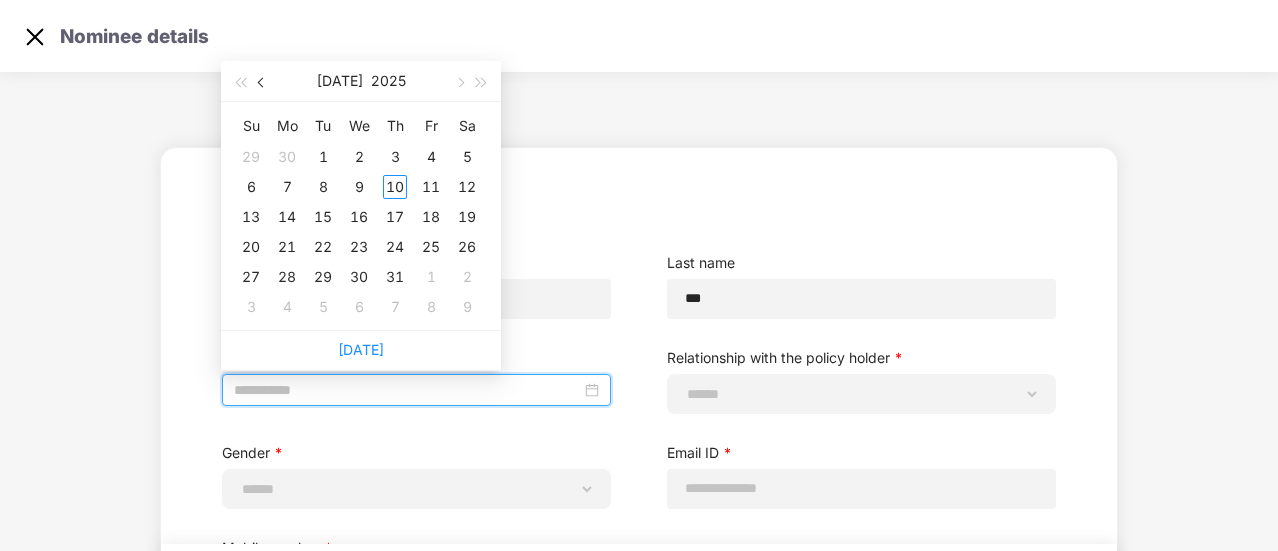 click at bounding box center [262, 81] 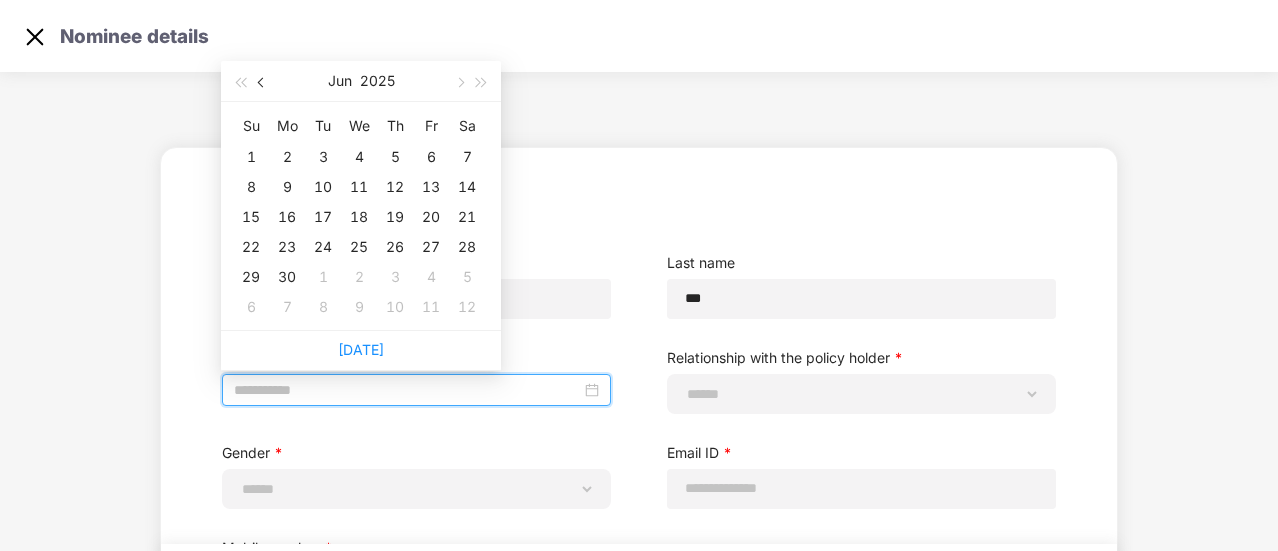 click at bounding box center [262, 81] 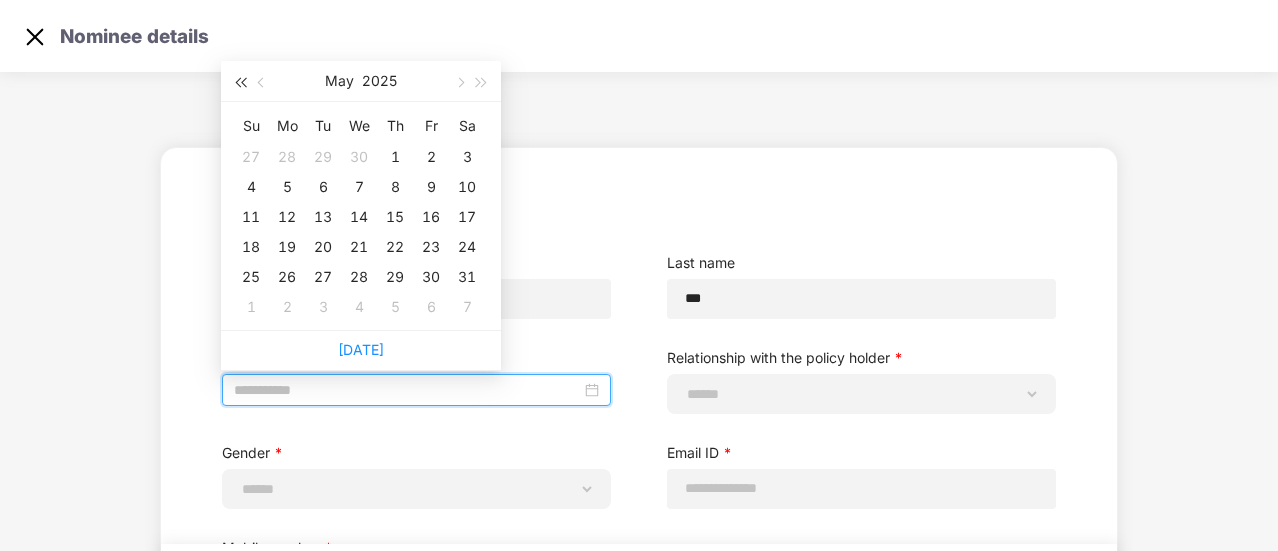 click at bounding box center [240, 83] 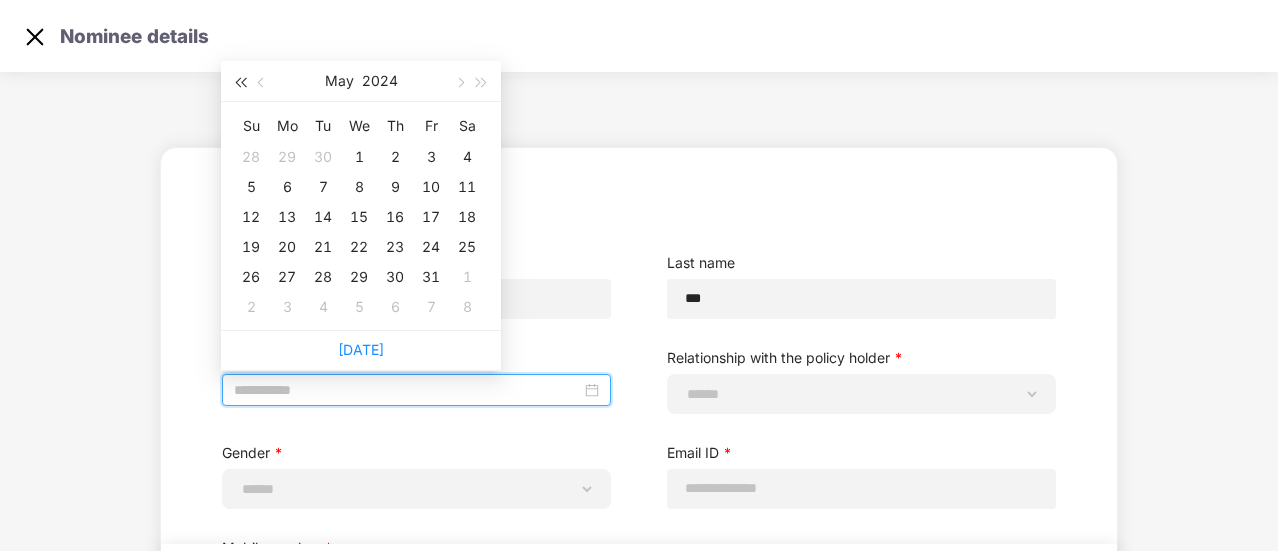 click at bounding box center (240, 83) 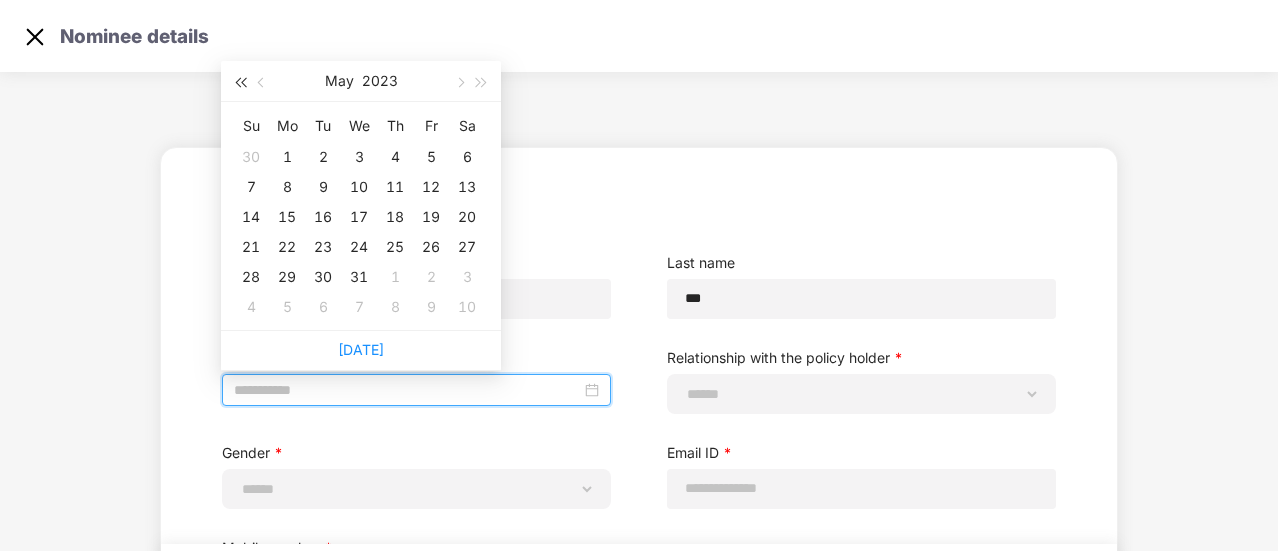 click at bounding box center (240, 83) 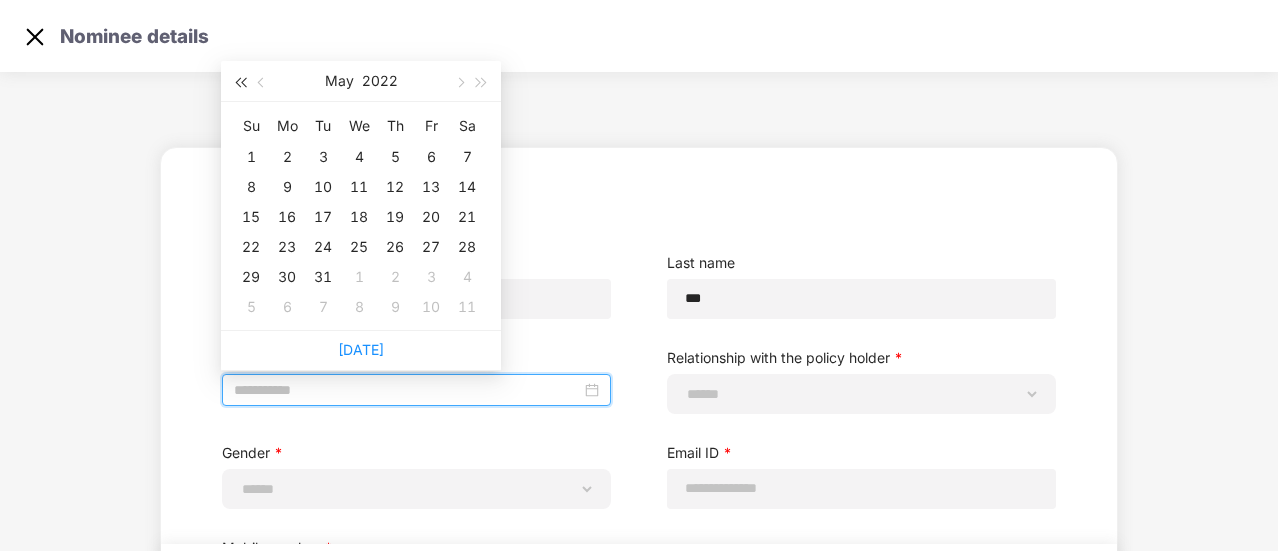 click at bounding box center [240, 83] 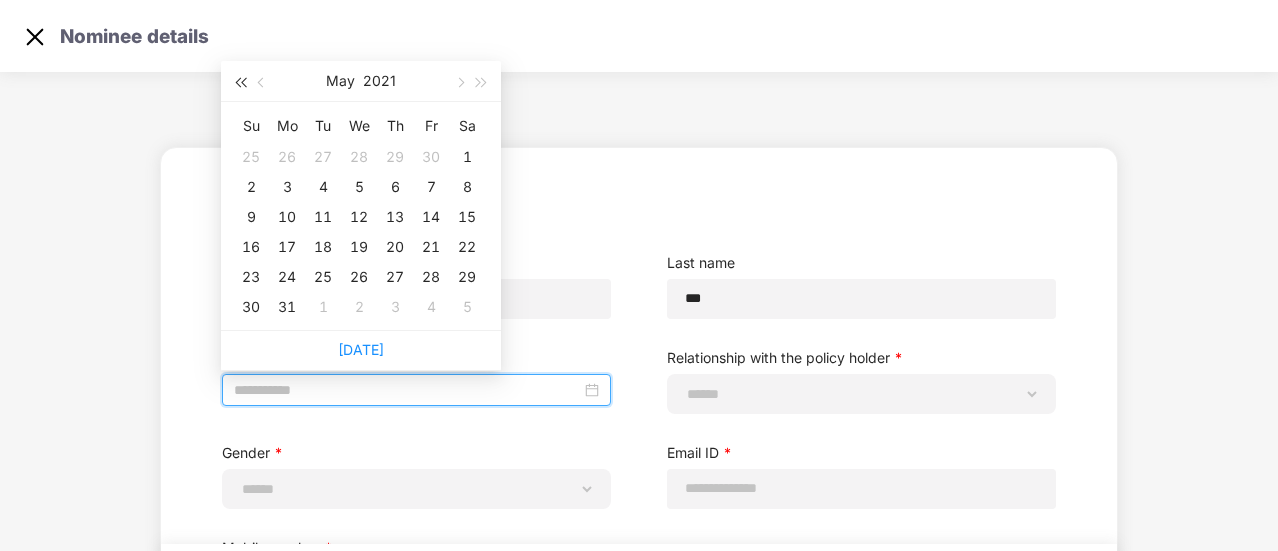 click at bounding box center [240, 83] 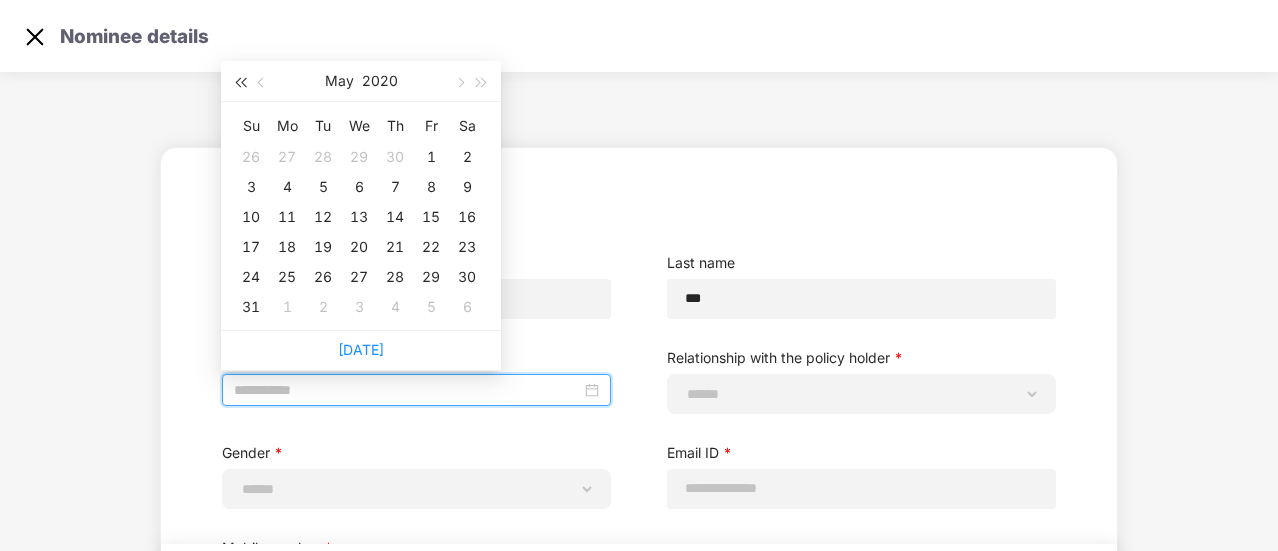 click at bounding box center (240, 83) 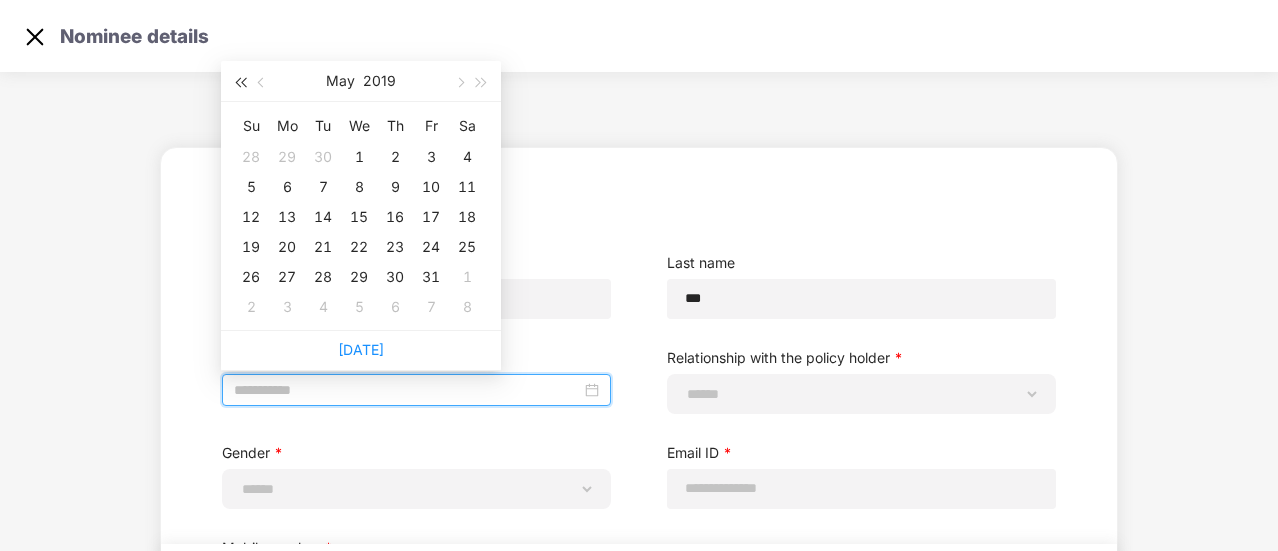 click at bounding box center (240, 83) 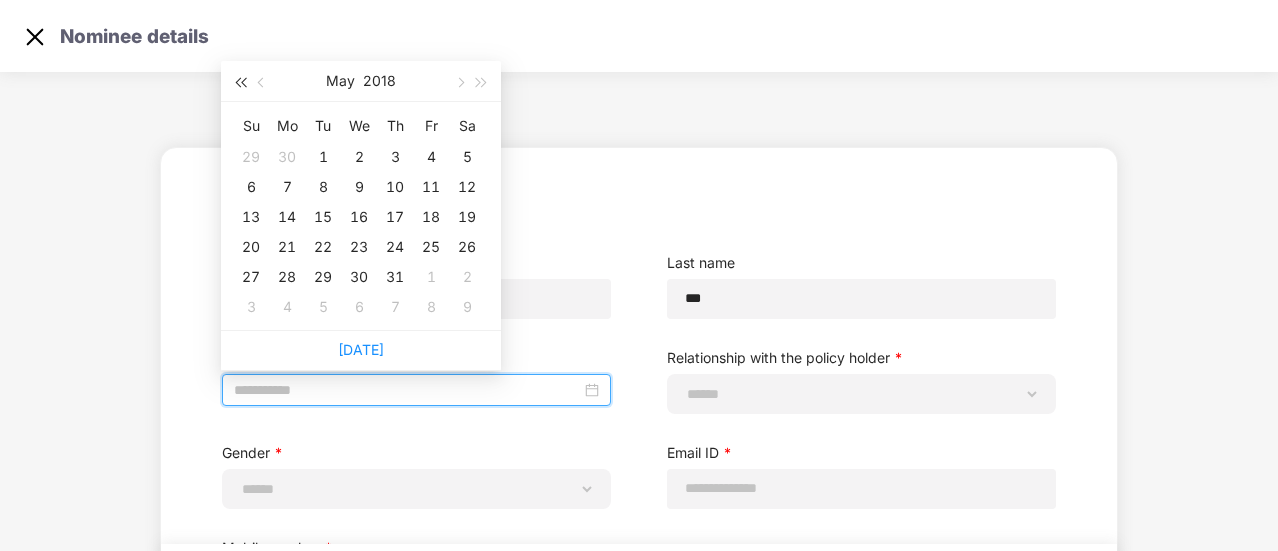 click at bounding box center [240, 83] 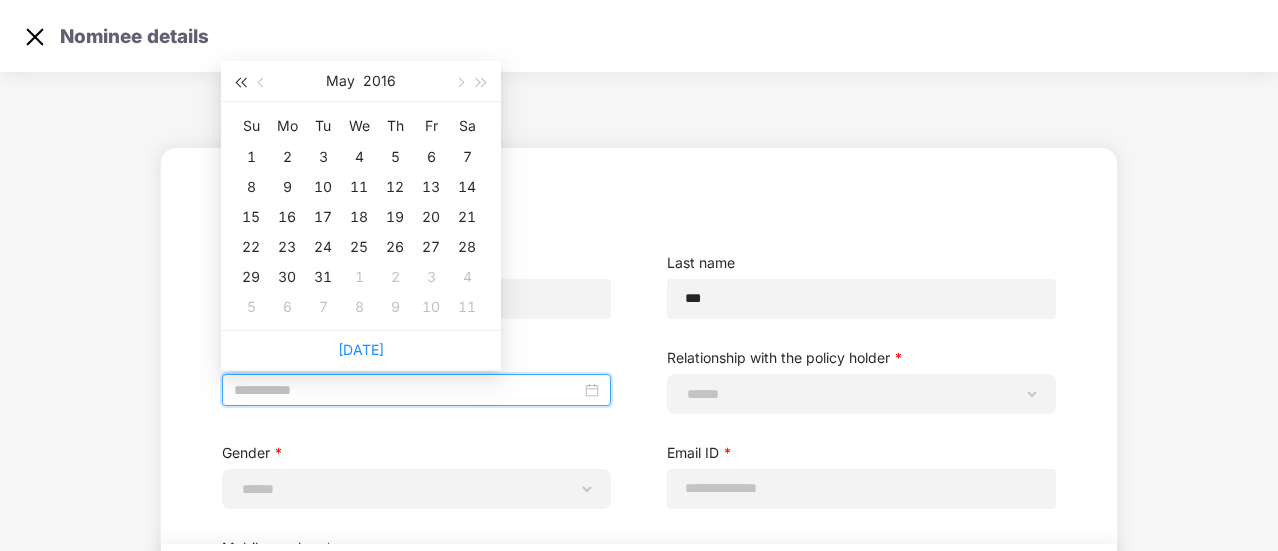 click at bounding box center [240, 83] 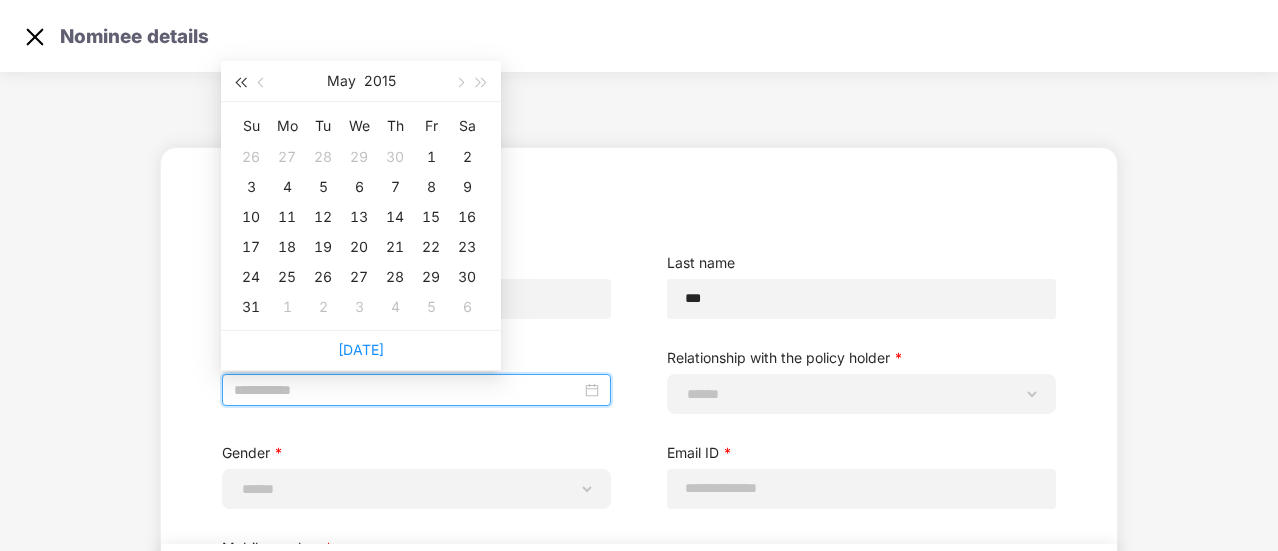 click at bounding box center (240, 83) 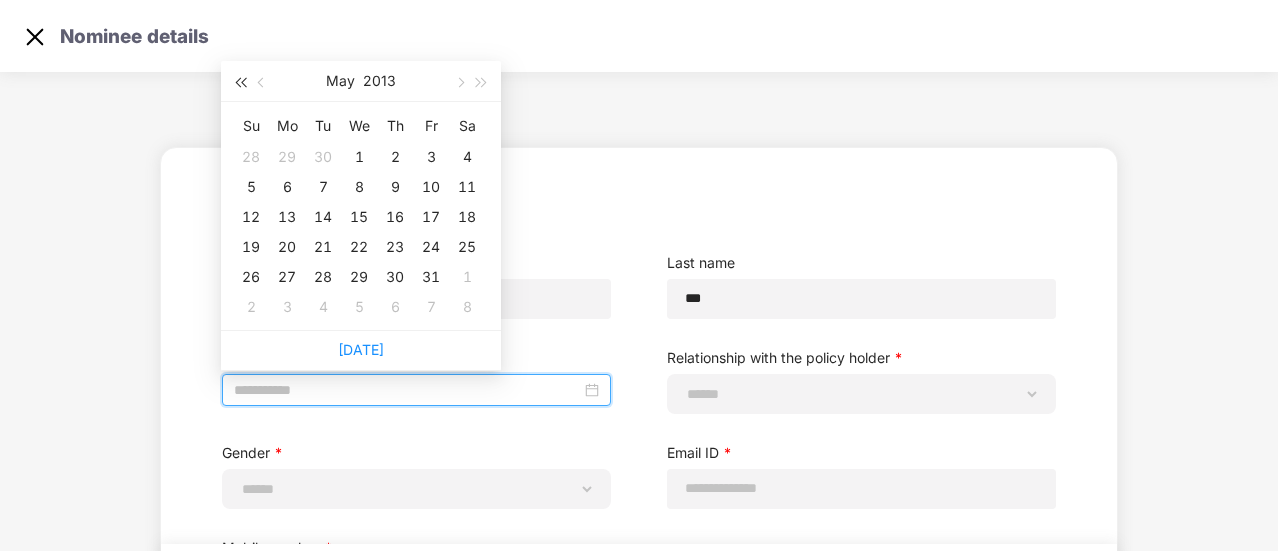 click at bounding box center [240, 83] 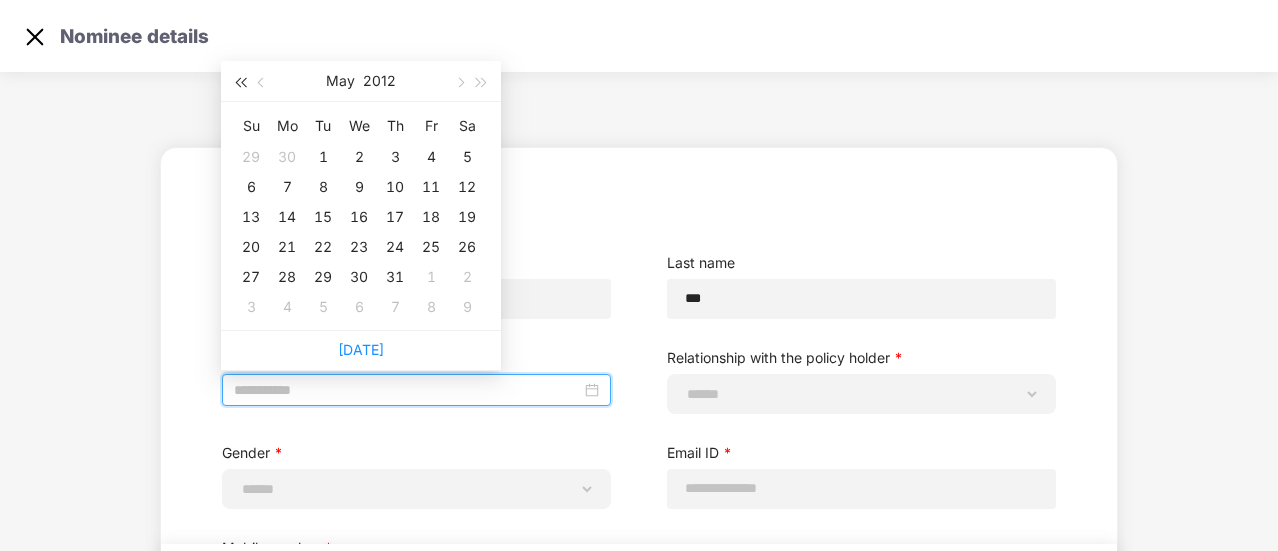 click at bounding box center [240, 83] 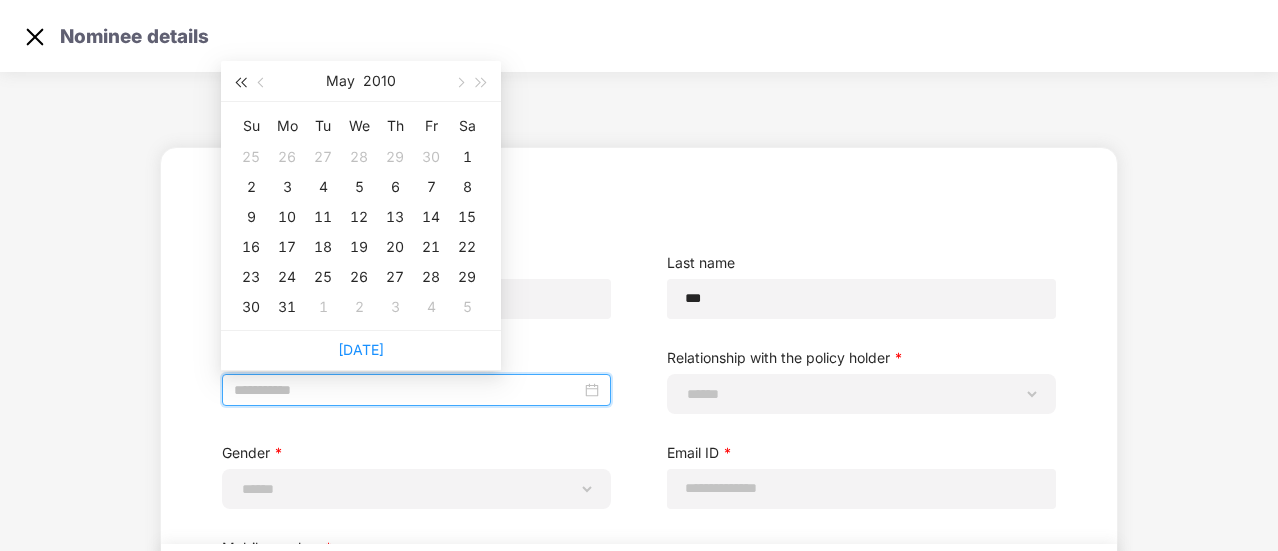 click at bounding box center [240, 83] 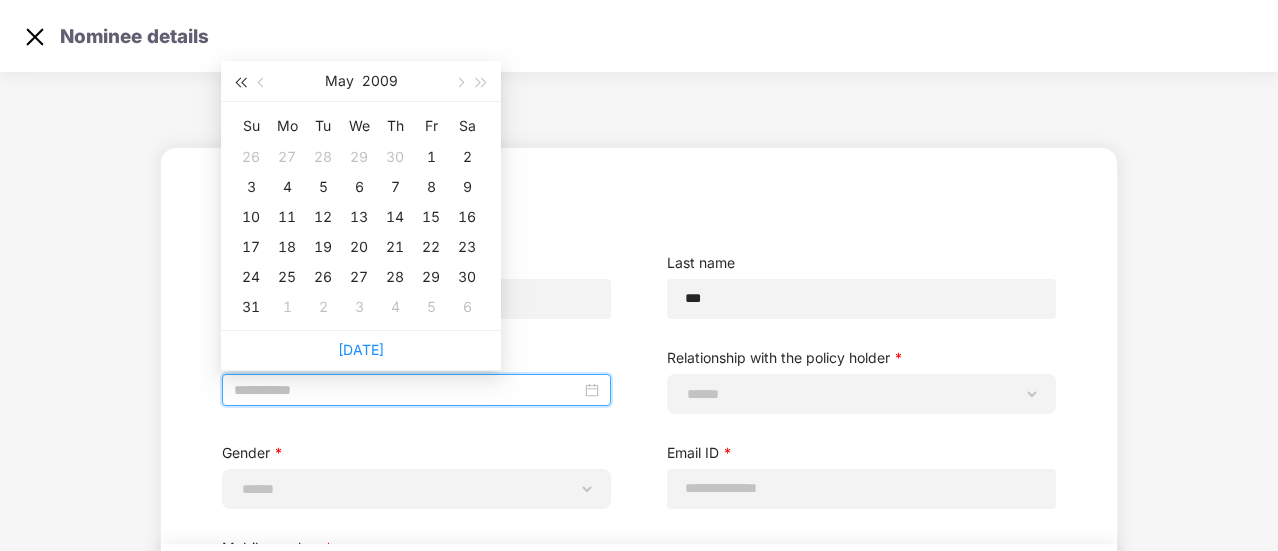 click at bounding box center (240, 83) 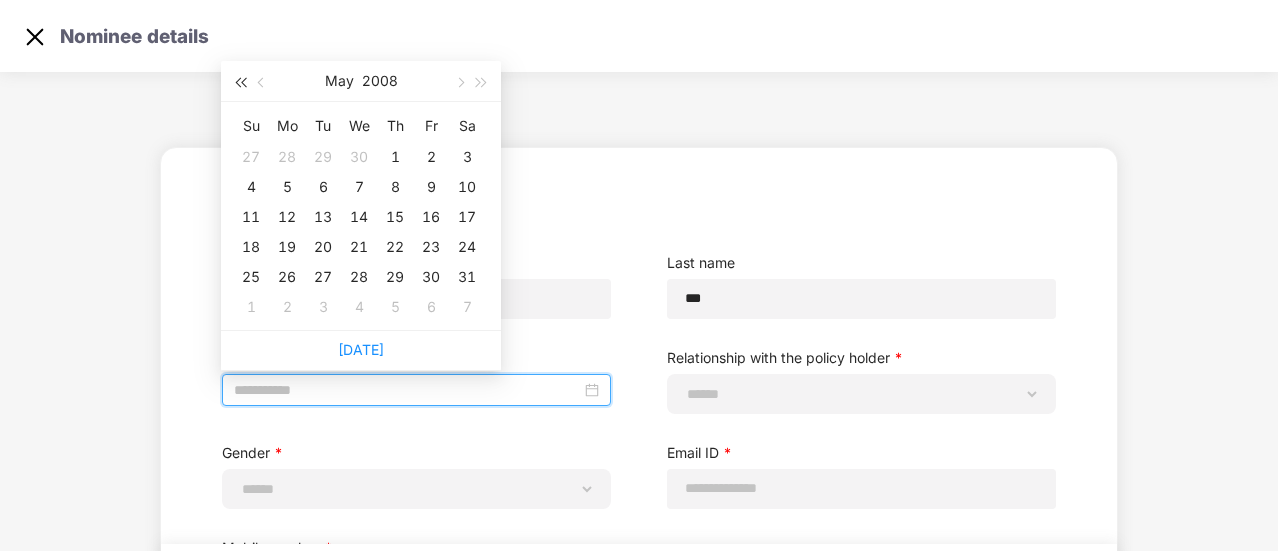 click at bounding box center (240, 83) 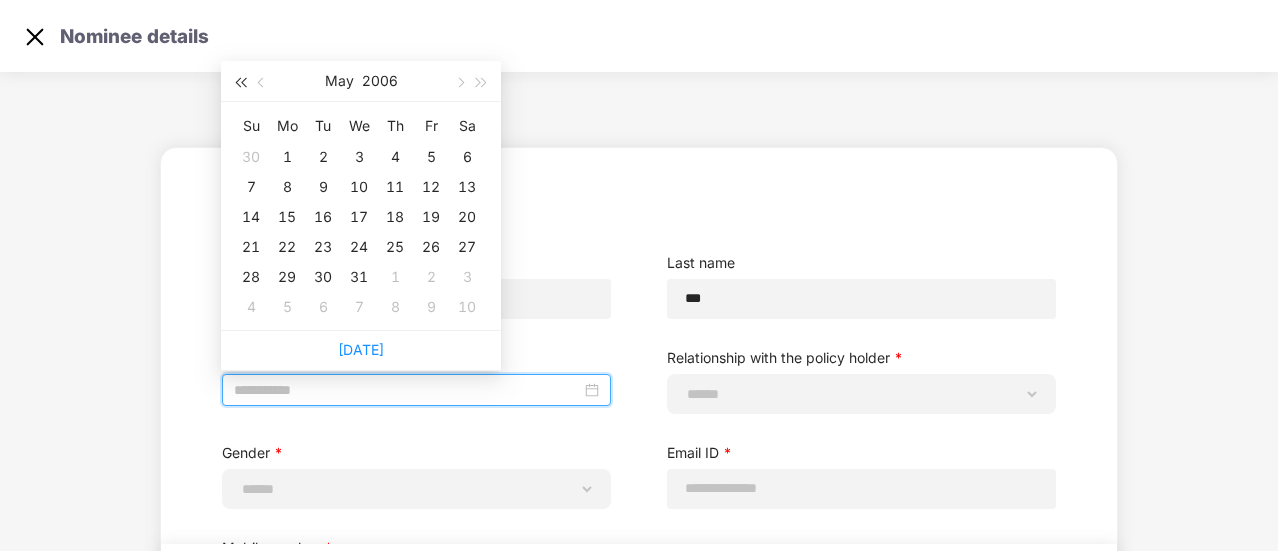 click at bounding box center (240, 83) 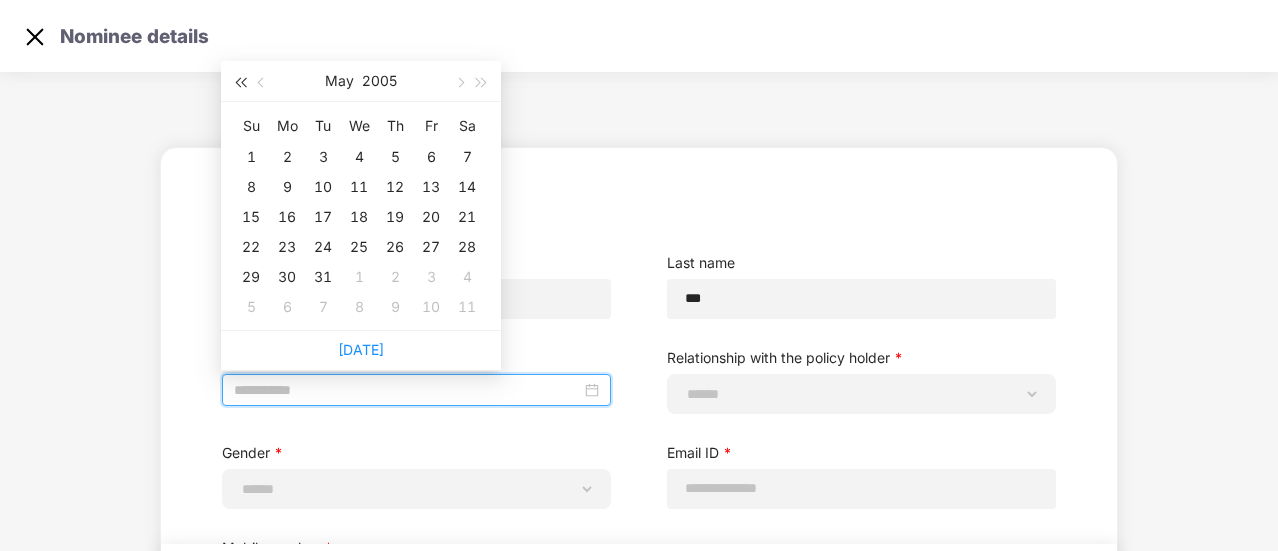 click at bounding box center [240, 83] 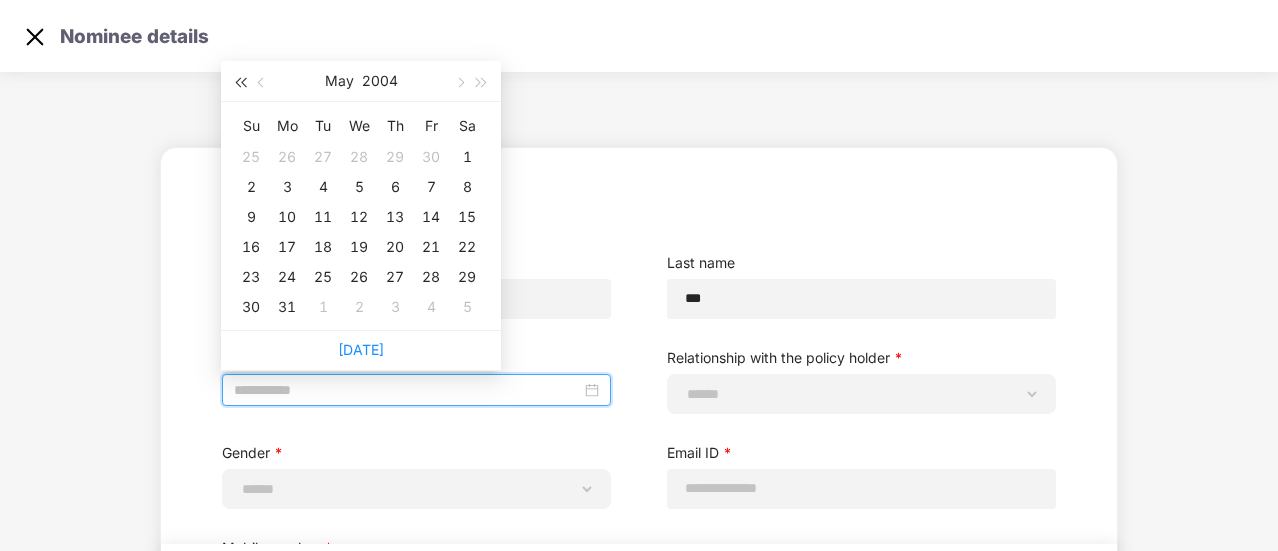 click at bounding box center [240, 83] 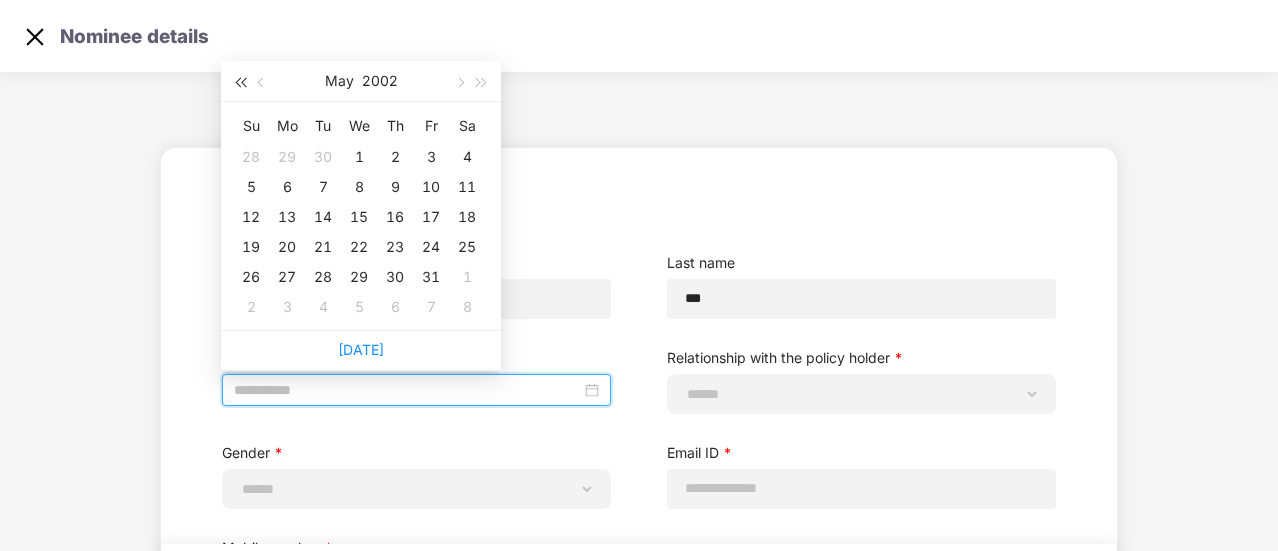click at bounding box center (240, 83) 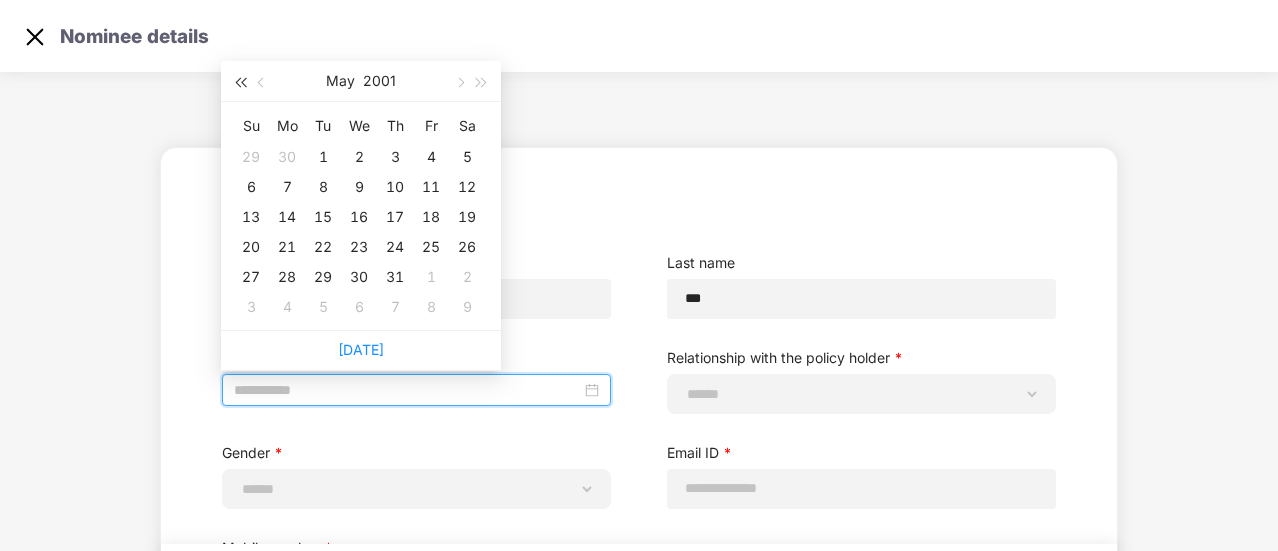 click at bounding box center (240, 83) 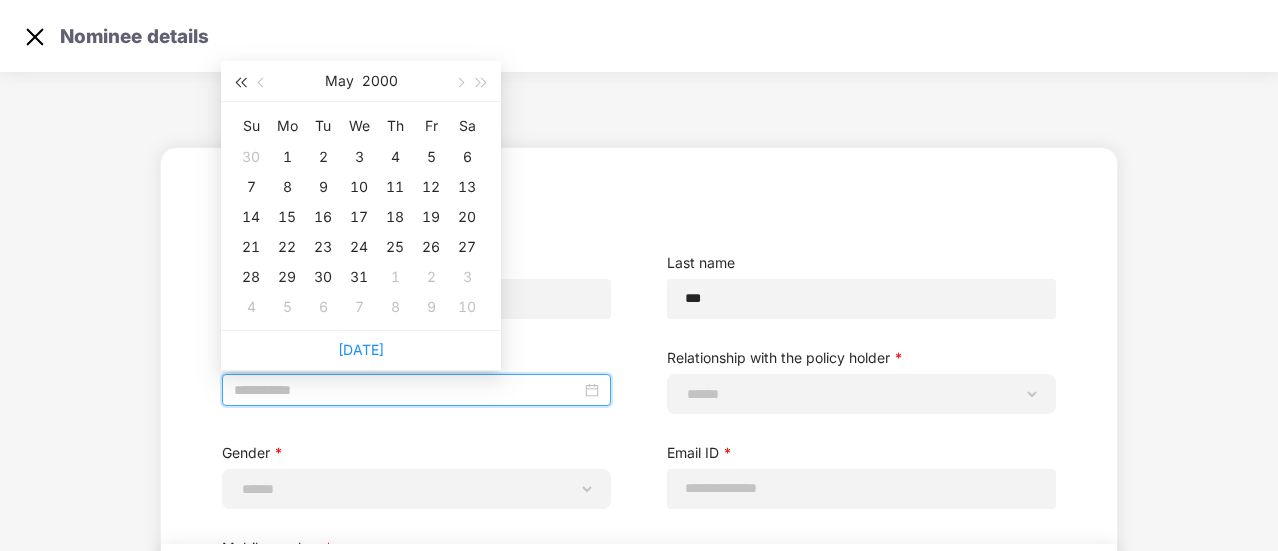 click at bounding box center [240, 83] 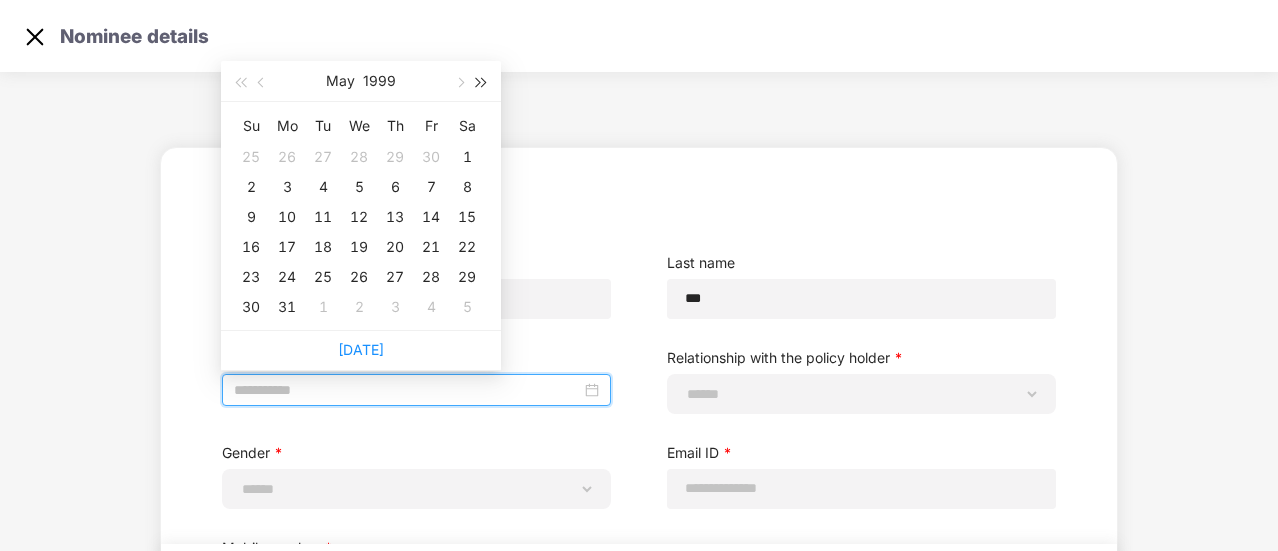 click at bounding box center (482, 81) 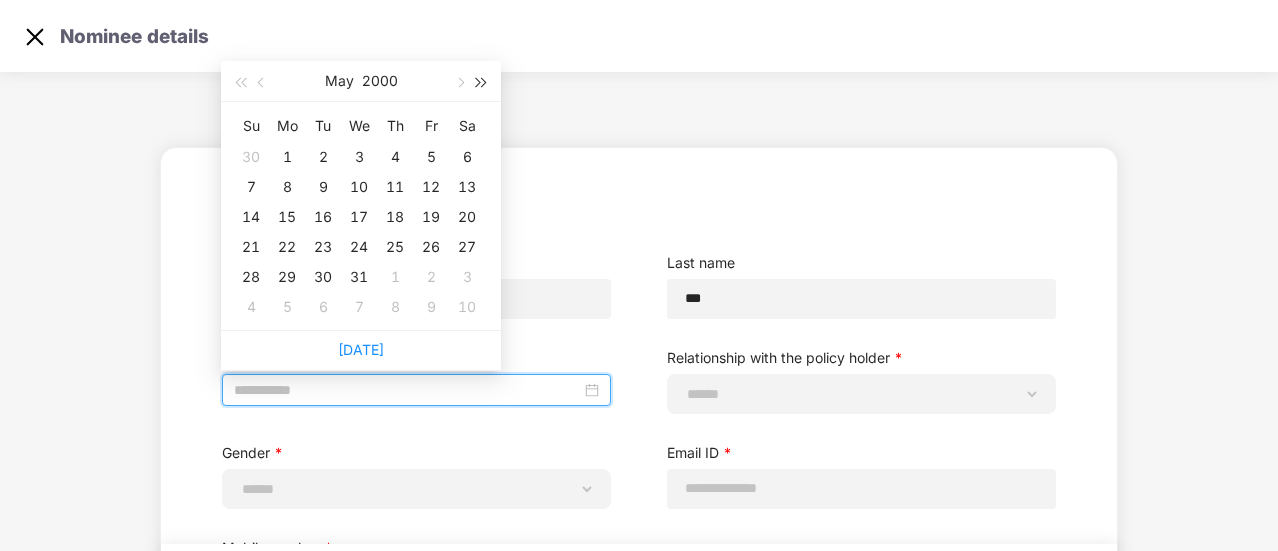click at bounding box center (482, 81) 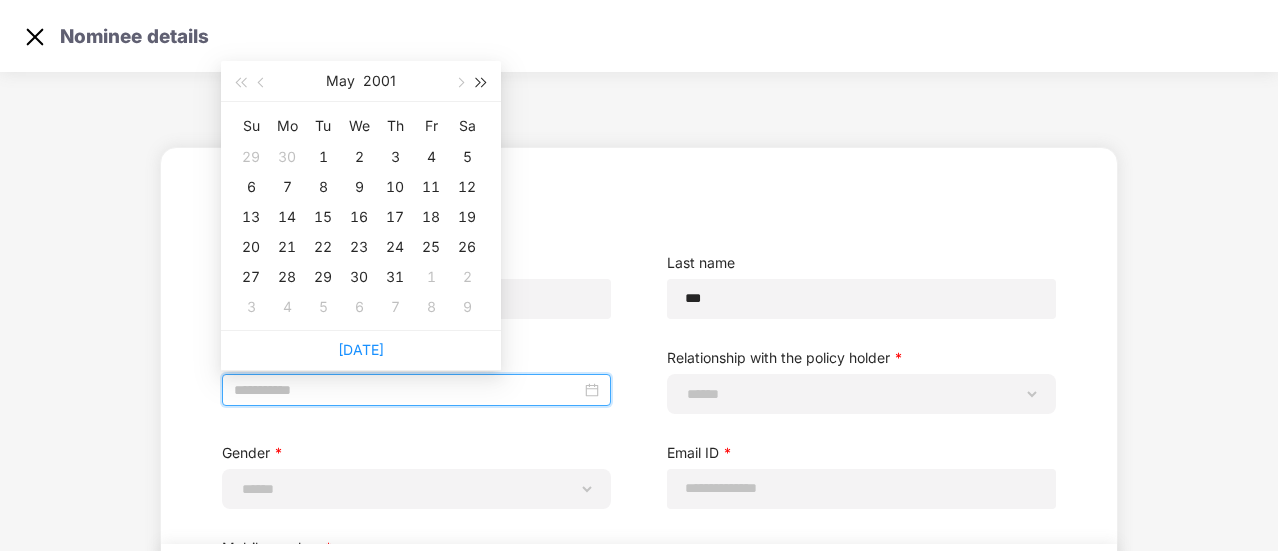click at bounding box center [482, 81] 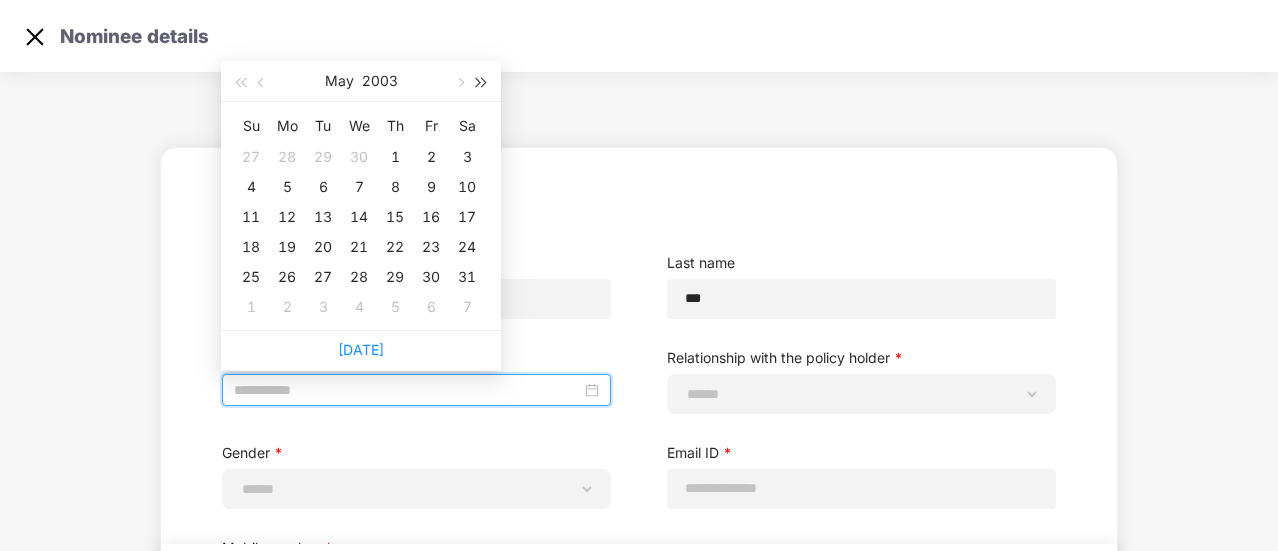 click at bounding box center (482, 81) 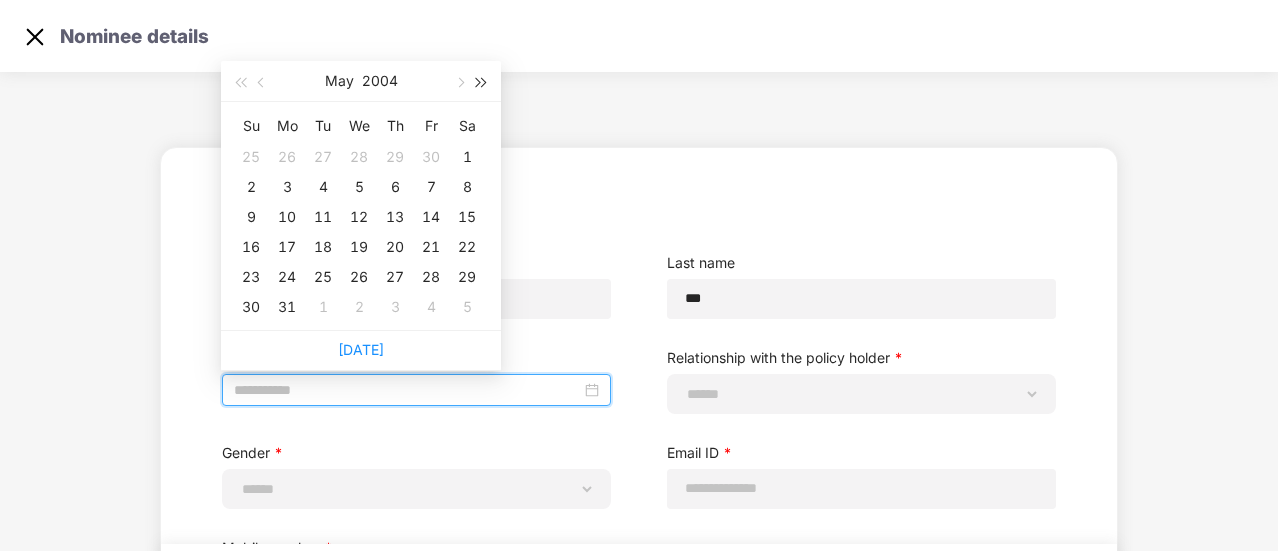 click at bounding box center [482, 81] 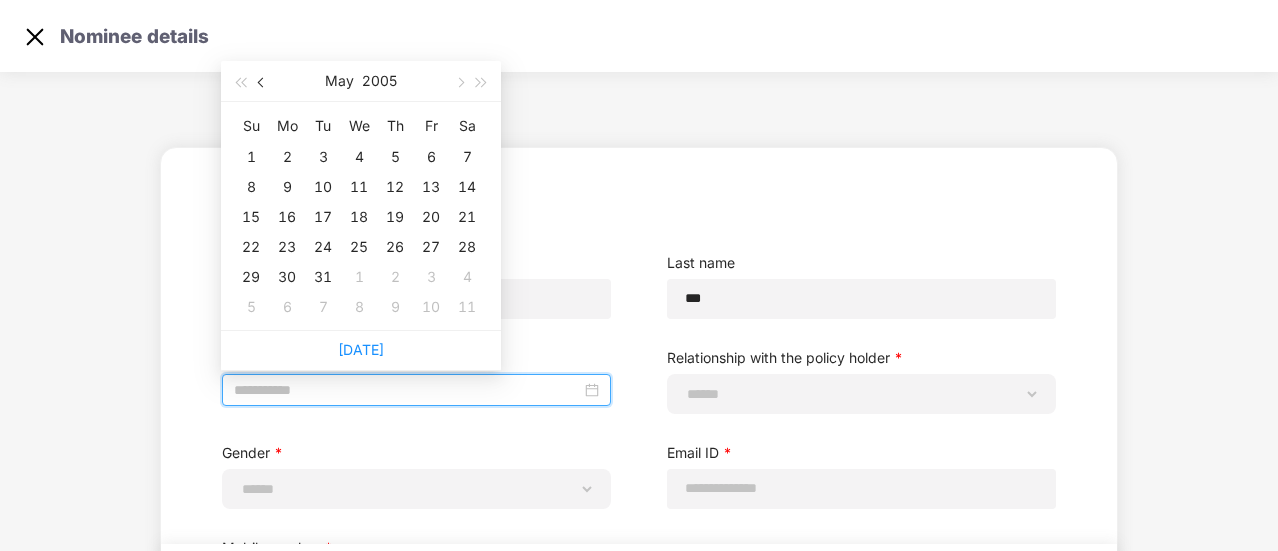 click at bounding box center (263, 83) 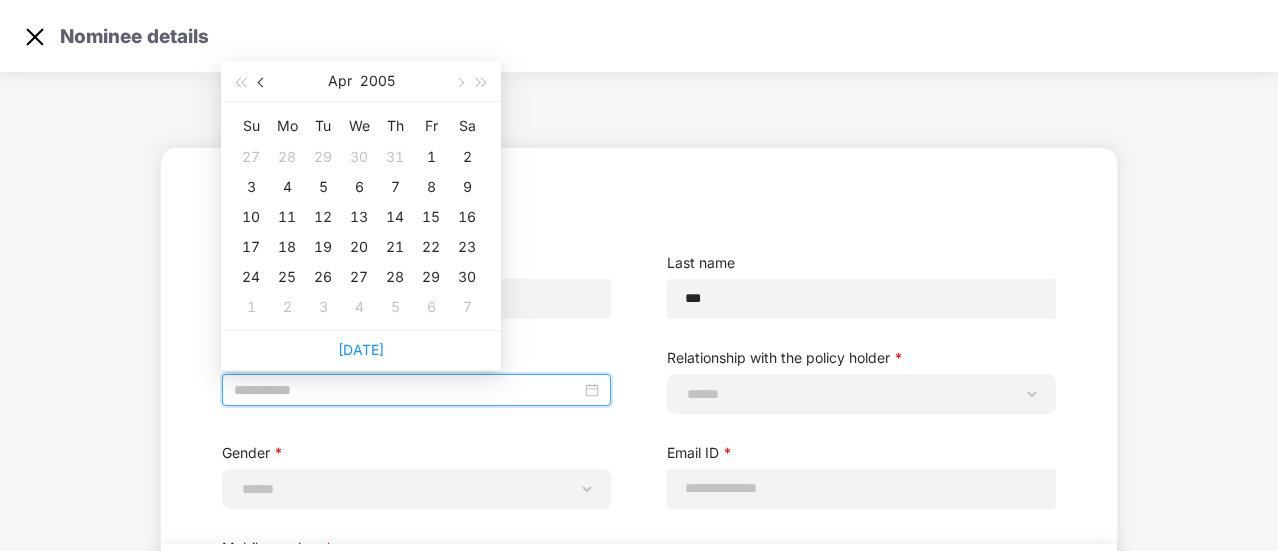 click at bounding box center (263, 83) 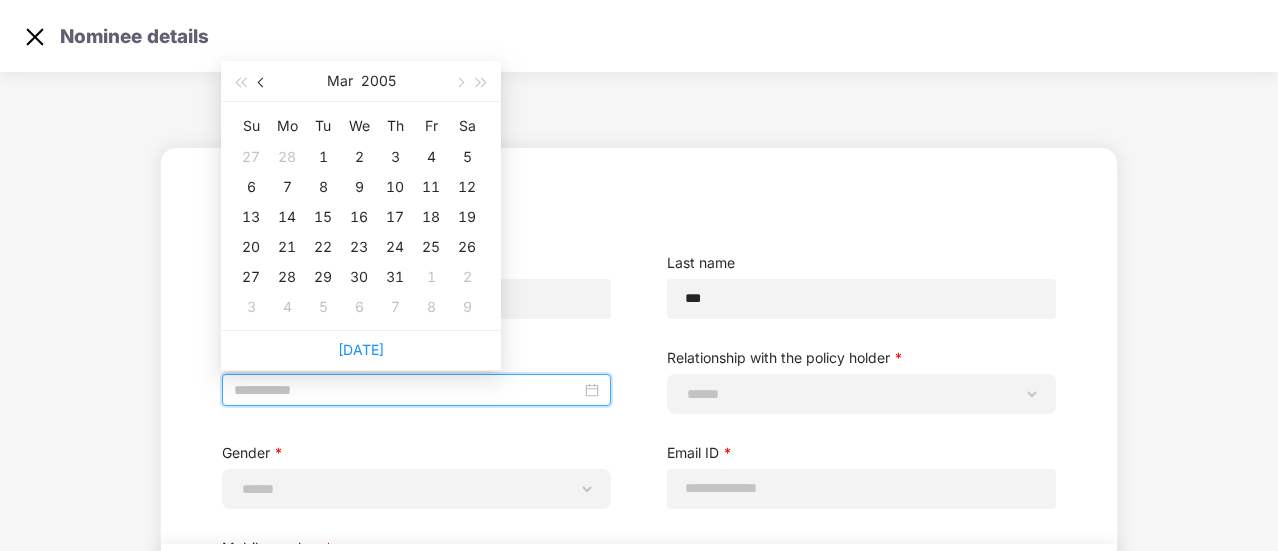 click at bounding box center (263, 83) 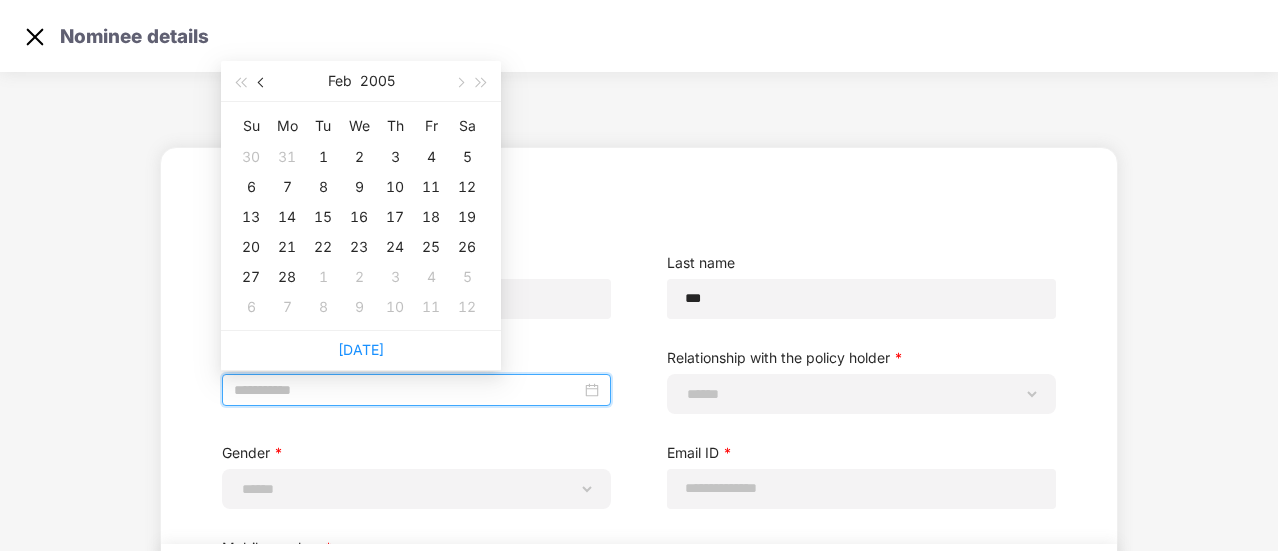click at bounding box center (263, 83) 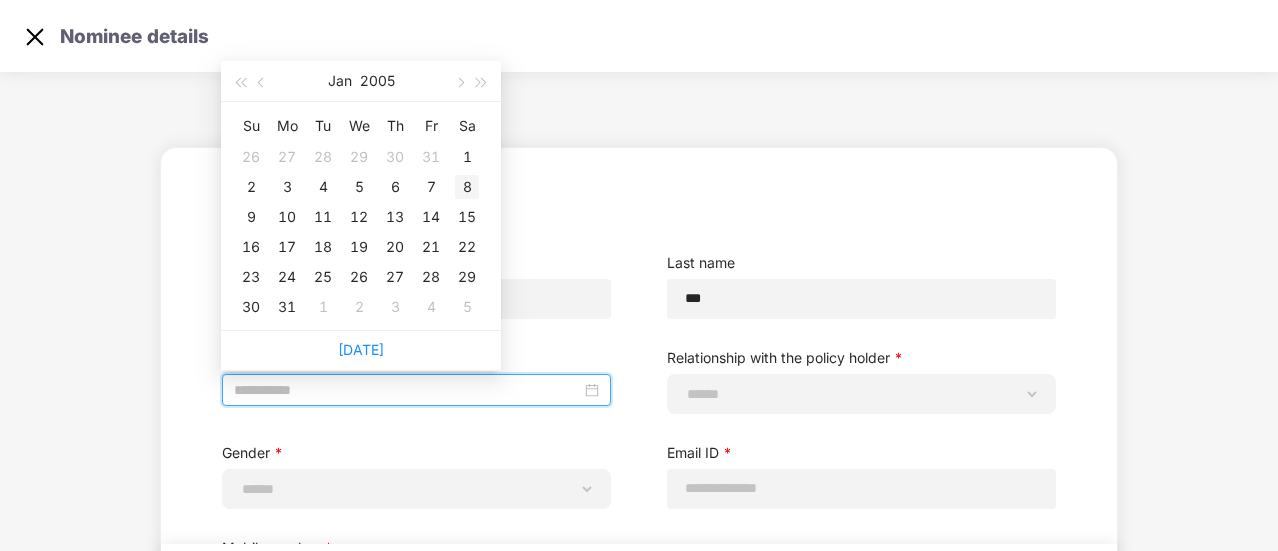 type on "**********" 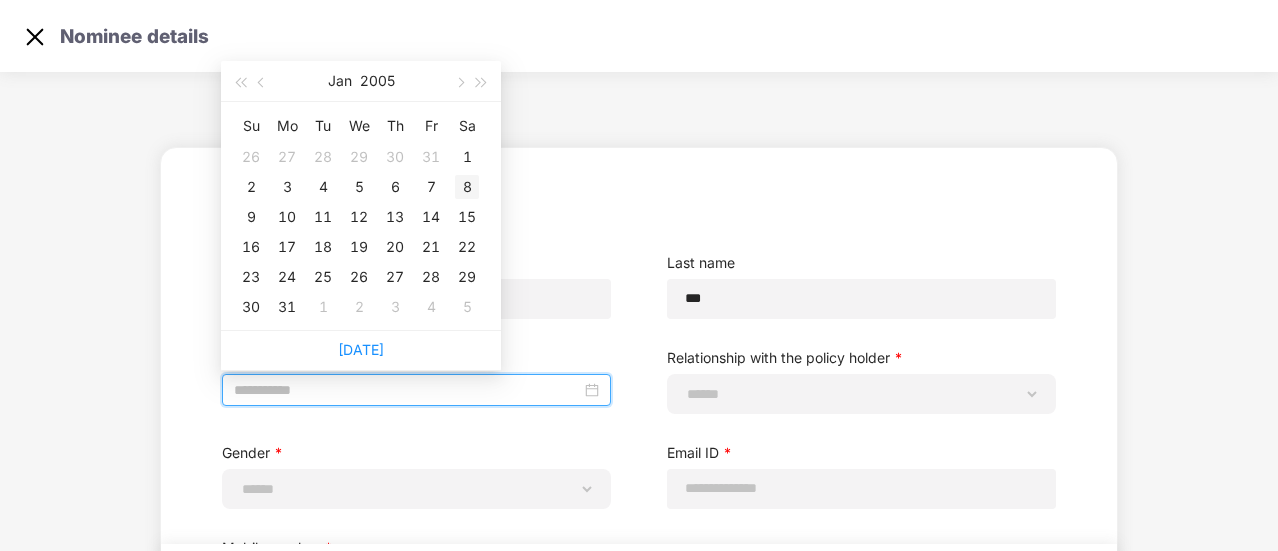 click on "8" at bounding box center (467, 187) 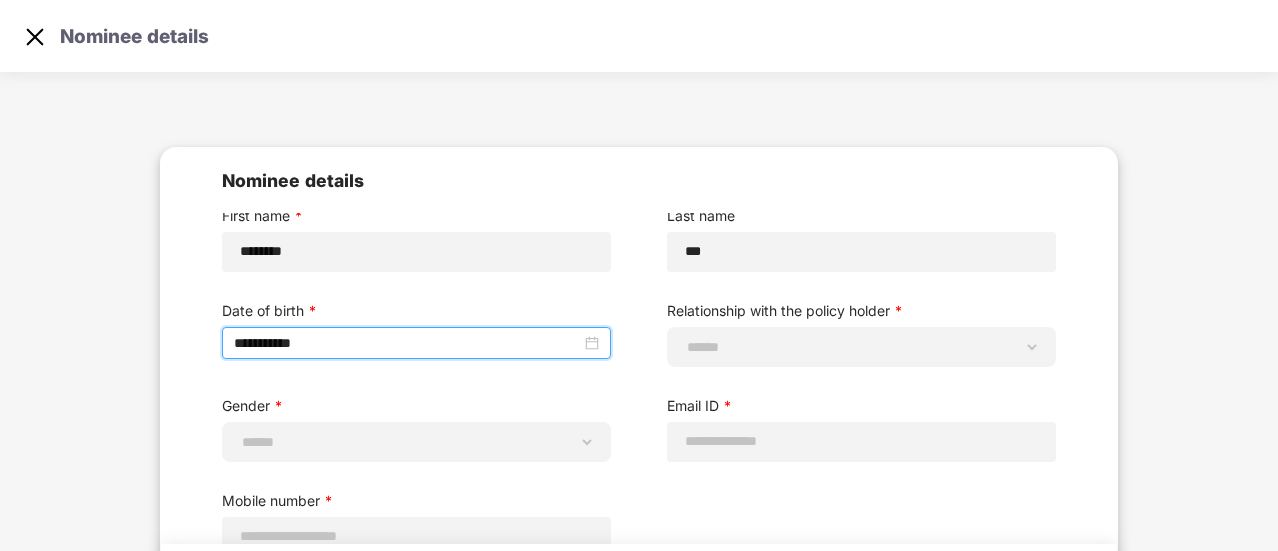 scroll, scrollTop: 48, scrollLeft: 0, axis: vertical 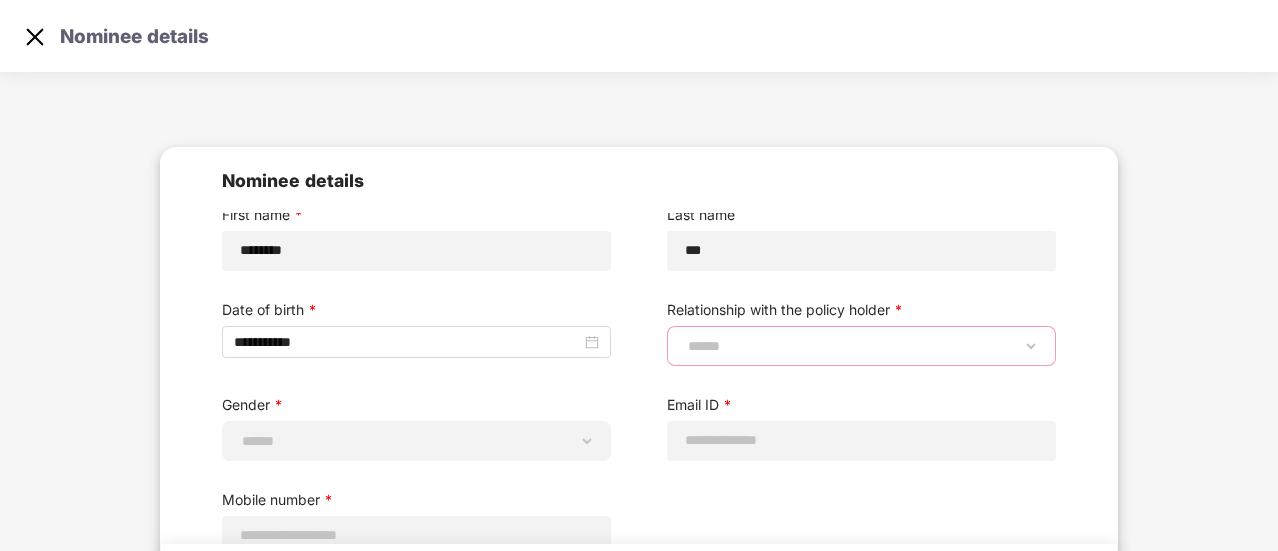 click on "**********" at bounding box center [861, 346] 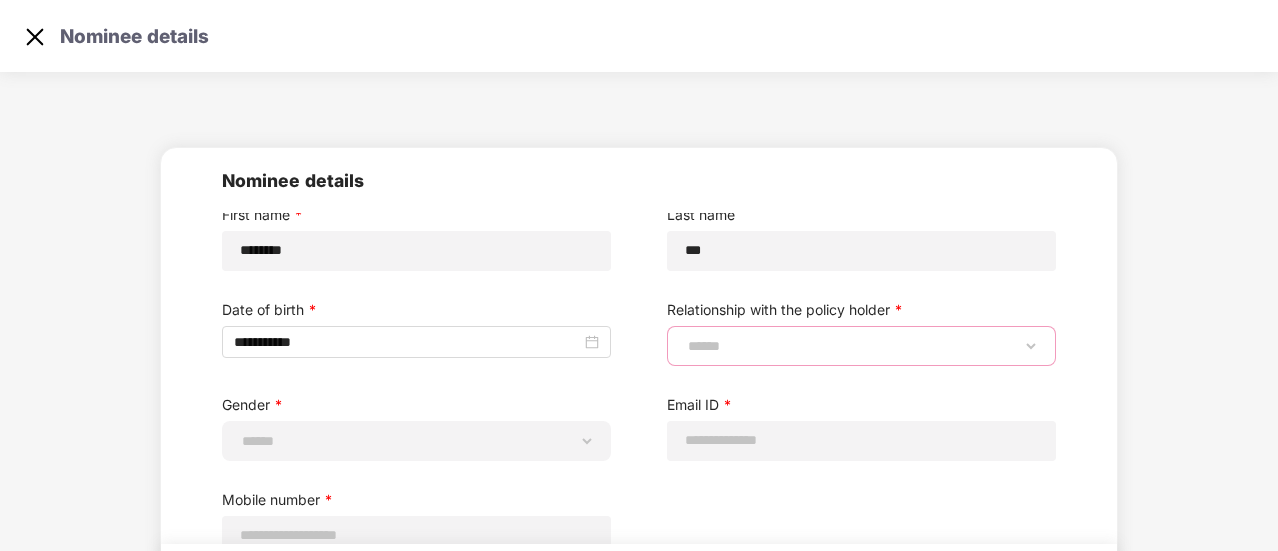 select on "*******" 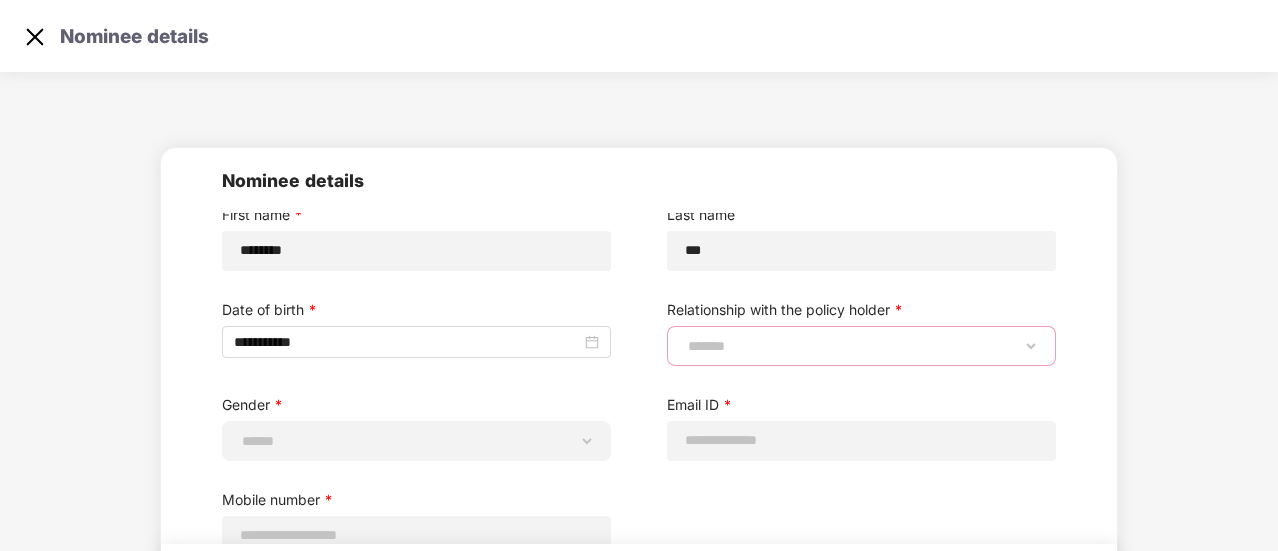 click on "**********" at bounding box center [861, 346] 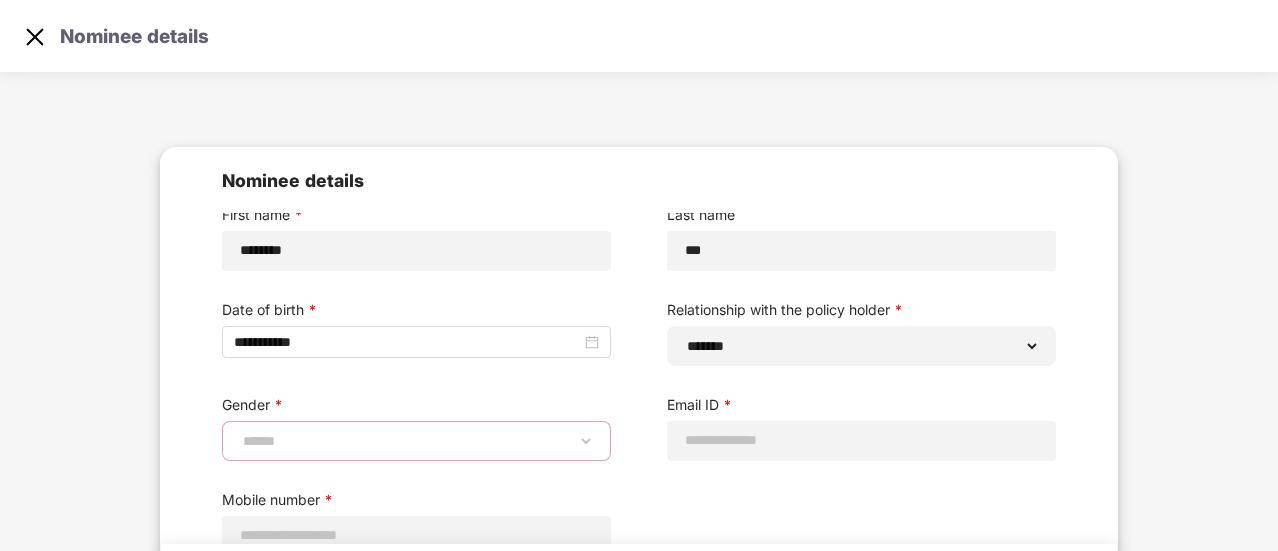 click on "**********" at bounding box center (416, 441) 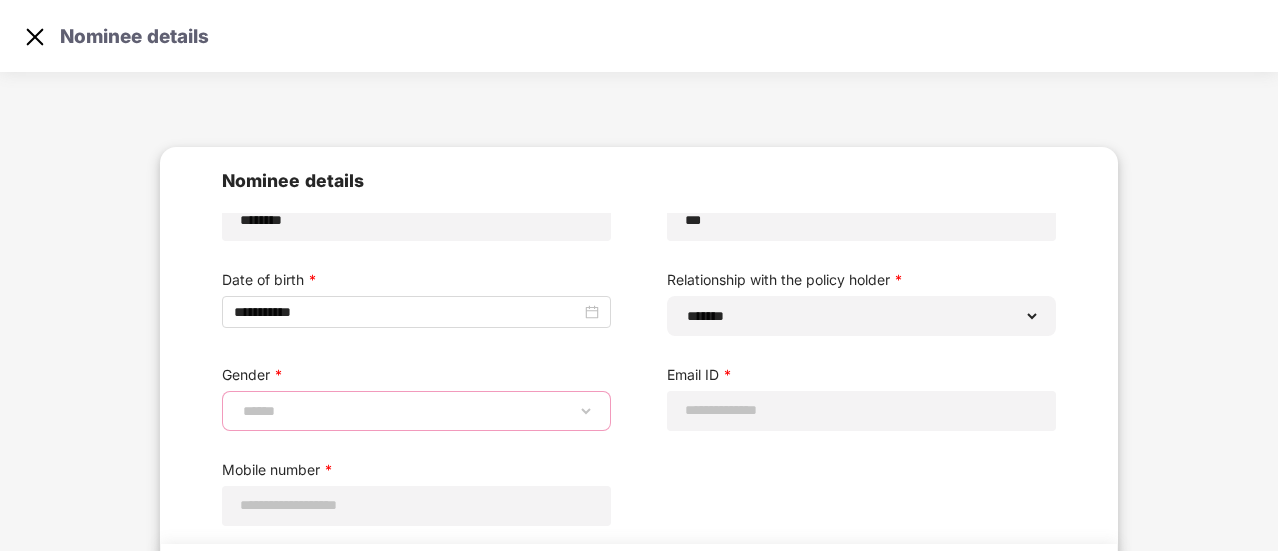 click on "**********" at bounding box center (416, 411) 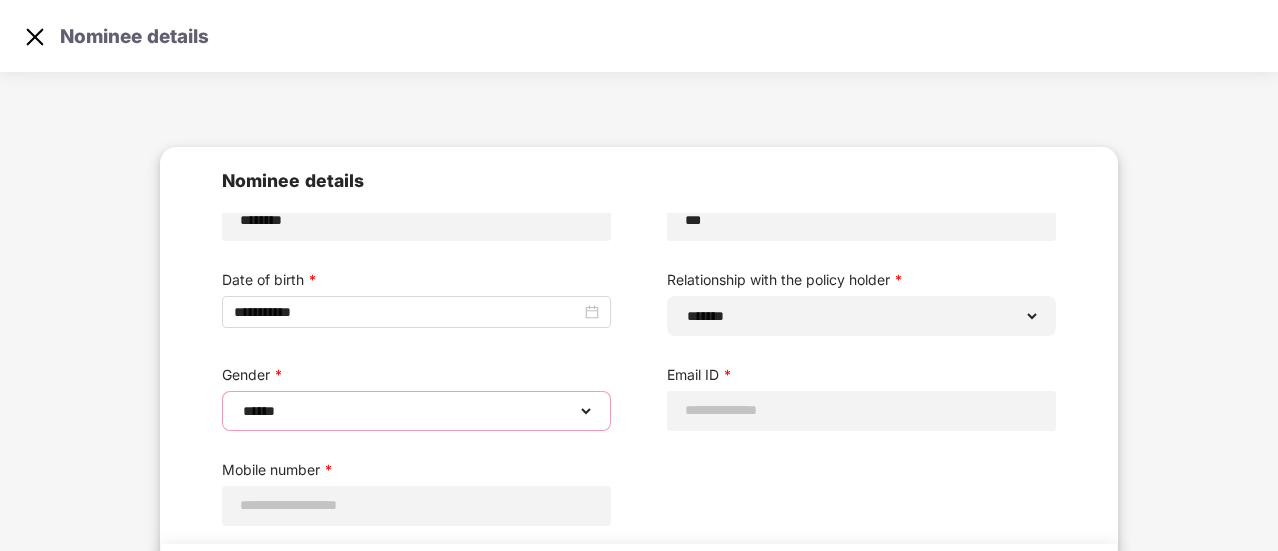 click on "**********" at bounding box center [416, 411] 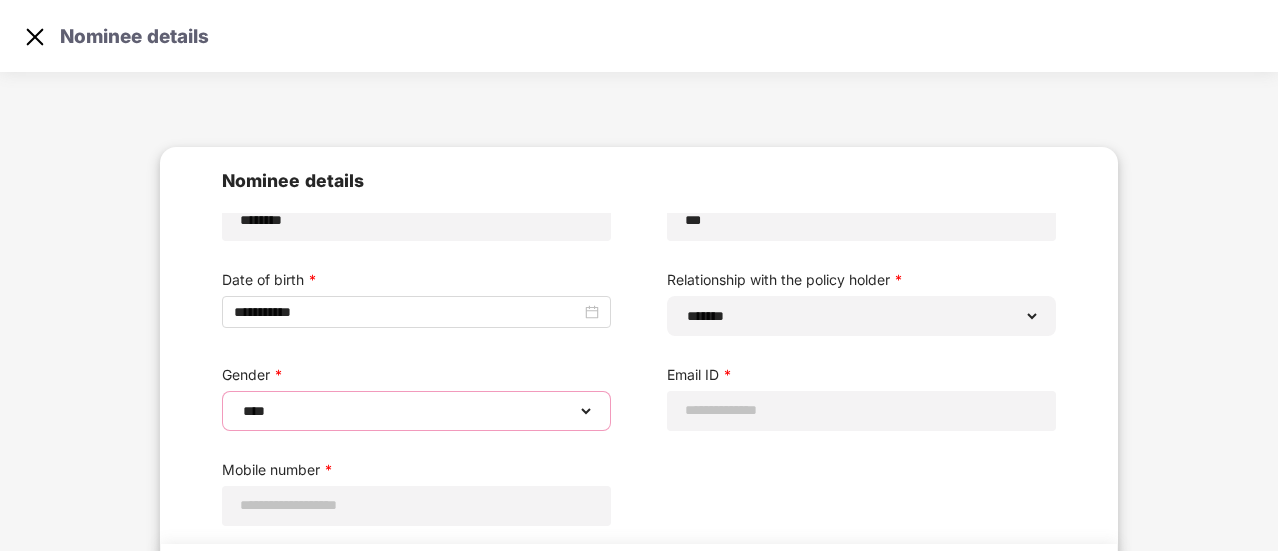 click on "**********" at bounding box center (416, 411) 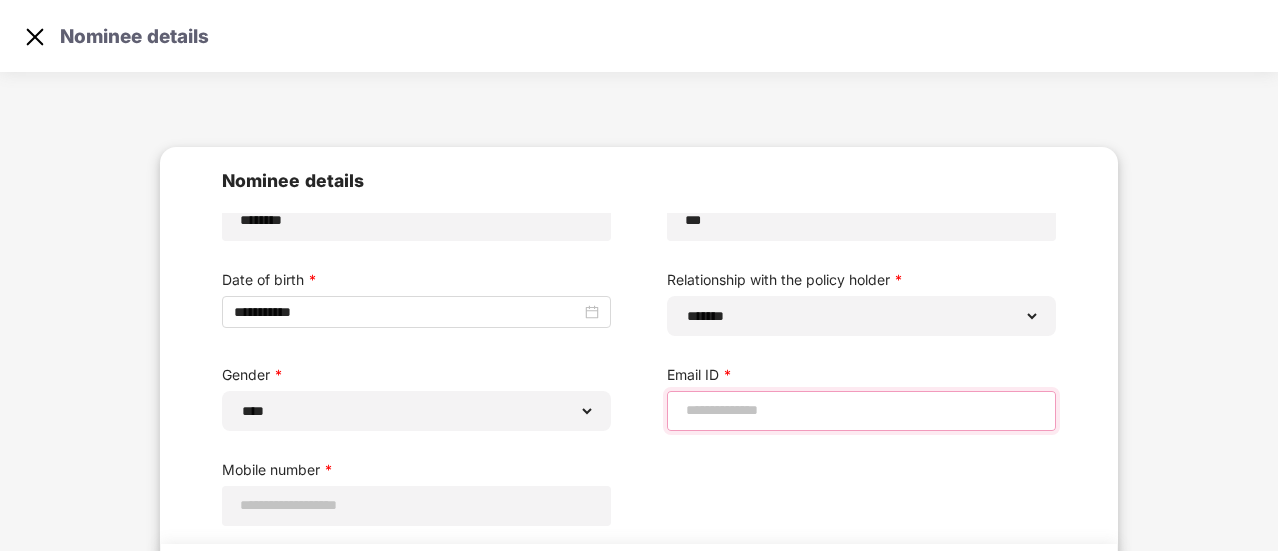 click at bounding box center (861, 410) 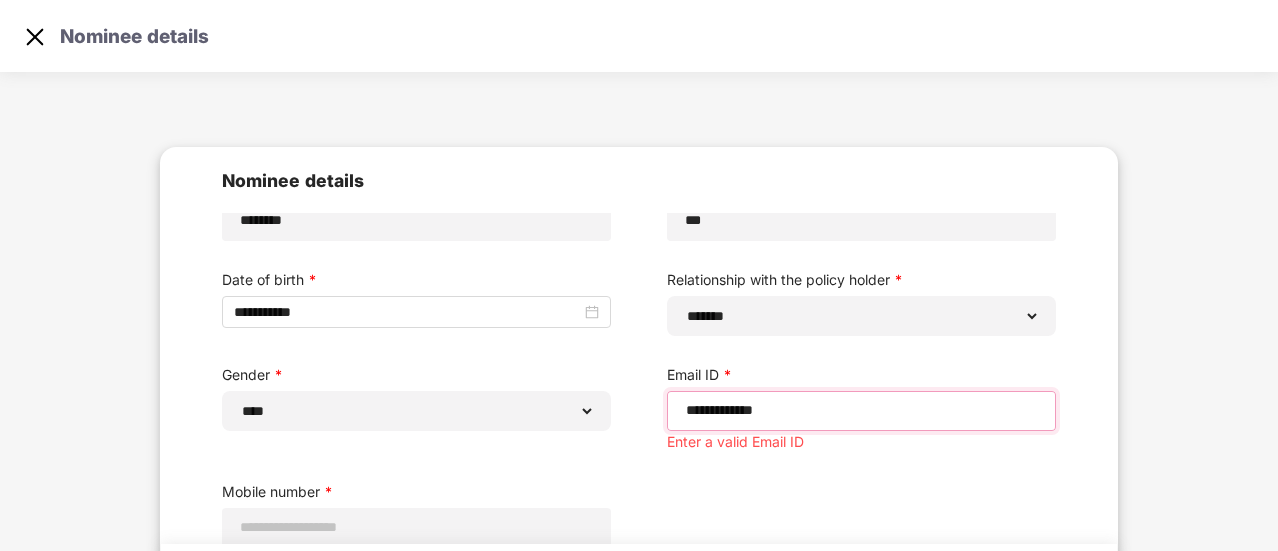click on "**********" at bounding box center (861, 410) 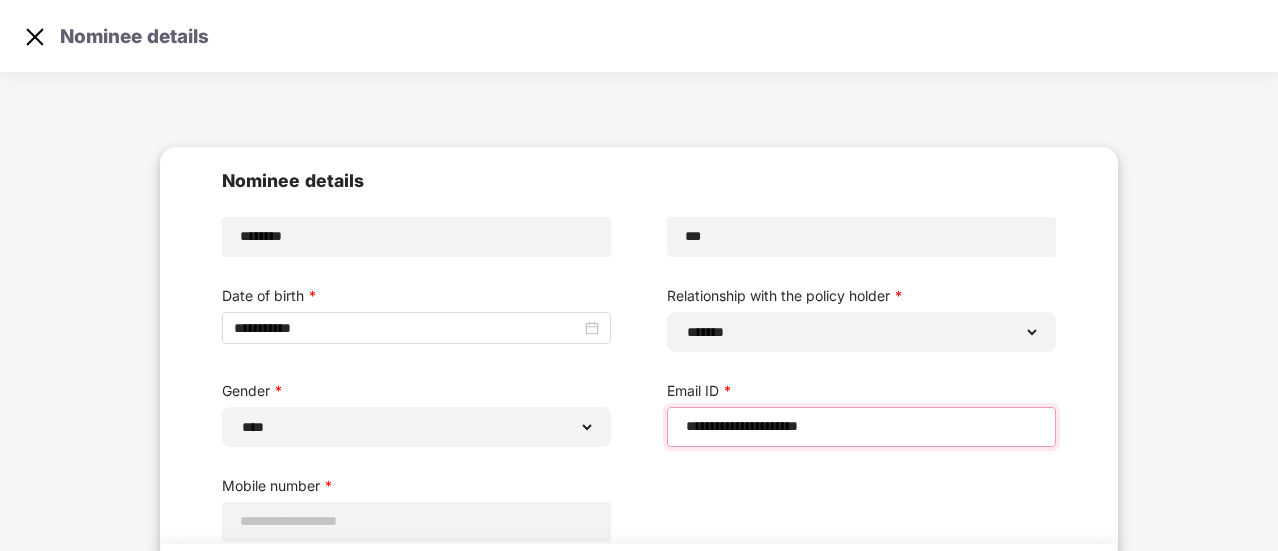 scroll, scrollTop: 78, scrollLeft: 0, axis: vertical 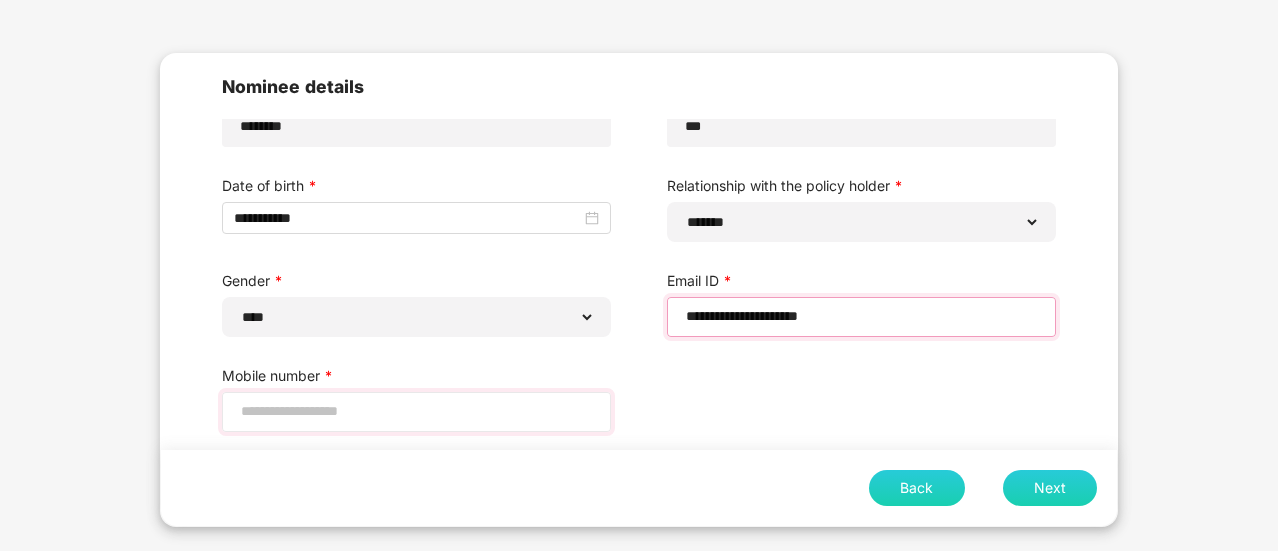 type on "**********" 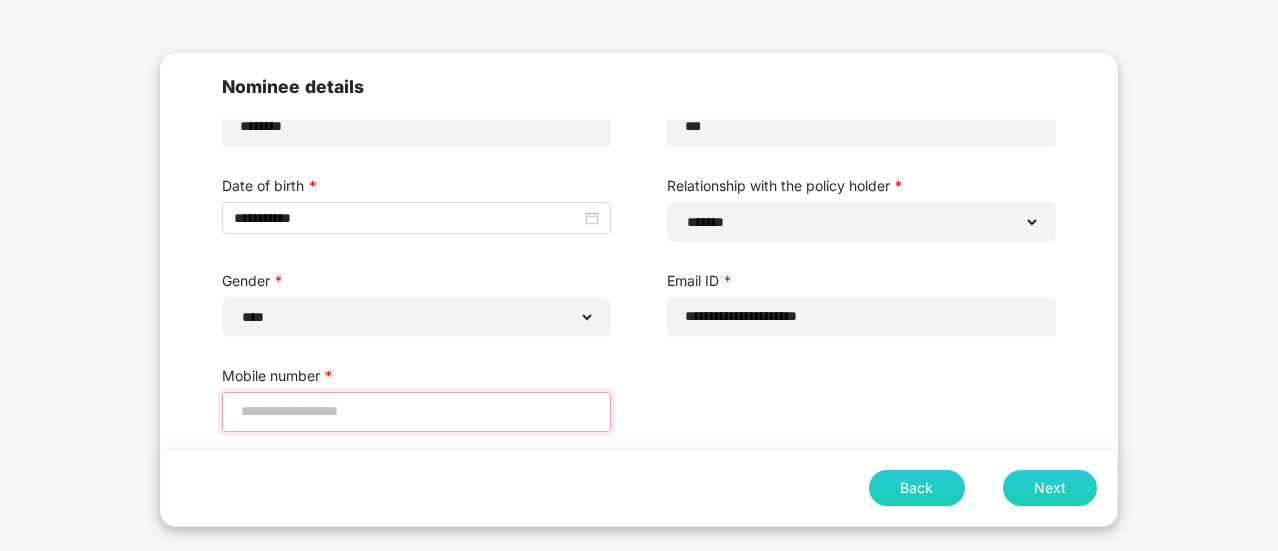 click at bounding box center [416, 411] 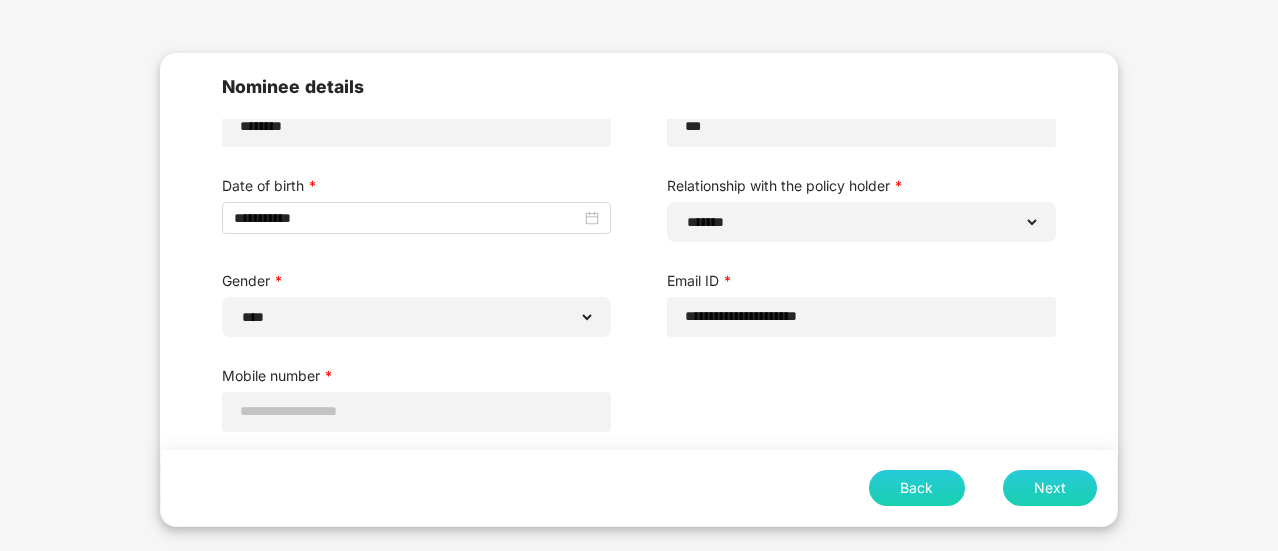 click on "Next" at bounding box center (1050, 488) 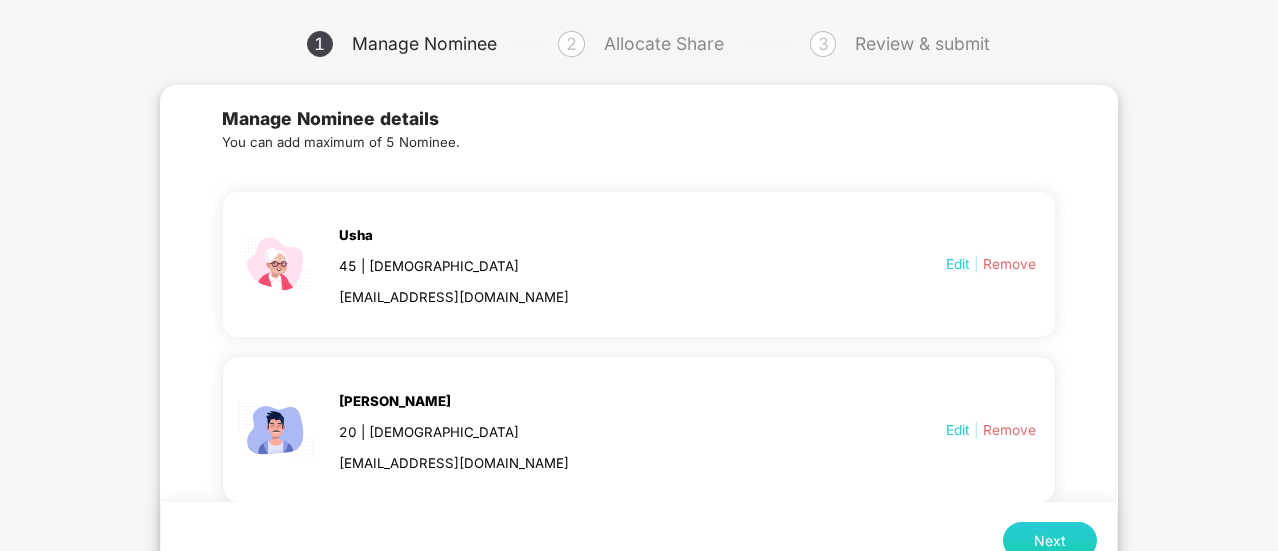 scroll, scrollTop: 142, scrollLeft: 0, axis: vertical 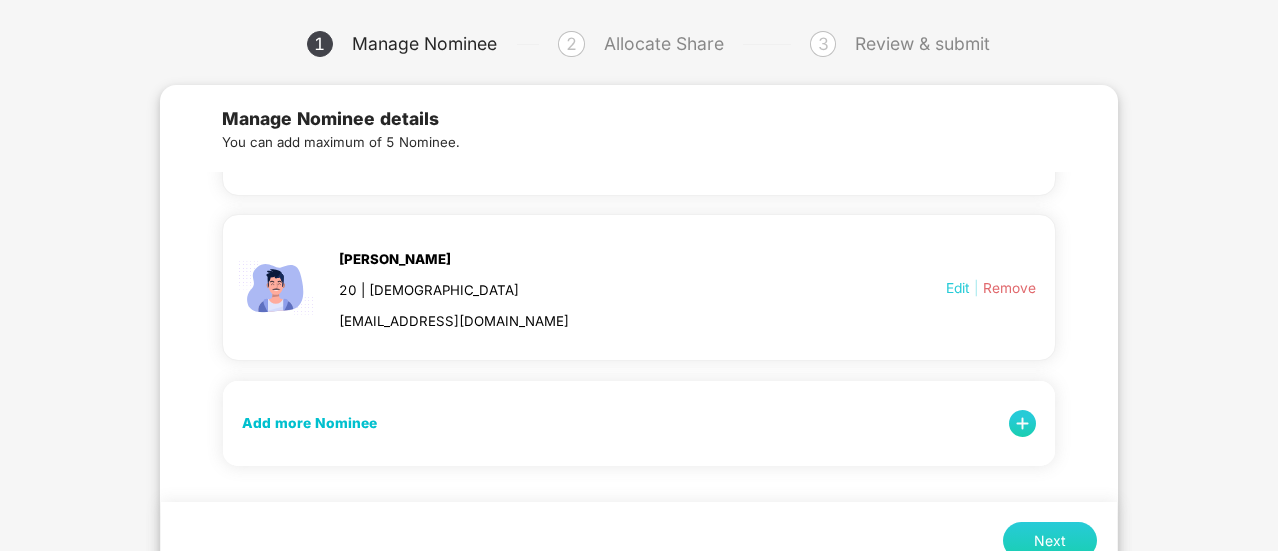 click at bounding box center (1023, 424) 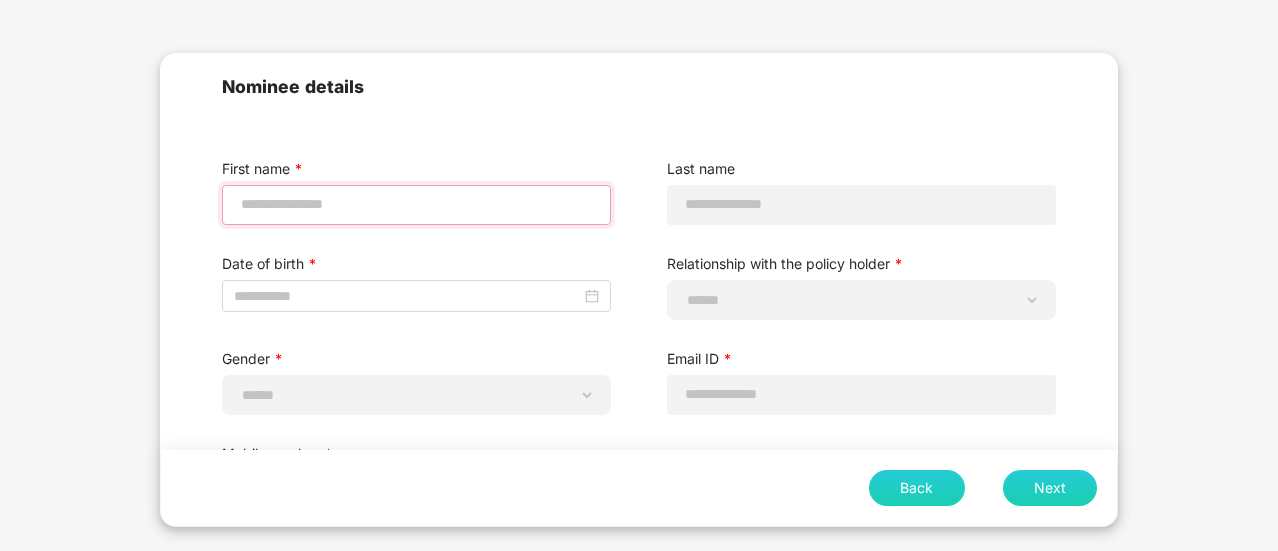 click at bounding box center [416, 204] 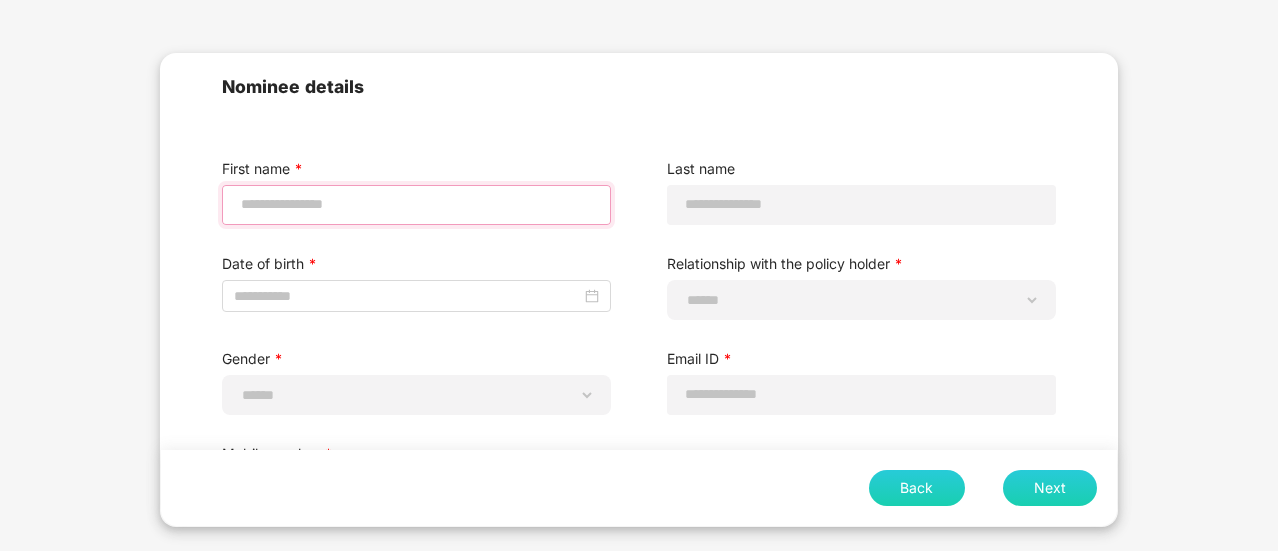 type on "*" 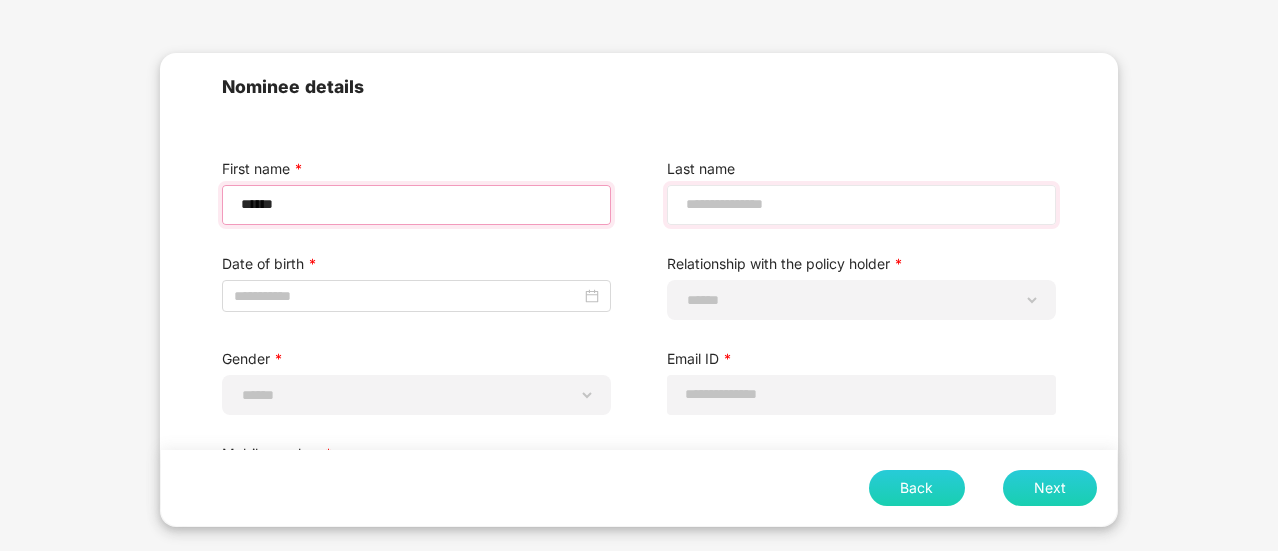 type on "******" 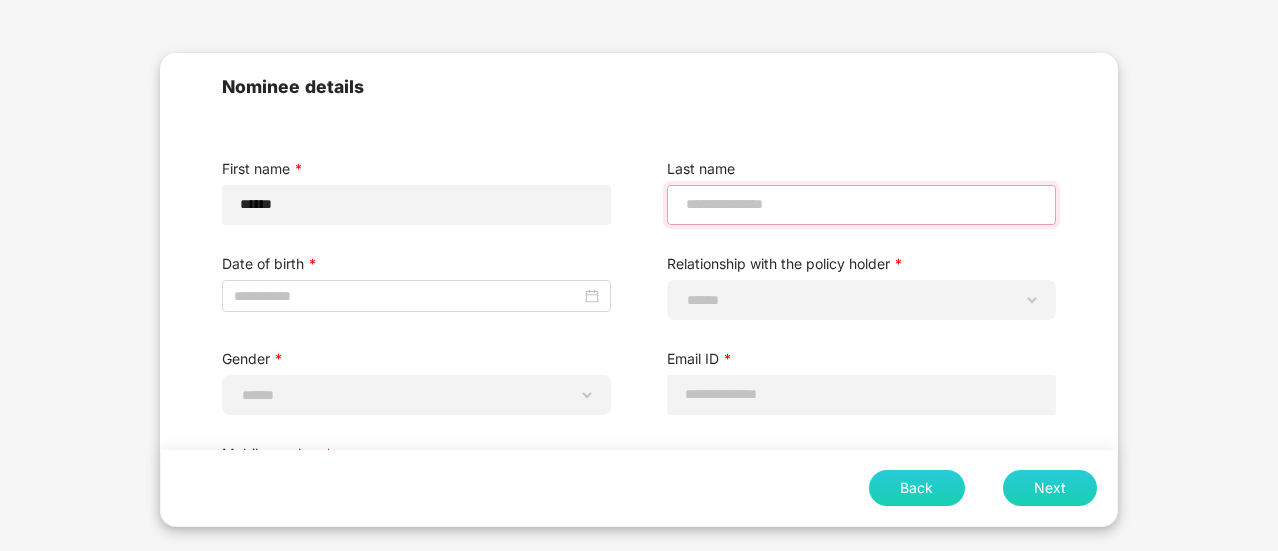 click at bounding box center (861, 204) 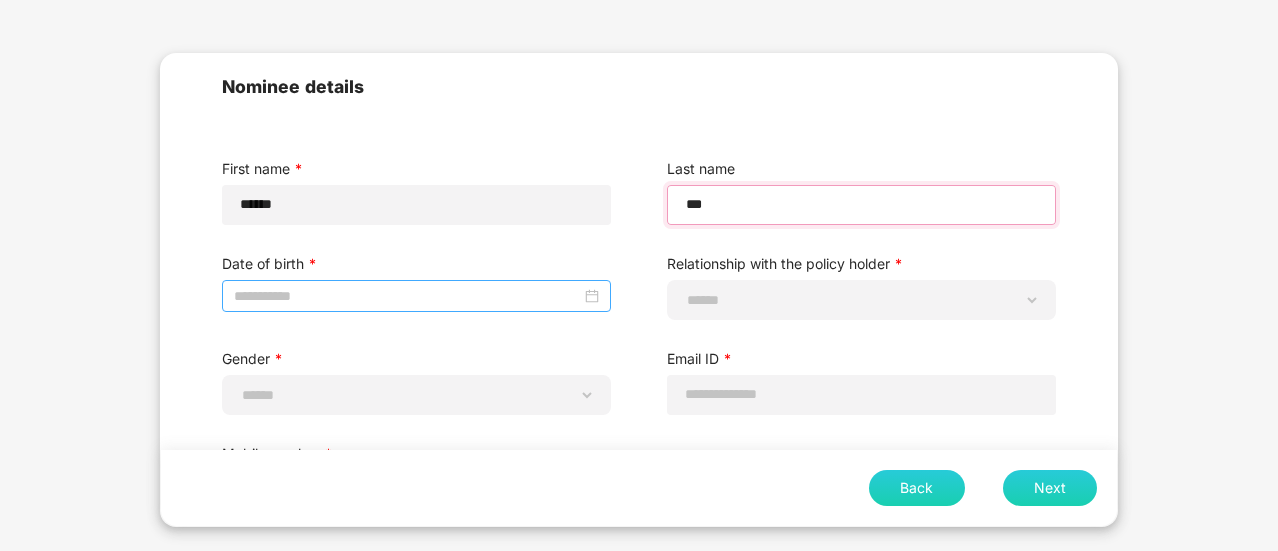 type on "***" 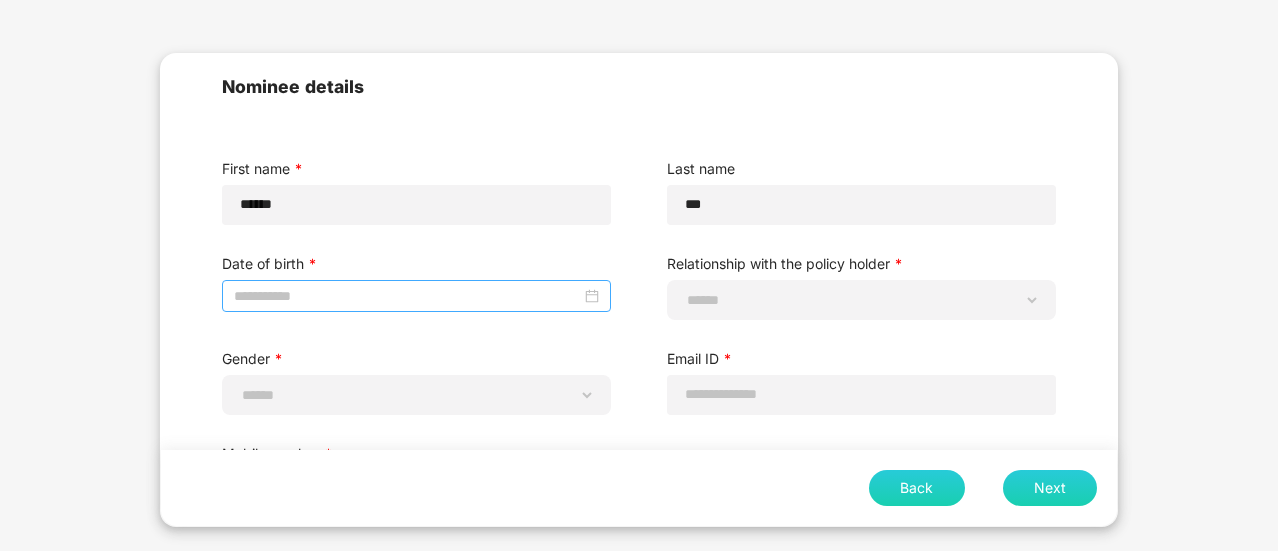 click at bounding box center [416, 296] 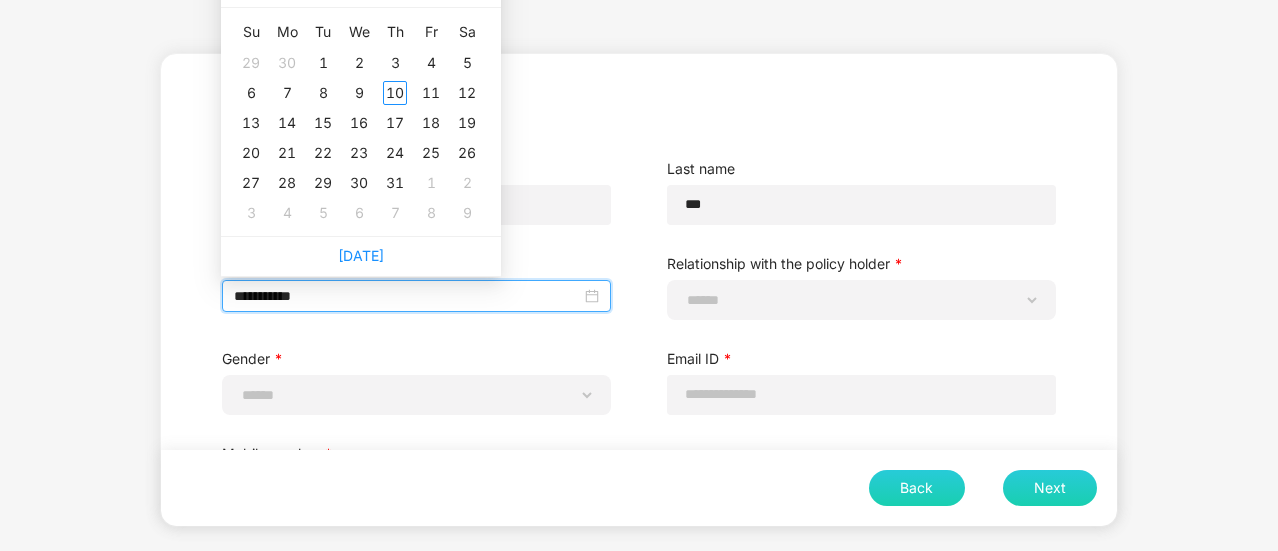 type on "**********" 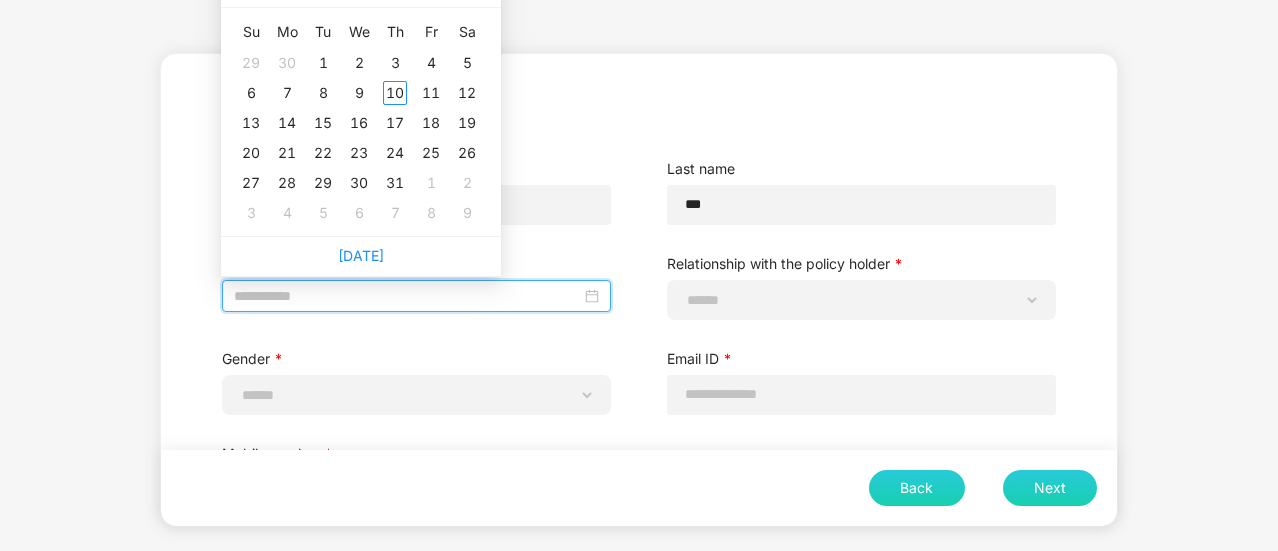 scroll, scrollTop: 0, scrollLeft: 0, axis: both 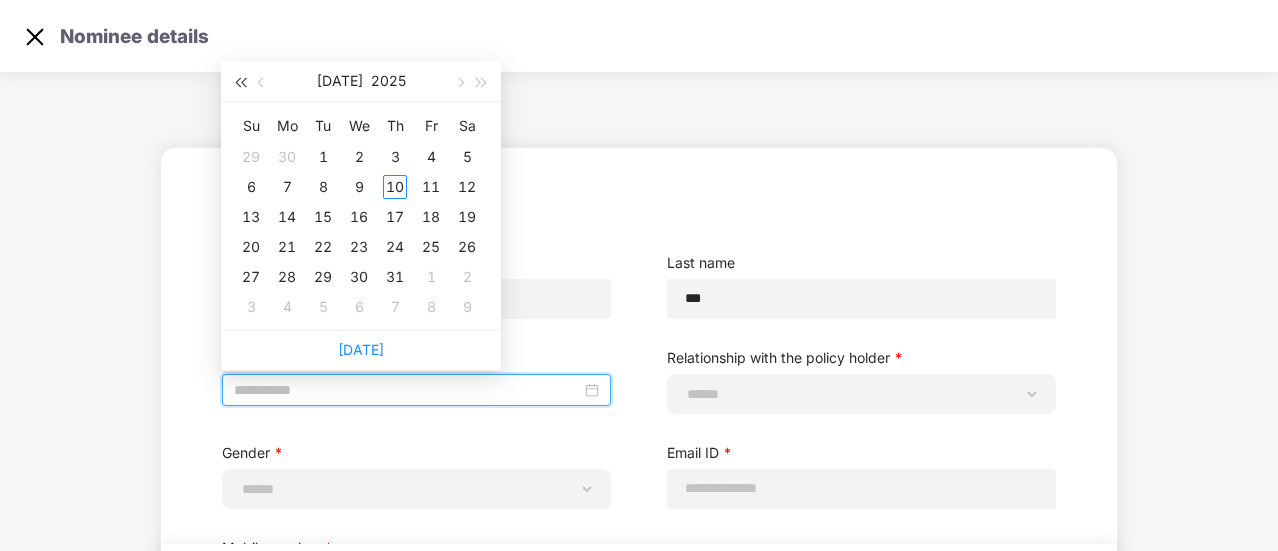 click at bounding box center (240, 81) 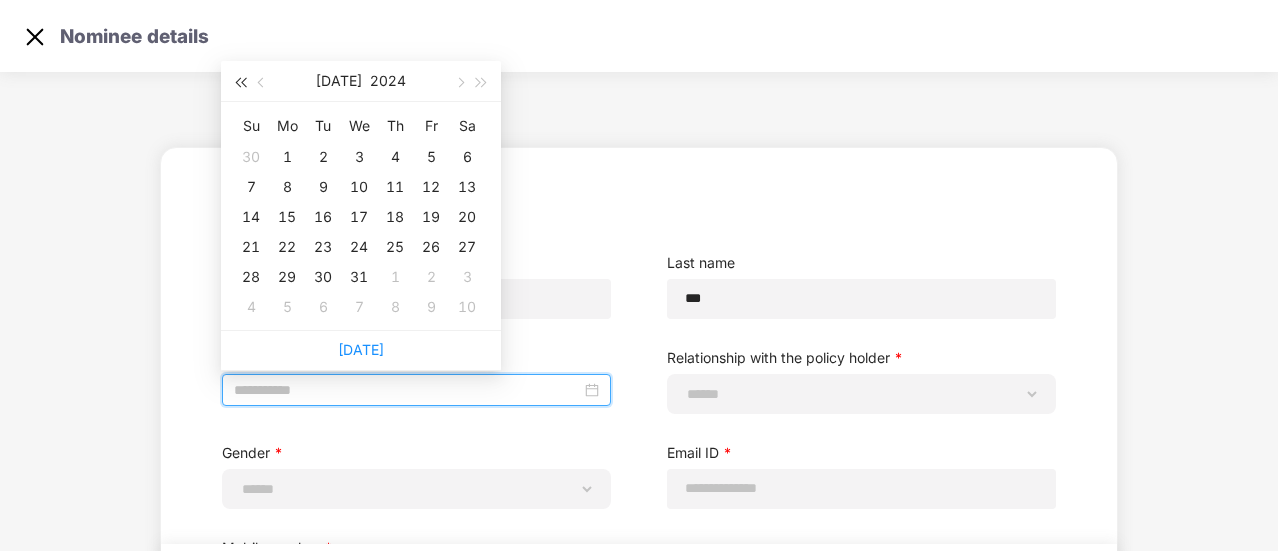 click at bounding box center (240, 81) 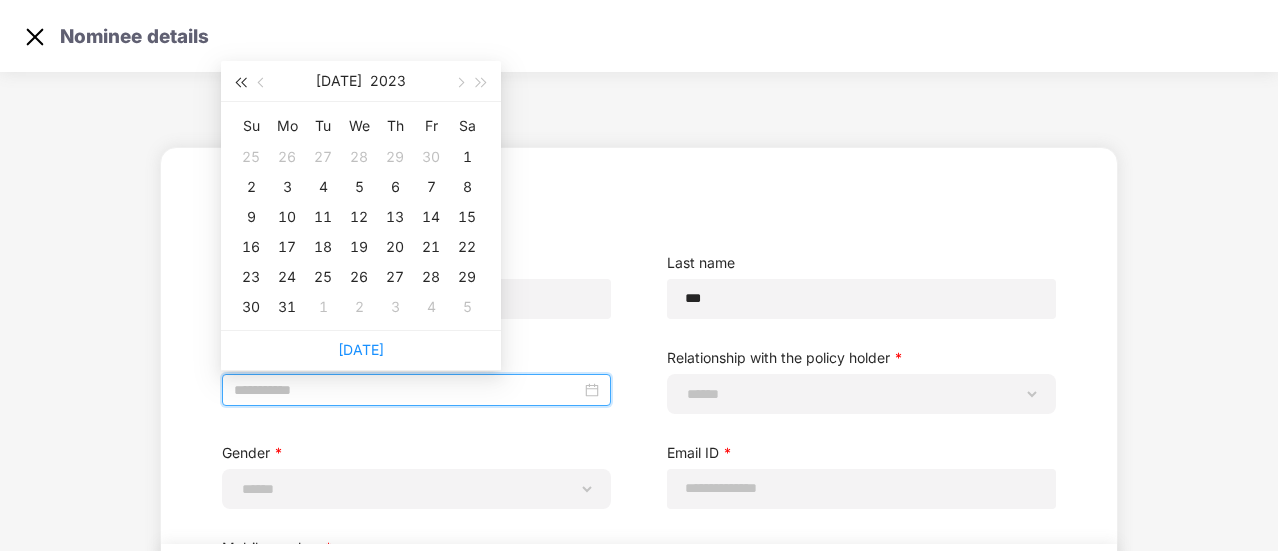 click at bounding box center [240, 81] 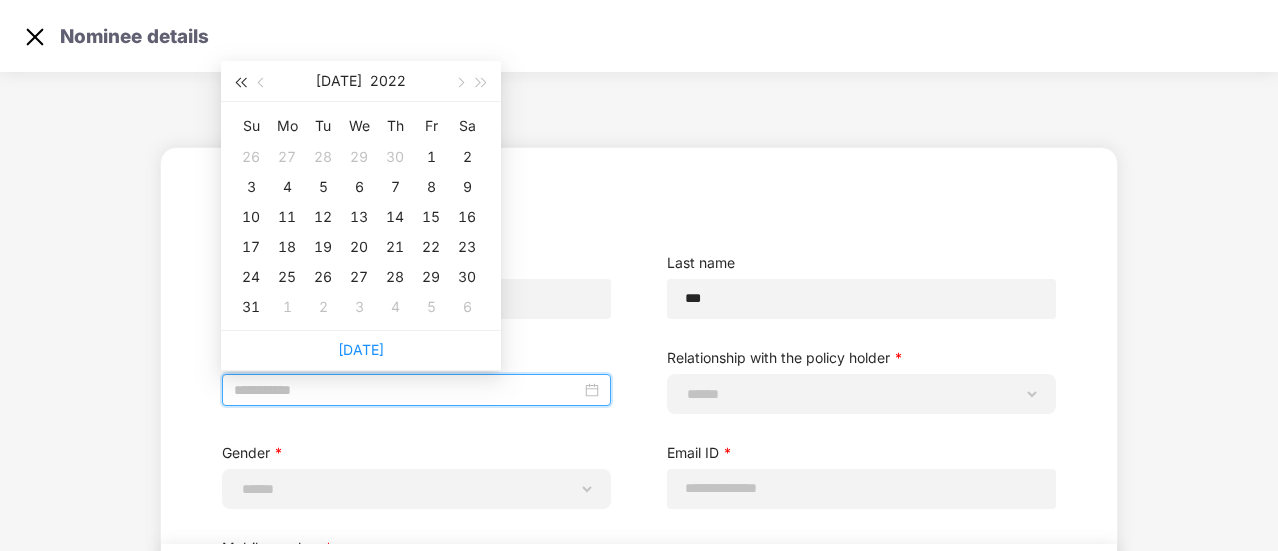 click at bounding box center [240, 81] 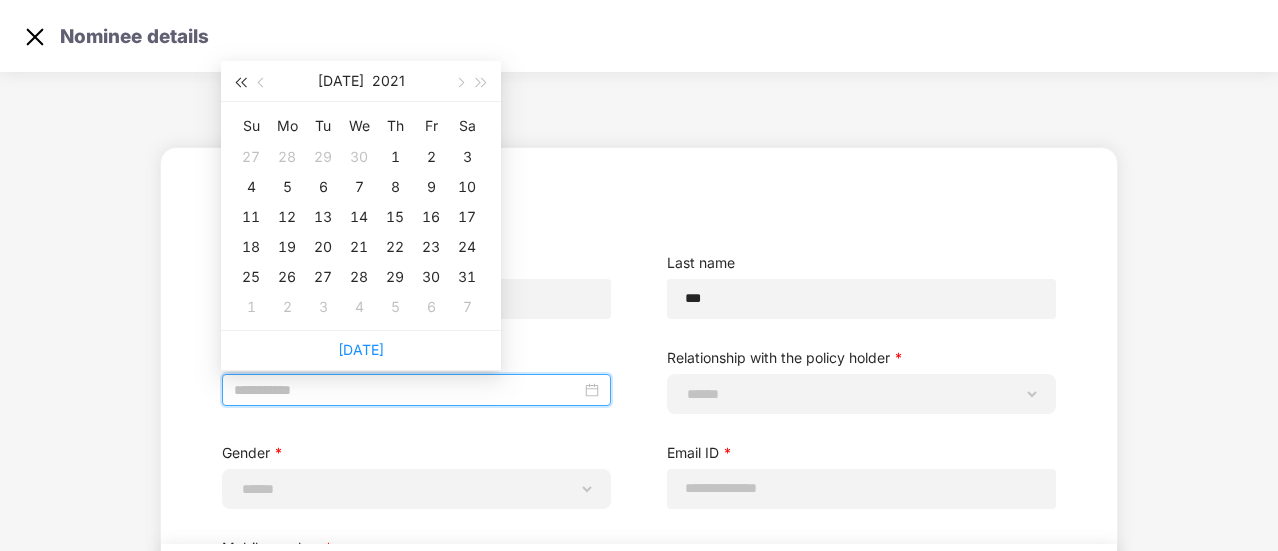 click at bounding box center [240, 81] 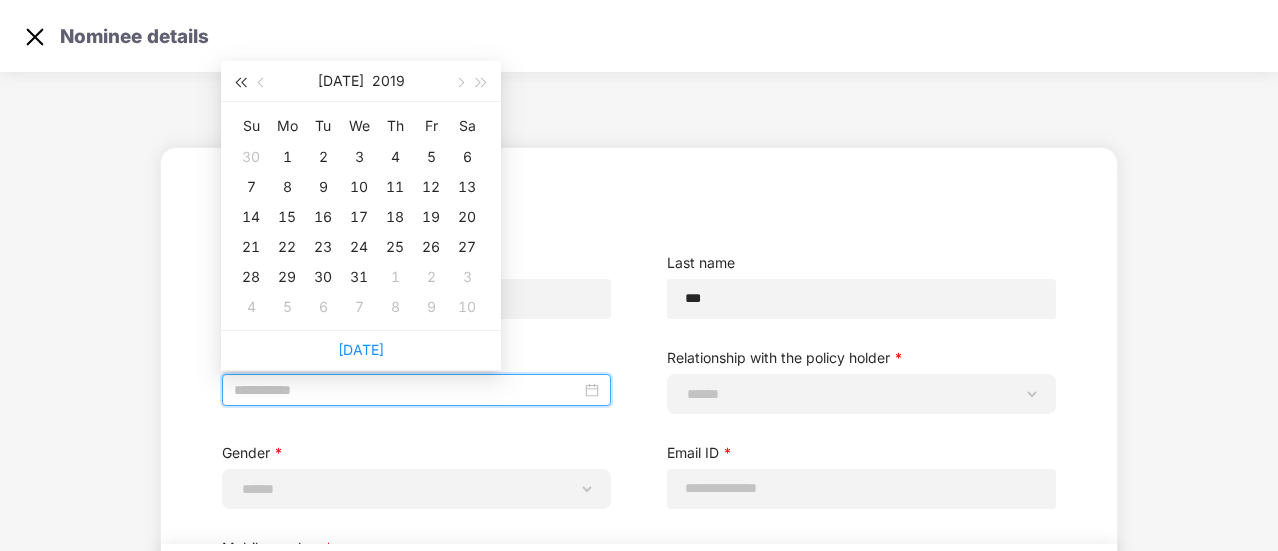 click at bounding box center [240, 81] 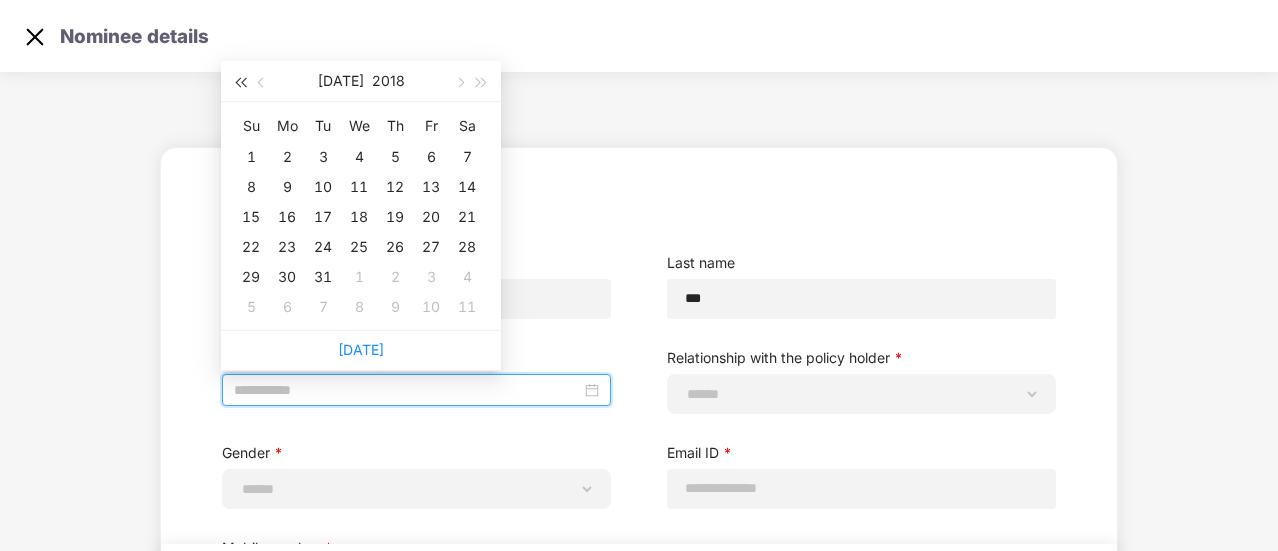 click at bounding box center [240, 81] 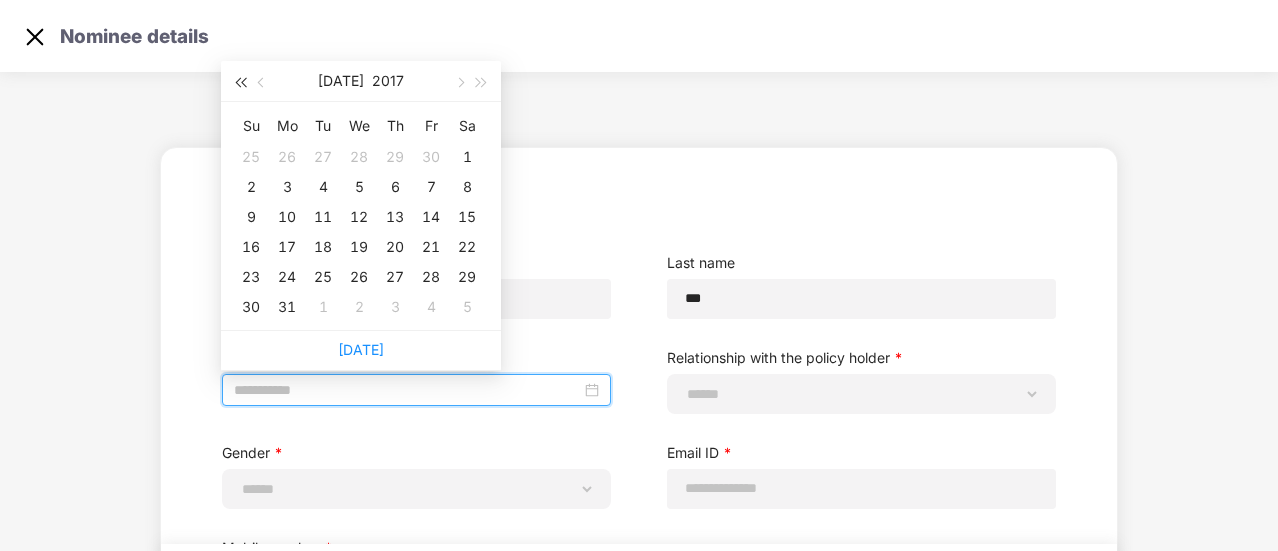 click at bounding box center (240, 81) 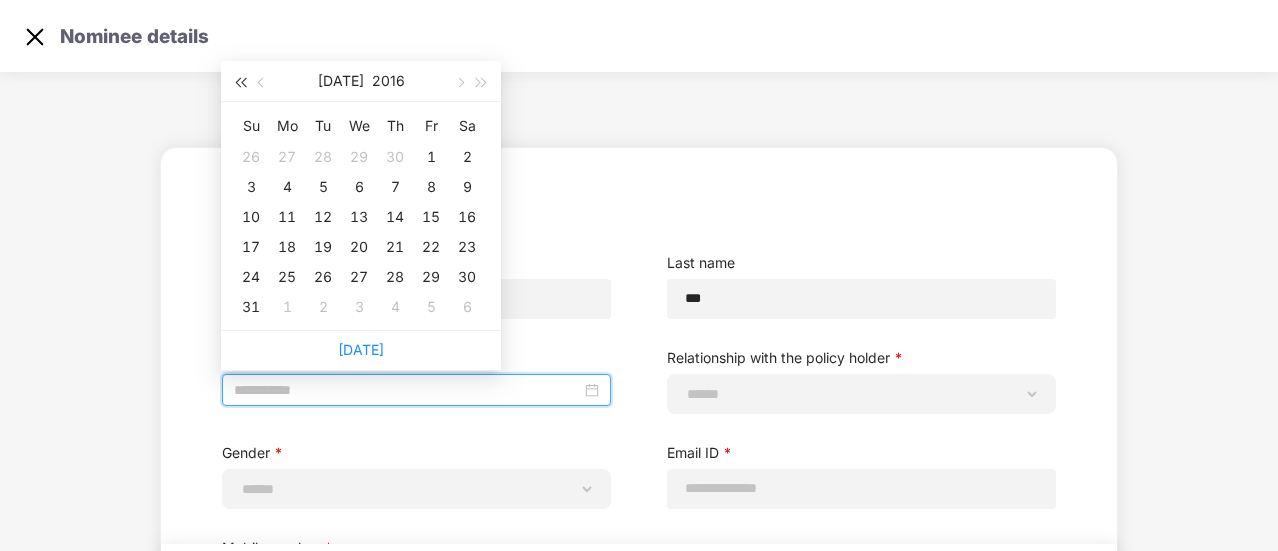 click at bounding box center [240, 81] 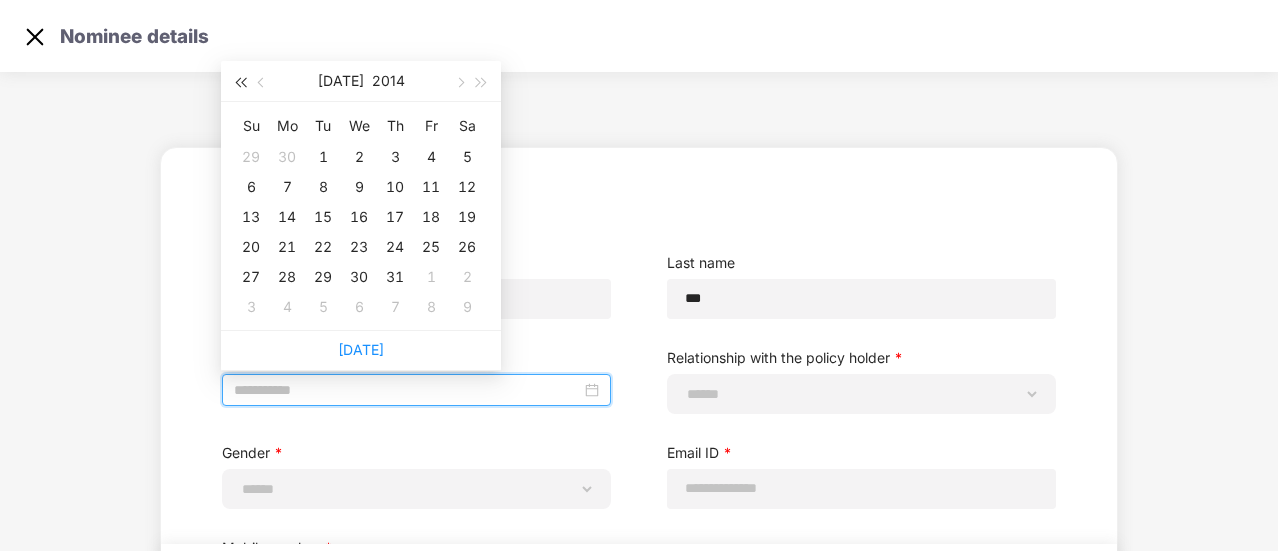 click at bounding box center [240, 81] 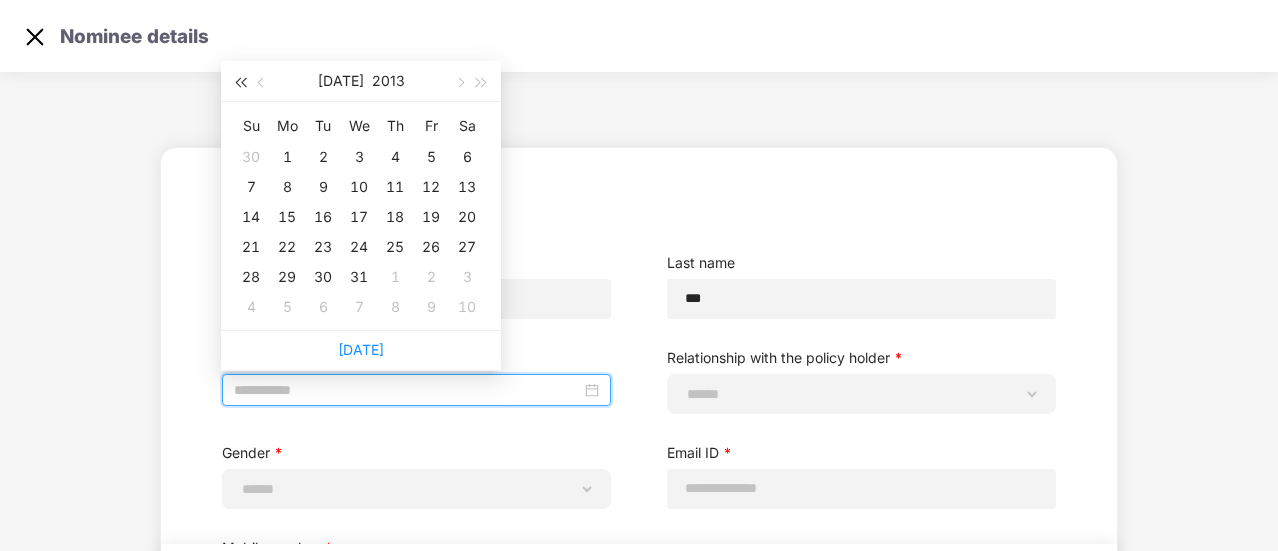 click at bounding box center (240, 81) 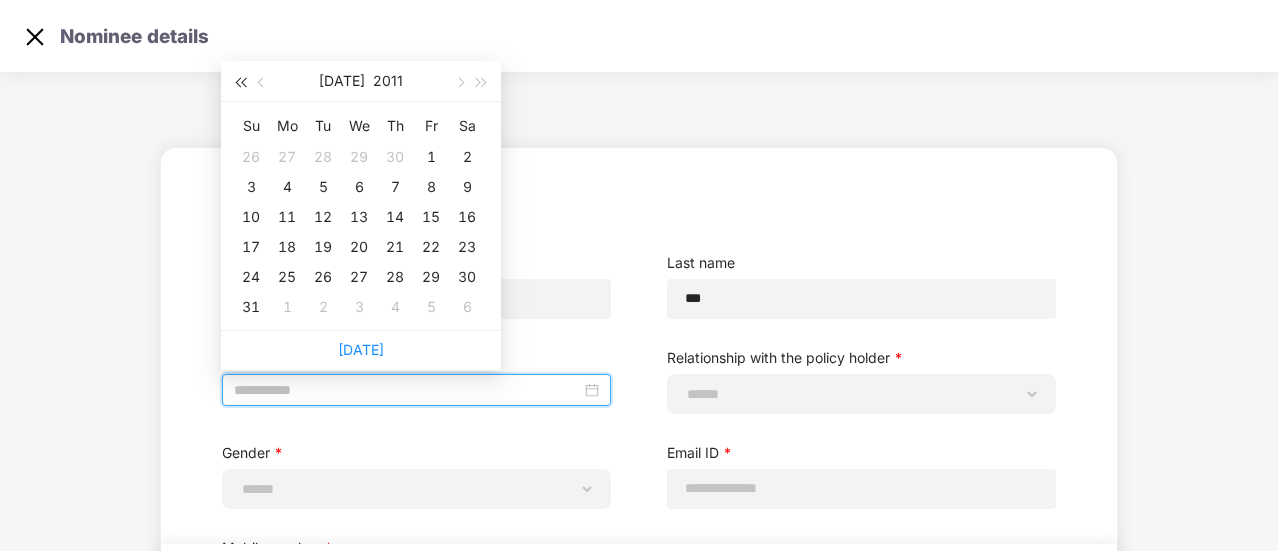 click at bounding box center [240, 81] 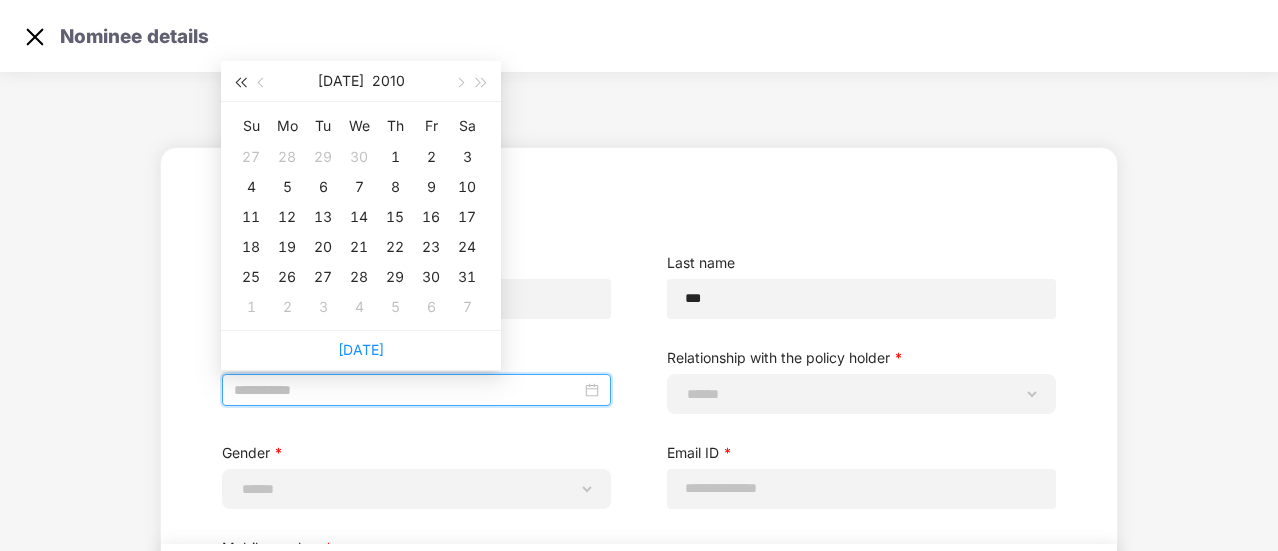 click at bounding box center (240, 81) 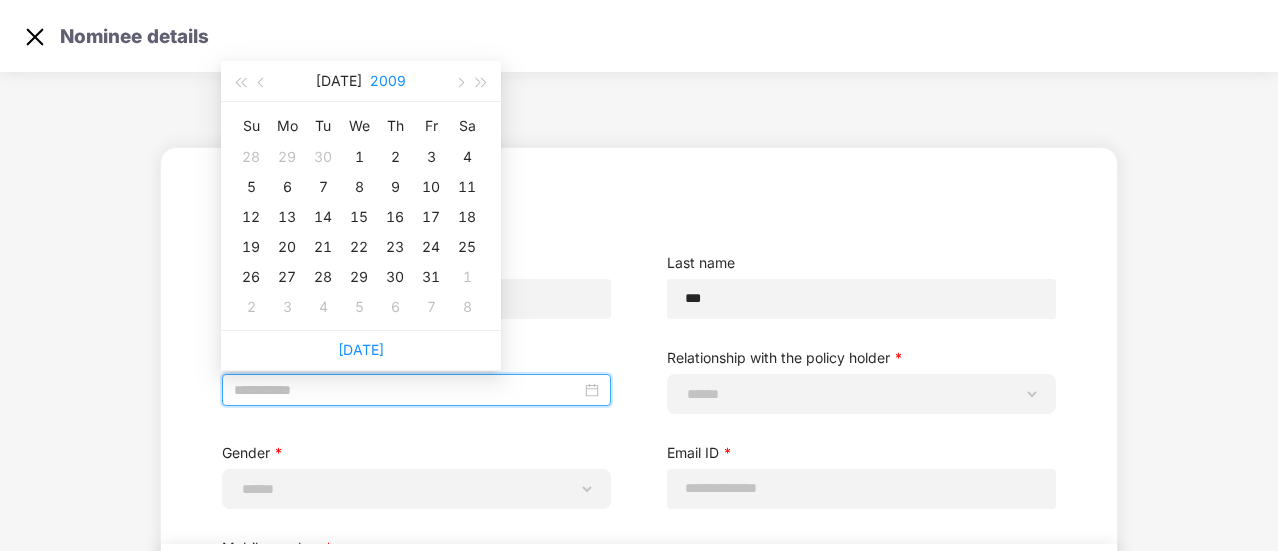 drag, startPoint x: 235, startPoint y: 75, endPoint x: 369, endPoint y: 78, distance: 134.03358 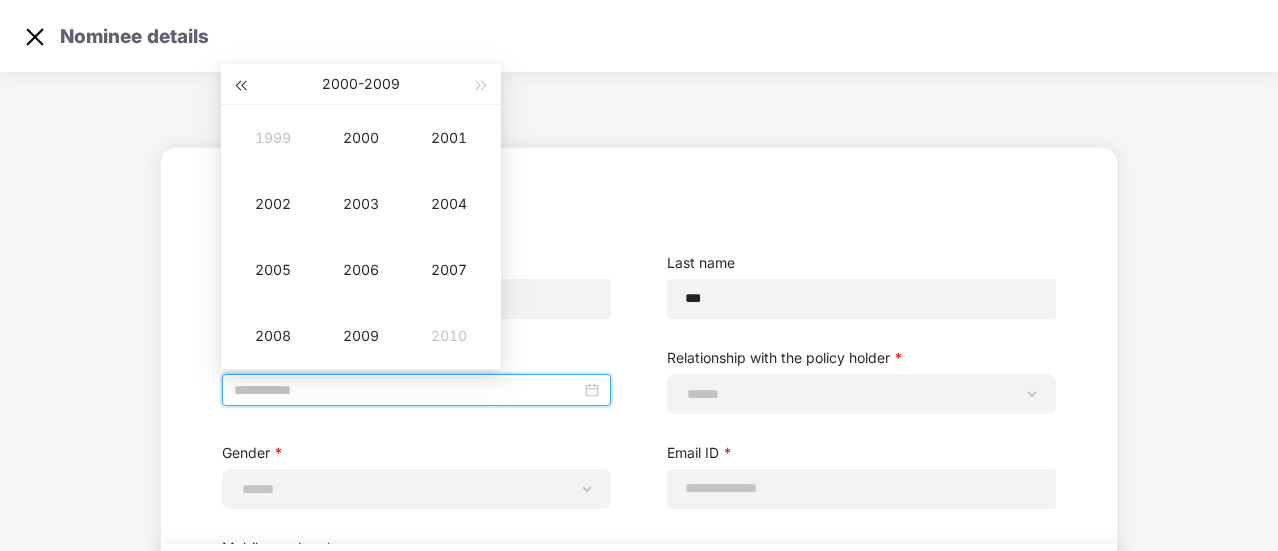 click at bounding box center (240, 86) 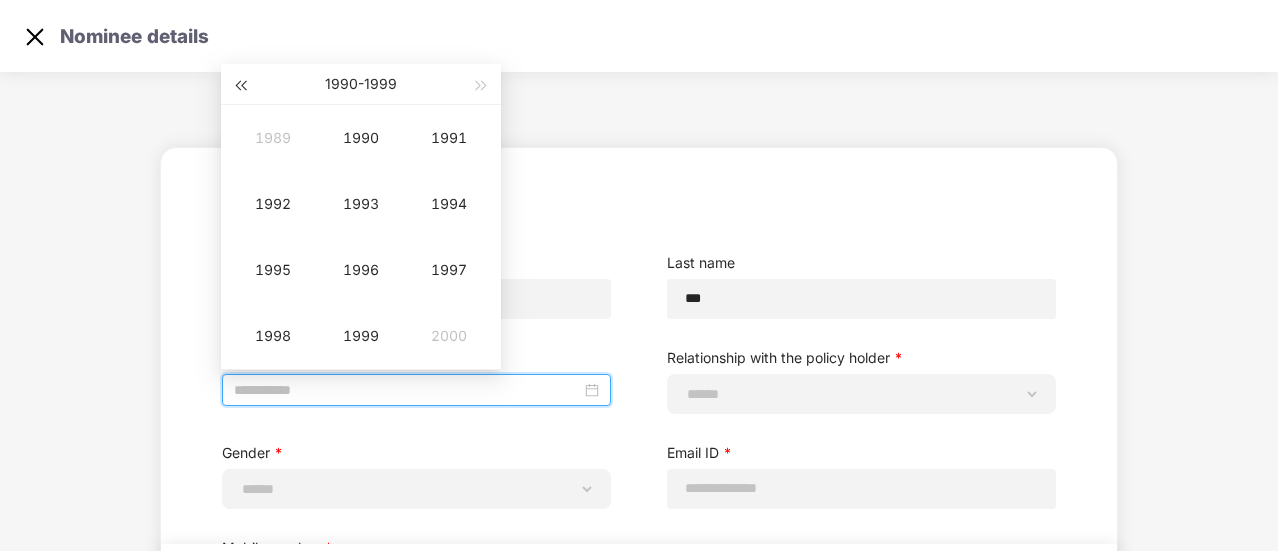 click at bounding box center [240, 86] 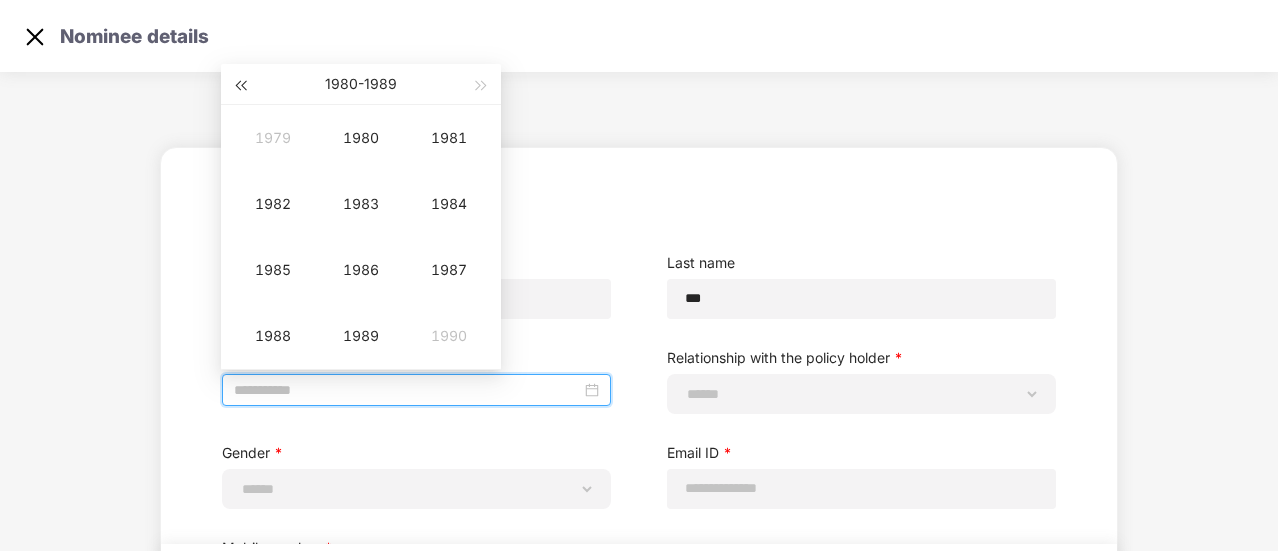 click at bounding box center (240, 86) 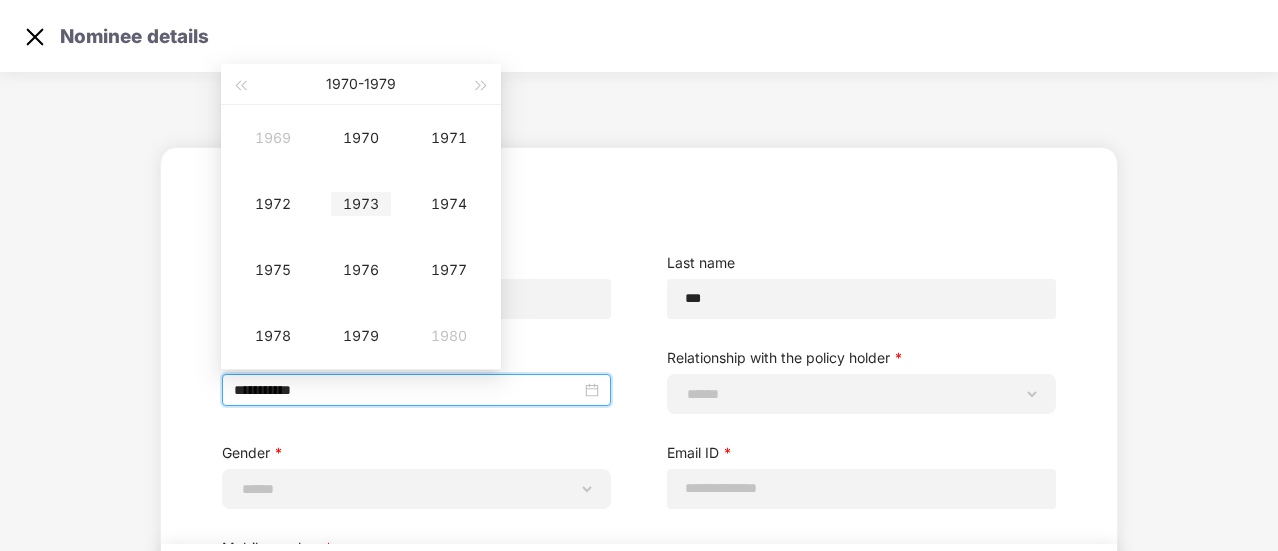 type on "**********" 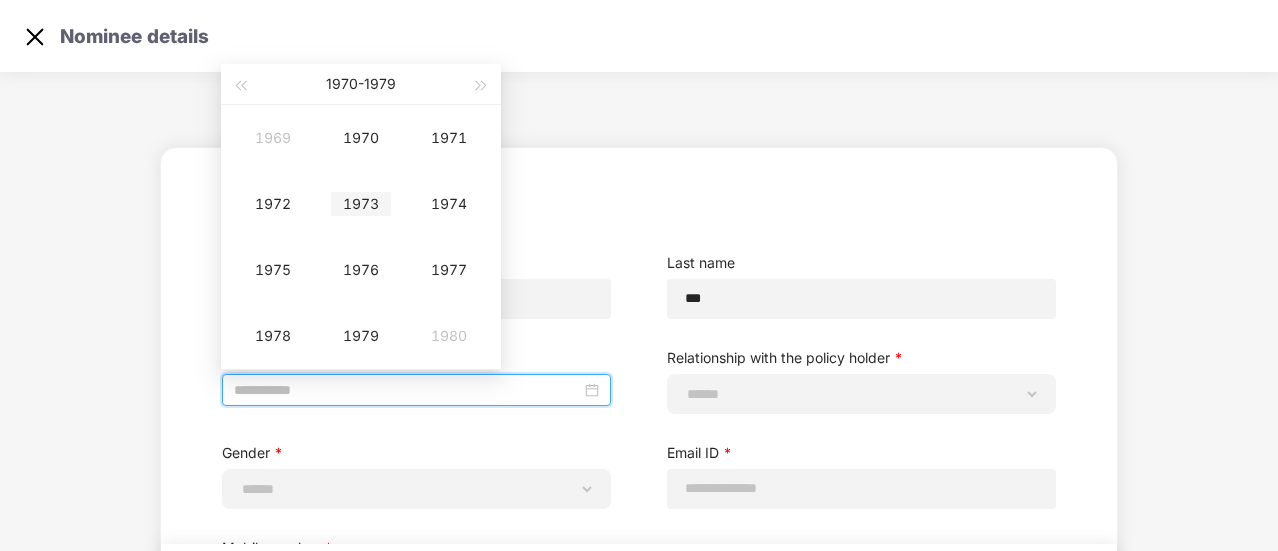 click on "1973" at bounding box center [361, 204] 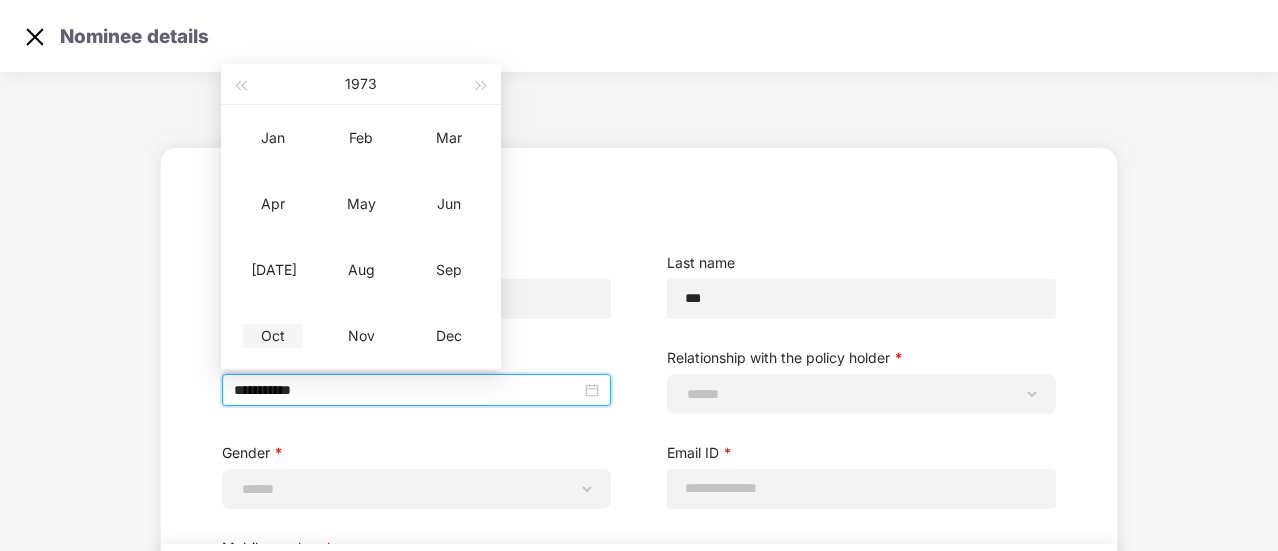 type on "**********" 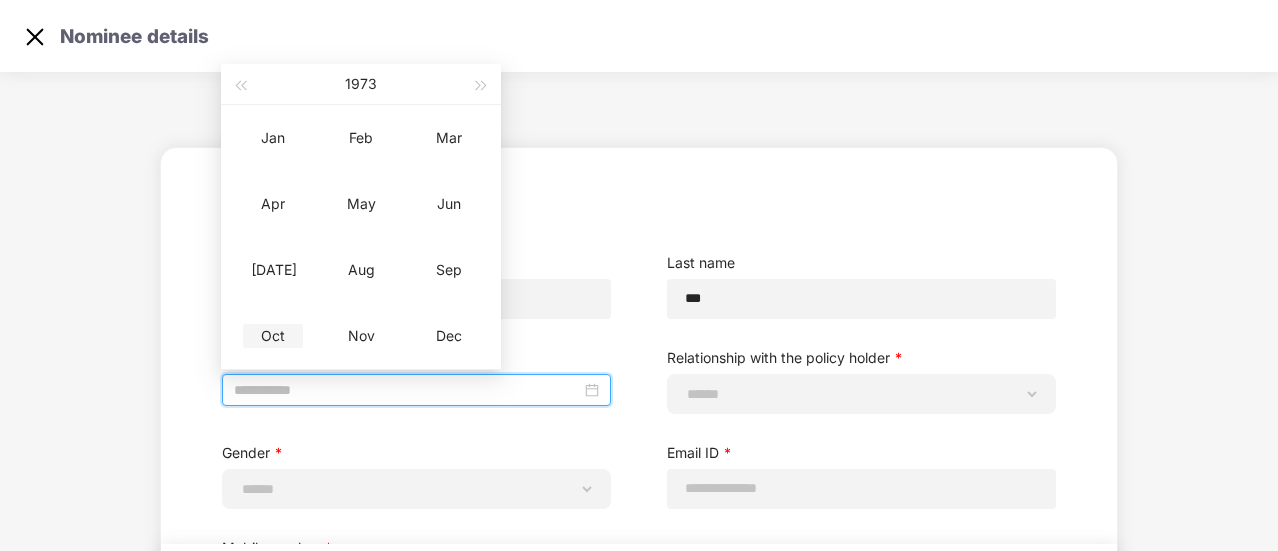 click on "Oct" at bounding box center [273, 336] 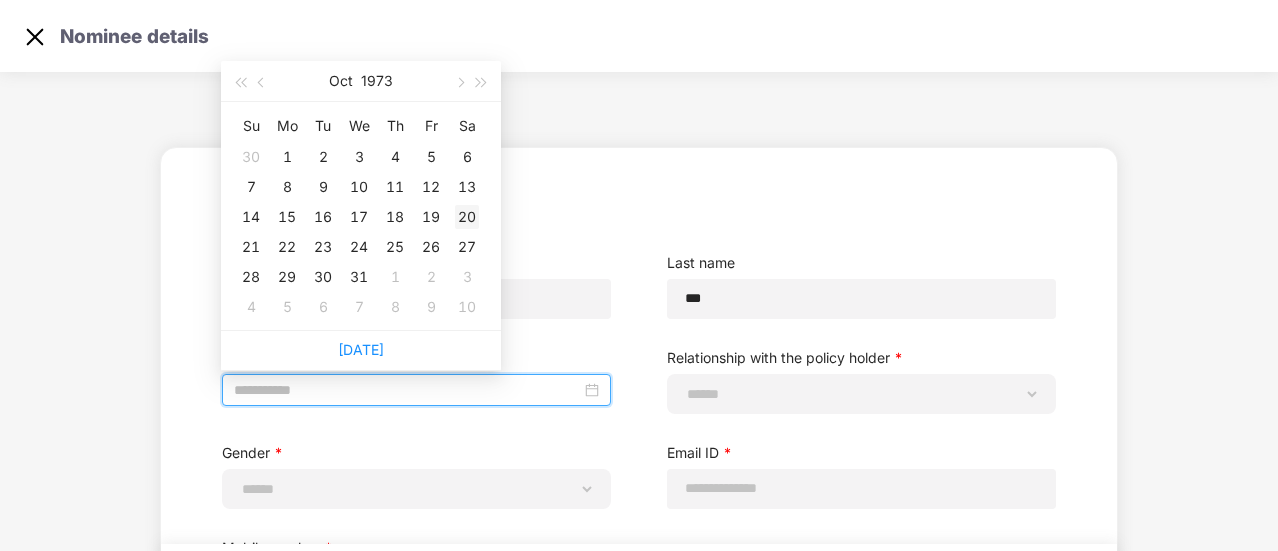 type on "**********" 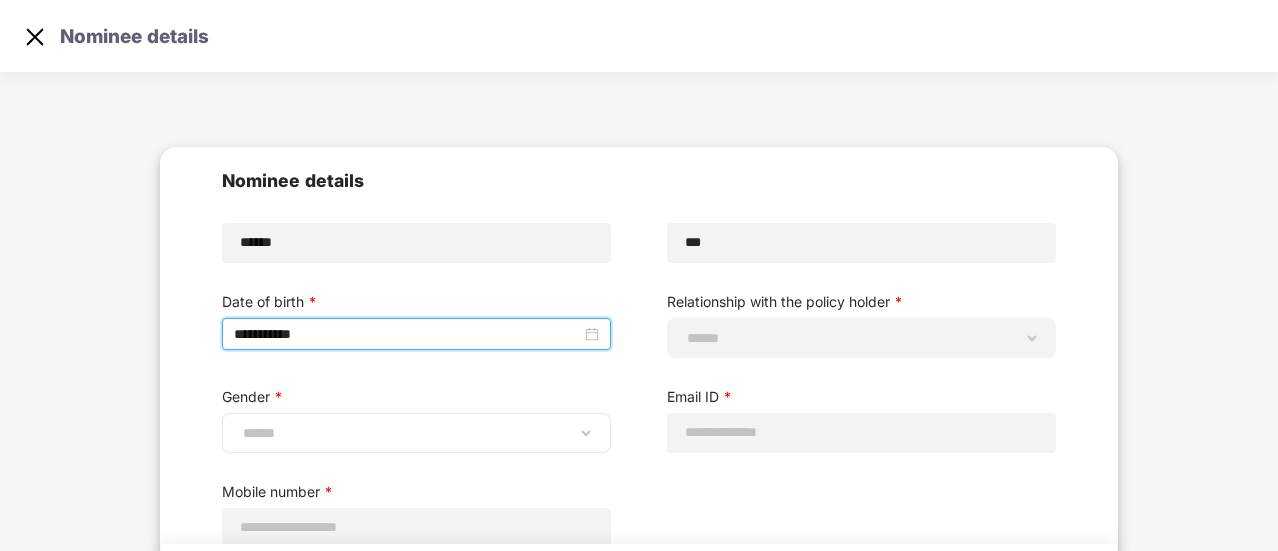 scroll, scrollTop: 61, scrollLeft: 0, axis: vertical 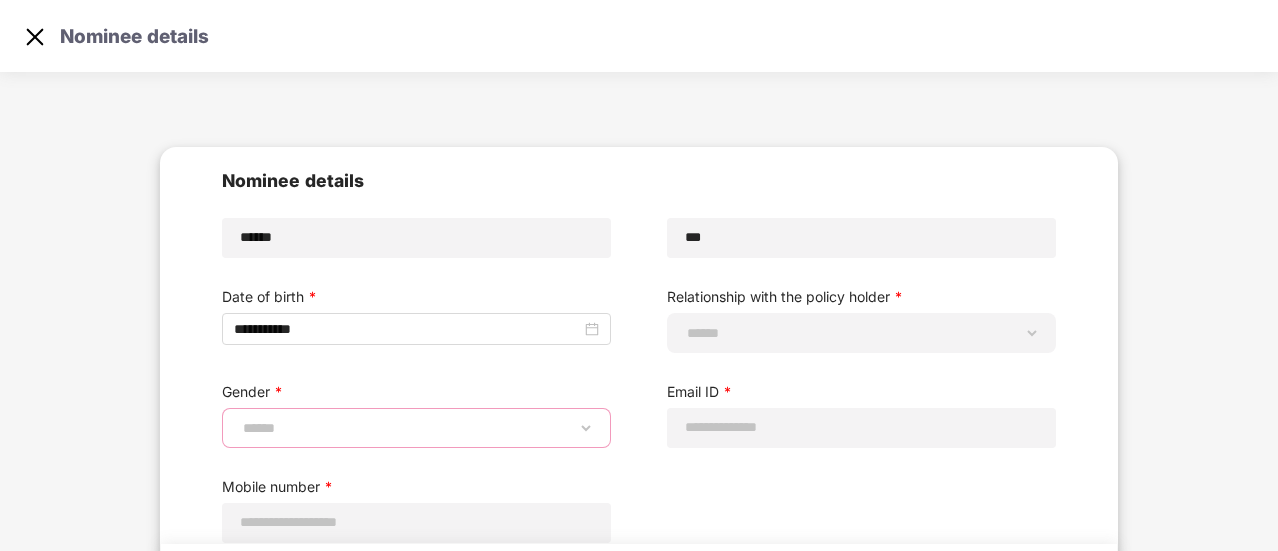 click on "**********" at bounding box center (416, 428) 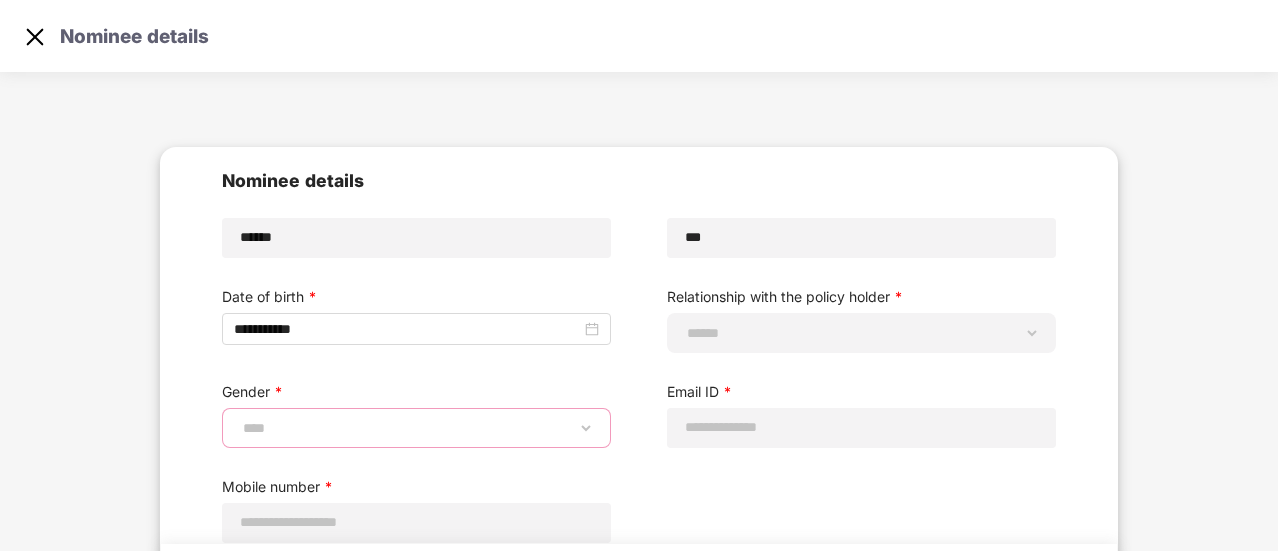 click on "**********" at bounding box center (416, 428) 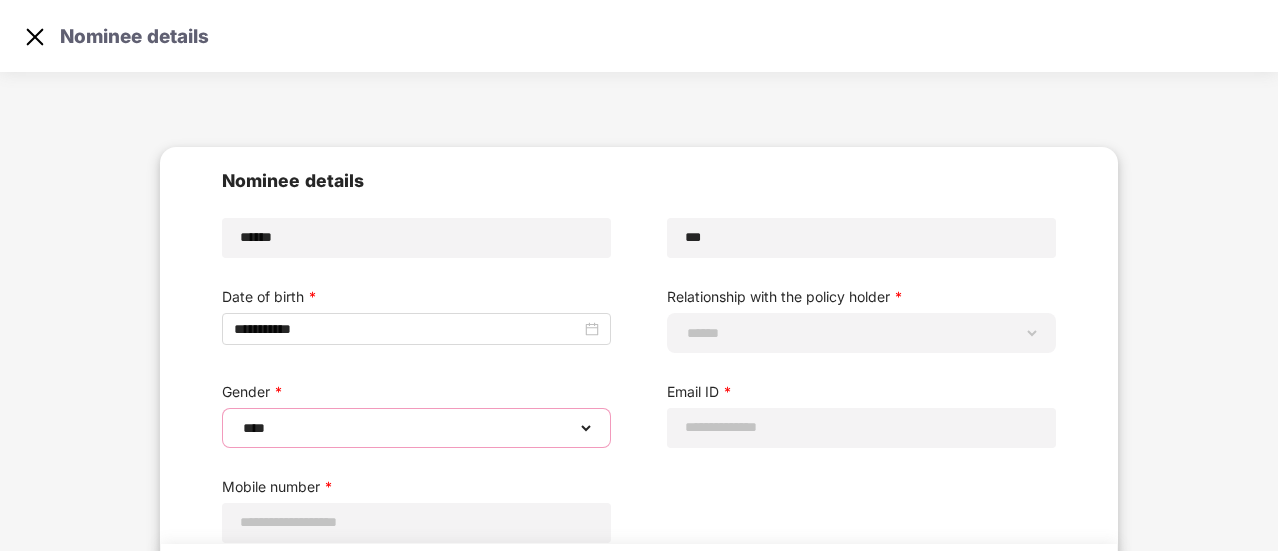 scroll, scrollTop: 78, scrollLeft: 0, axis: vertical 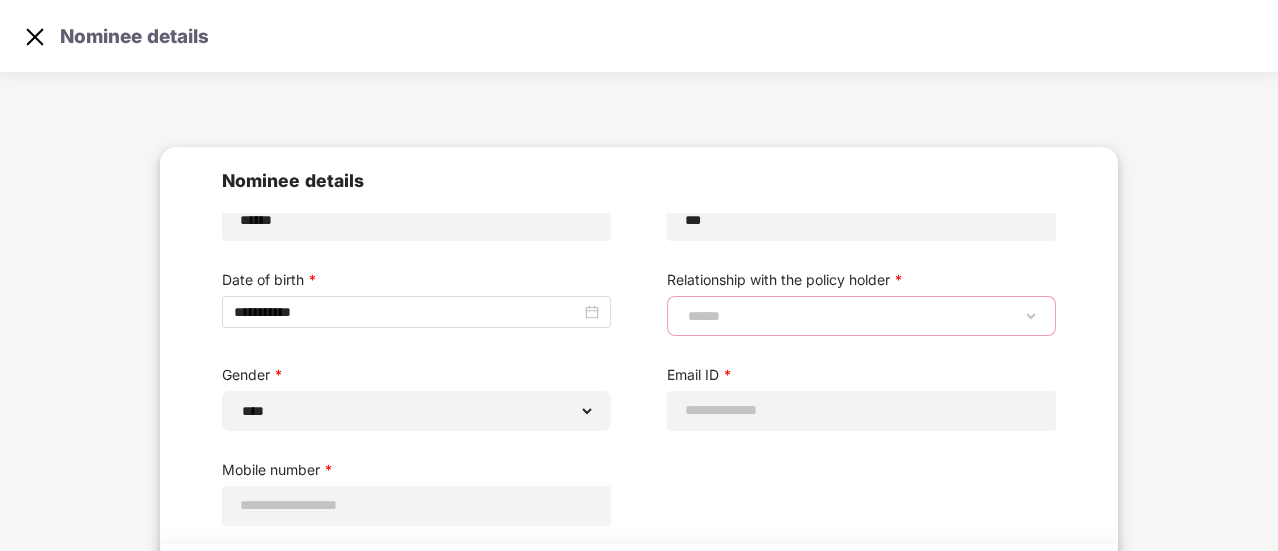 click on "**********" at bounding box center (861, 316) 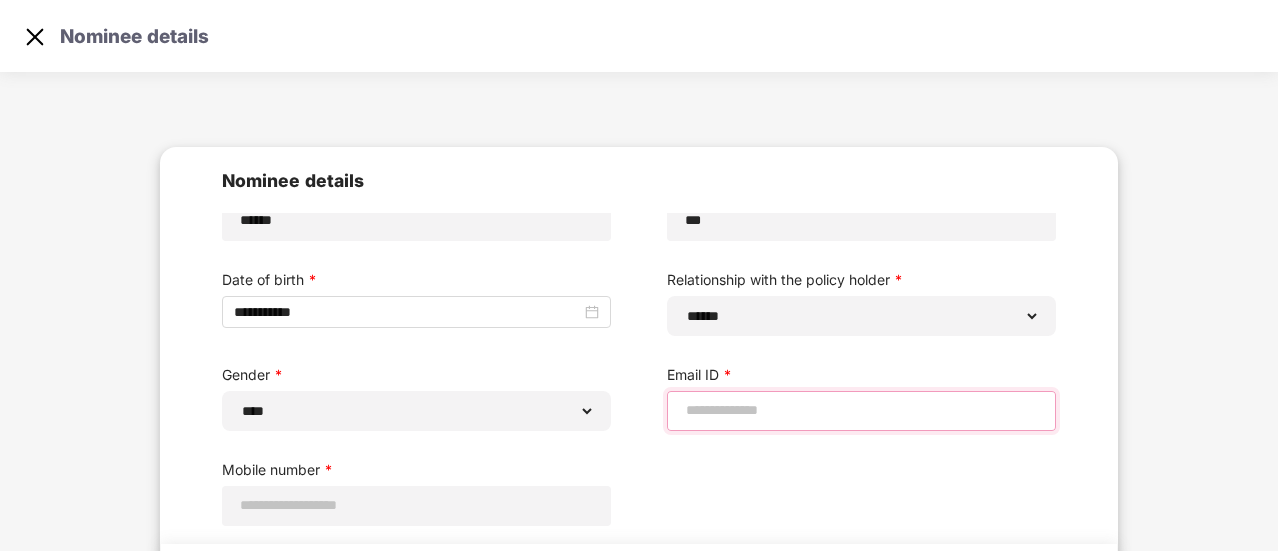 click at bounding box center [861, 410] 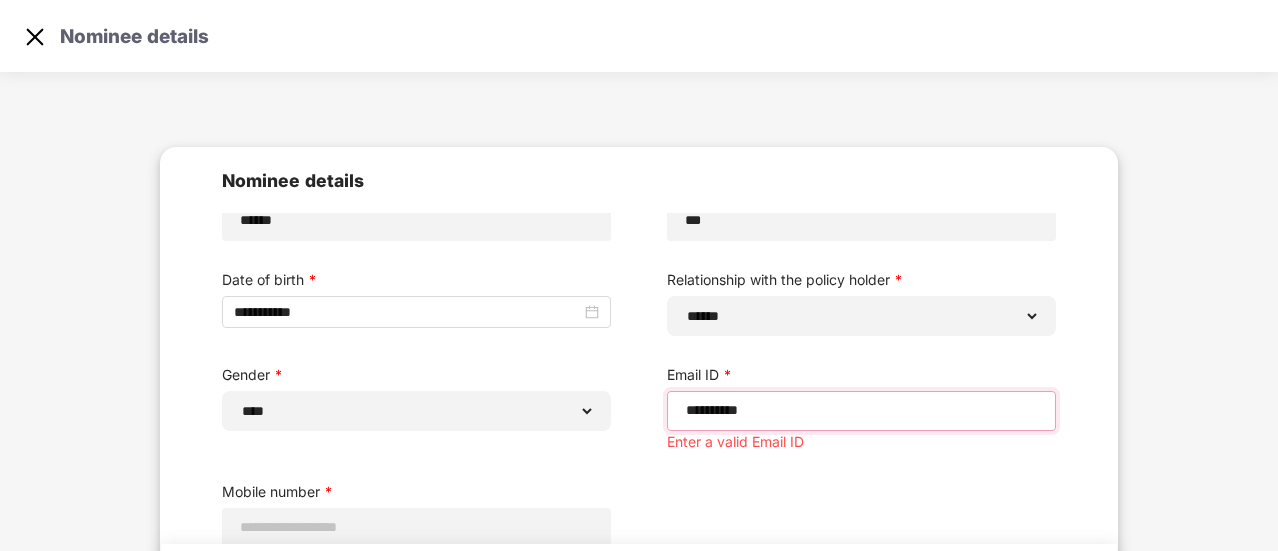 scroll, scrollTop: 100, scrollLeft: 0, axis: vertical 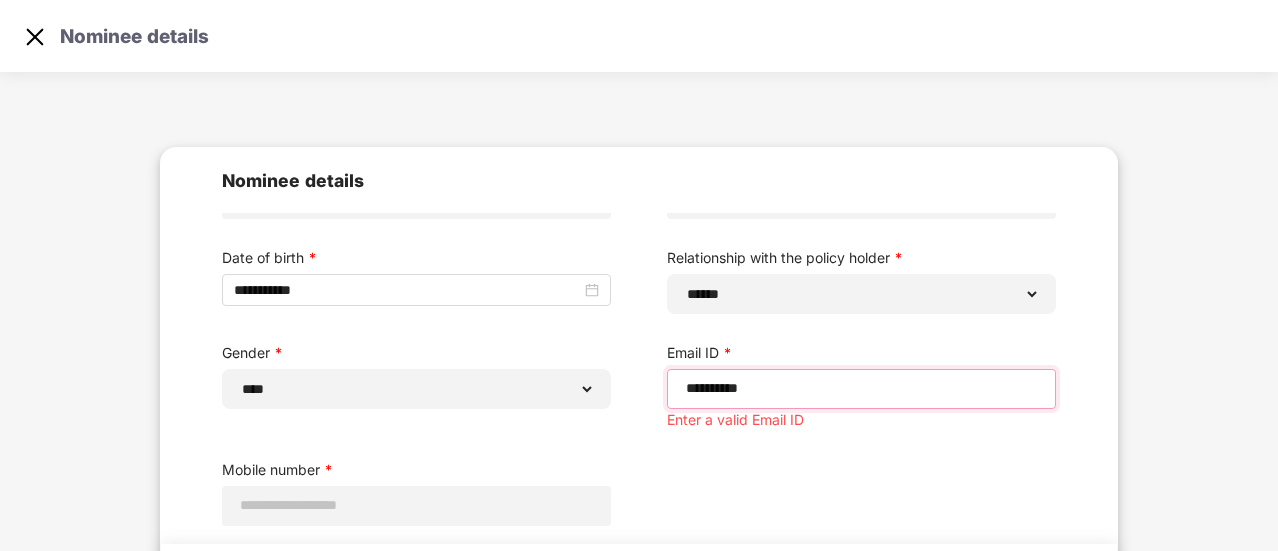 type on "**********" 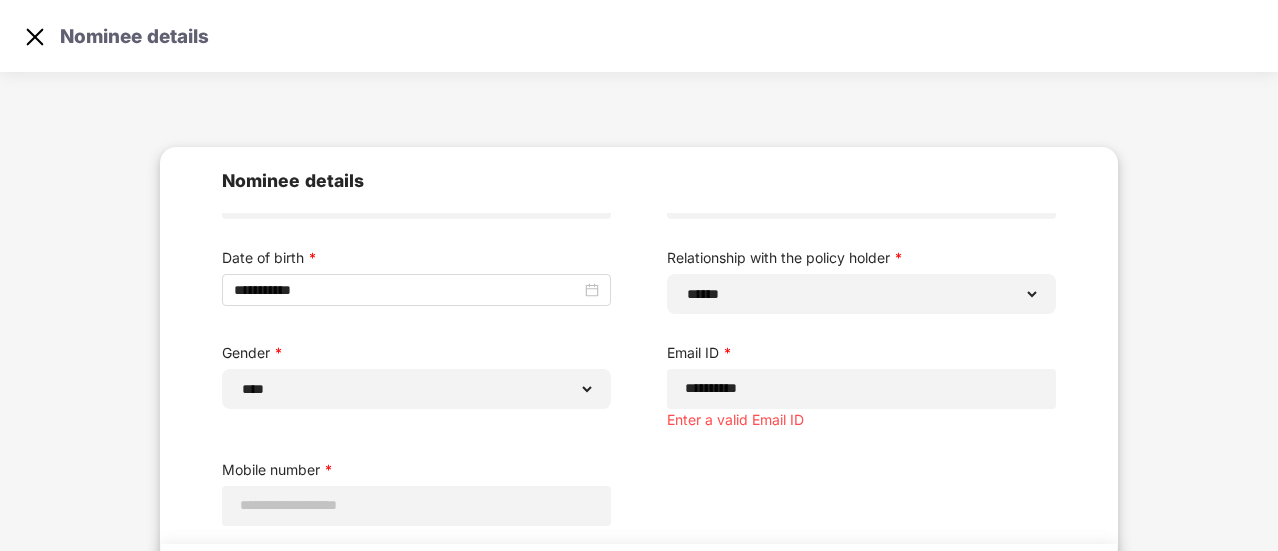 click on "**********" at bounding box center (861, 280) 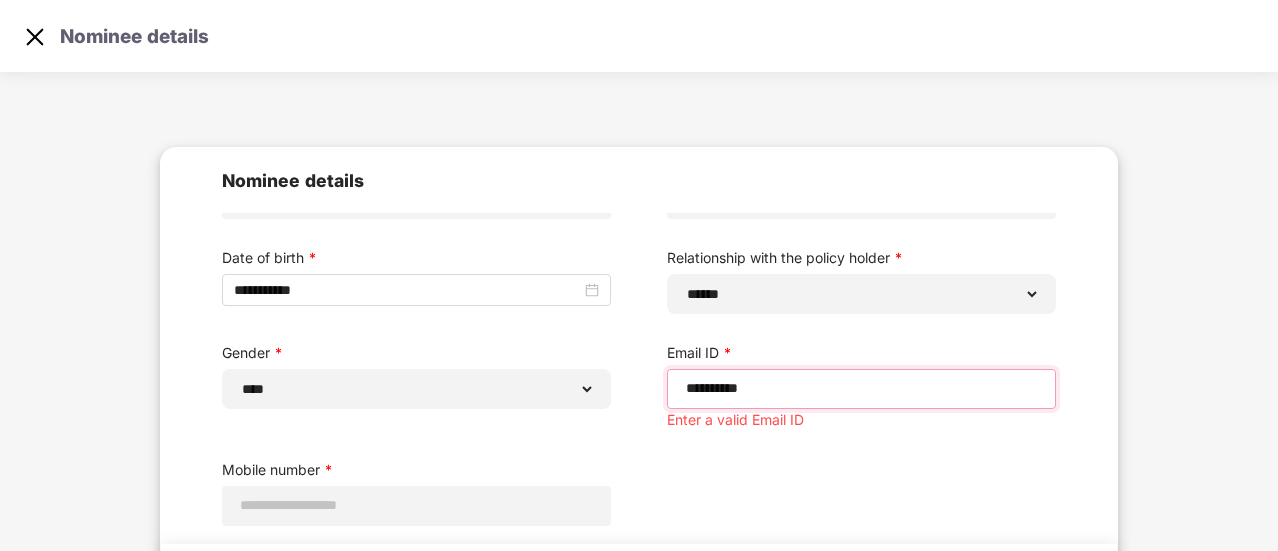 drag, startPoint x: 789, startPoint y: 397, endPoint x: 672, endPoint y: 396, distance: 117.00427 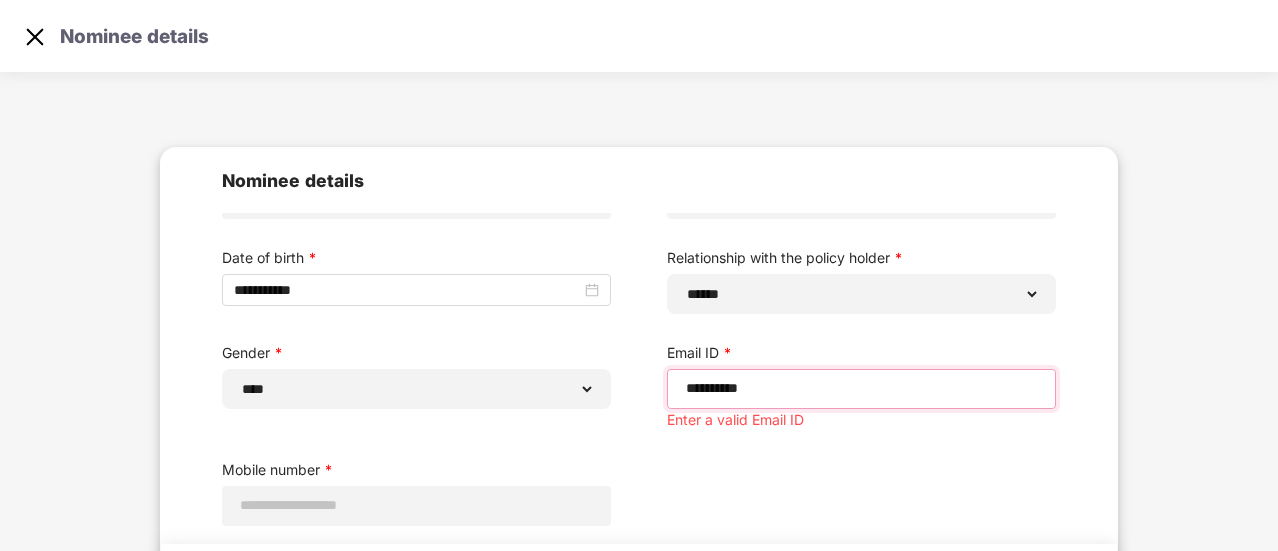 click on "**********" at bounding box center [861, 389] 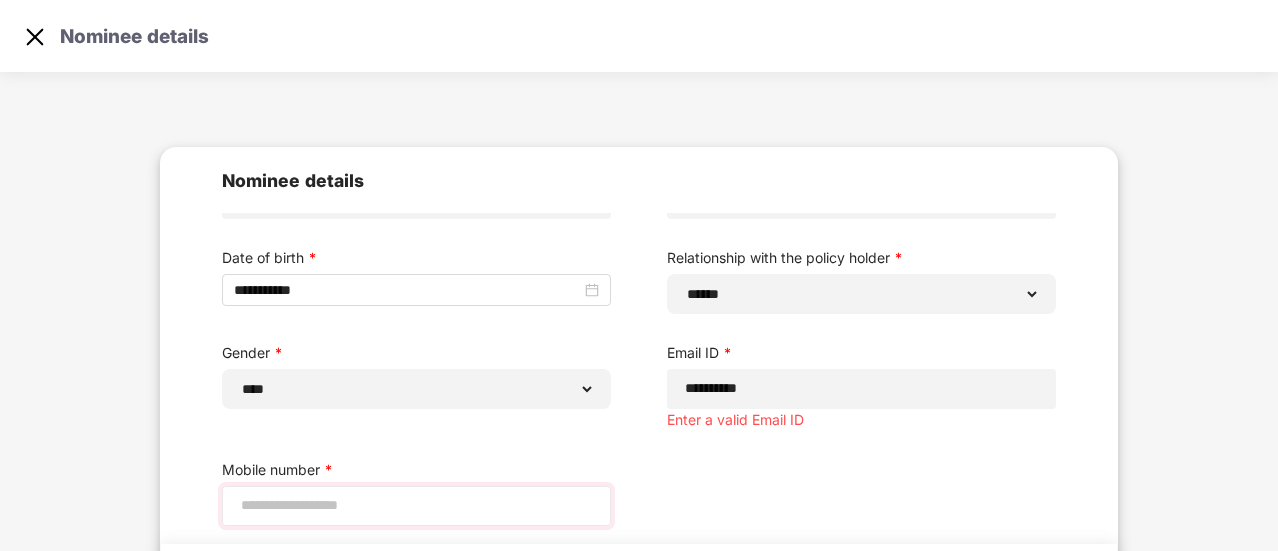 click at bounding box center [416, 506] 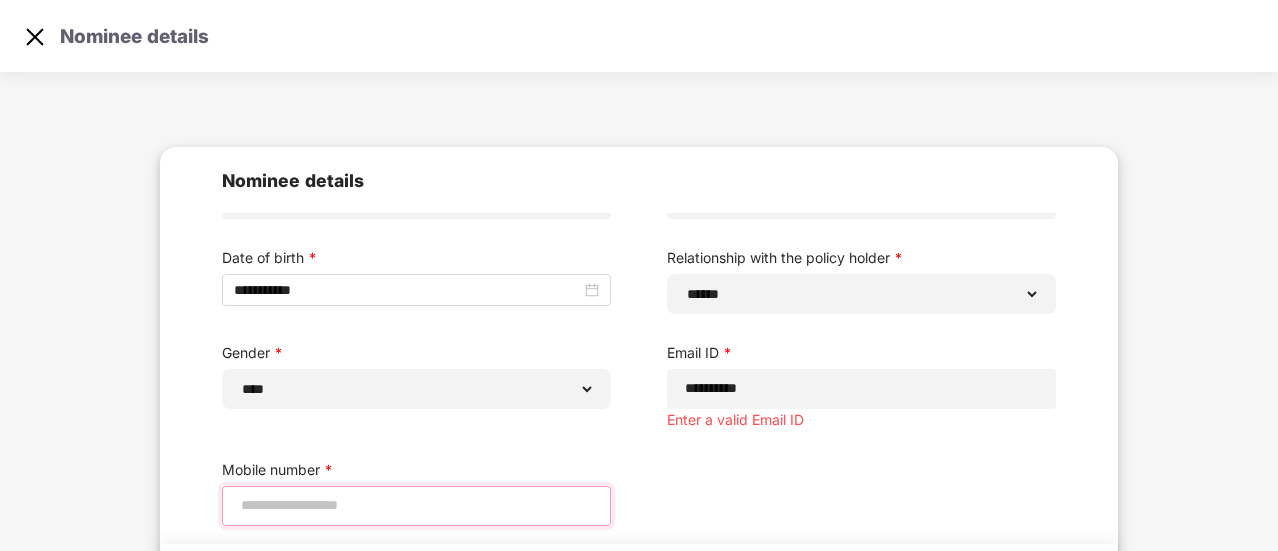 click at bounding box center (416, 505) 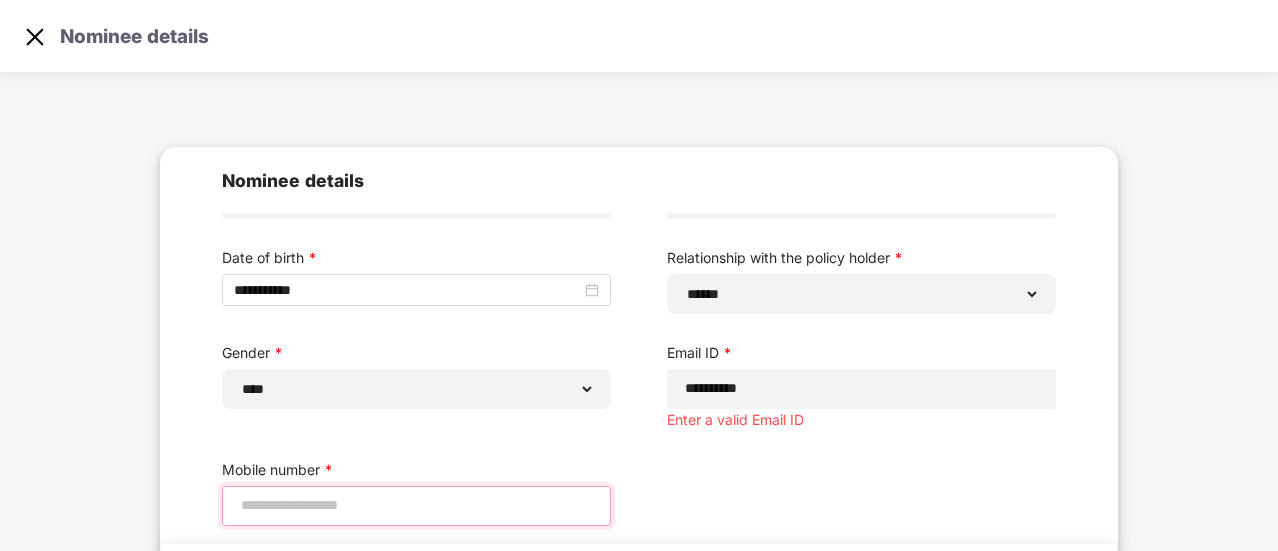 paste on "**********" 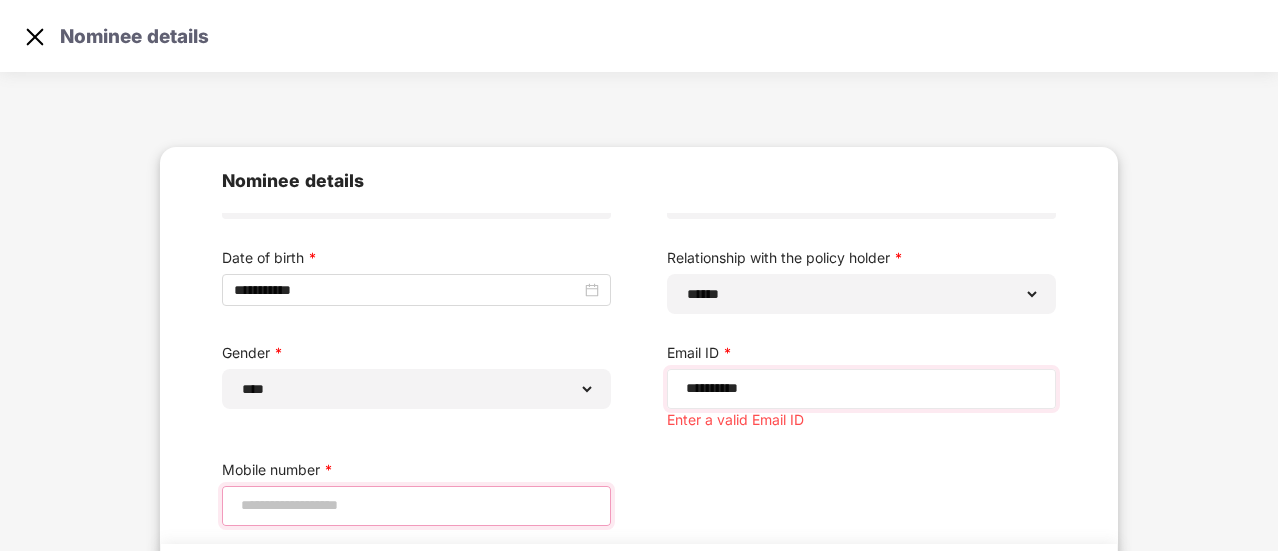 type on "**********" 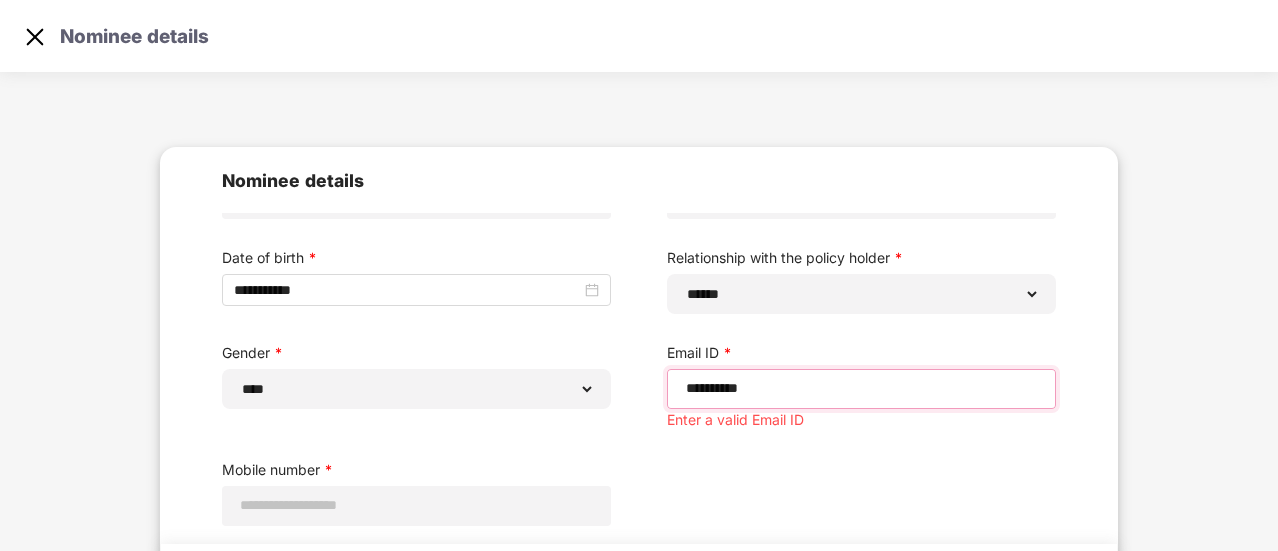 click on "**********" at bounding box center [861, 388] 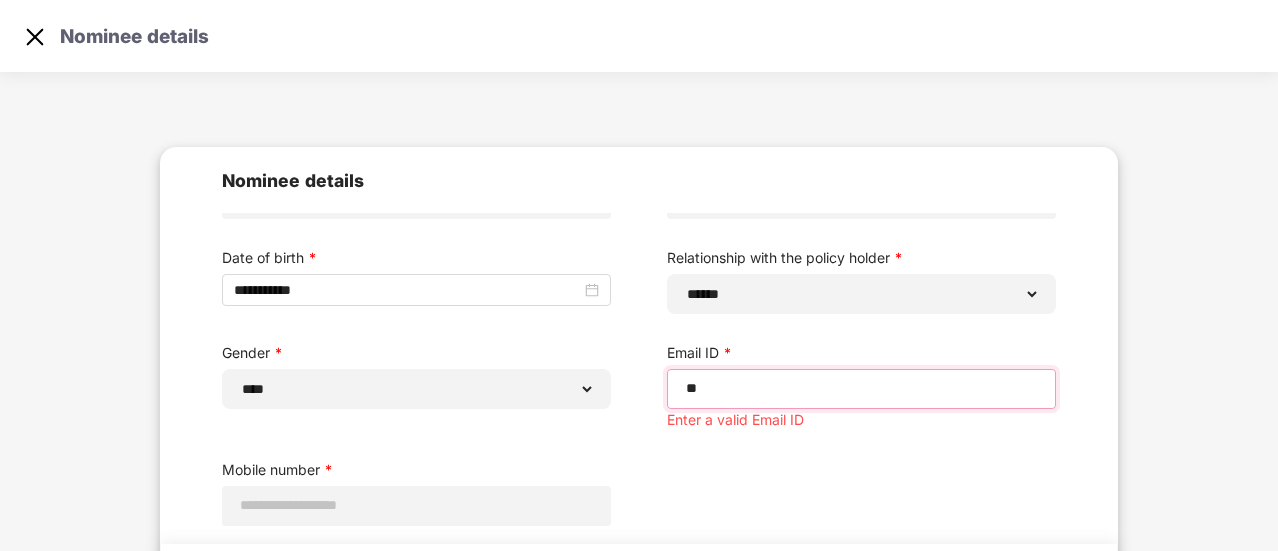 type on "*" 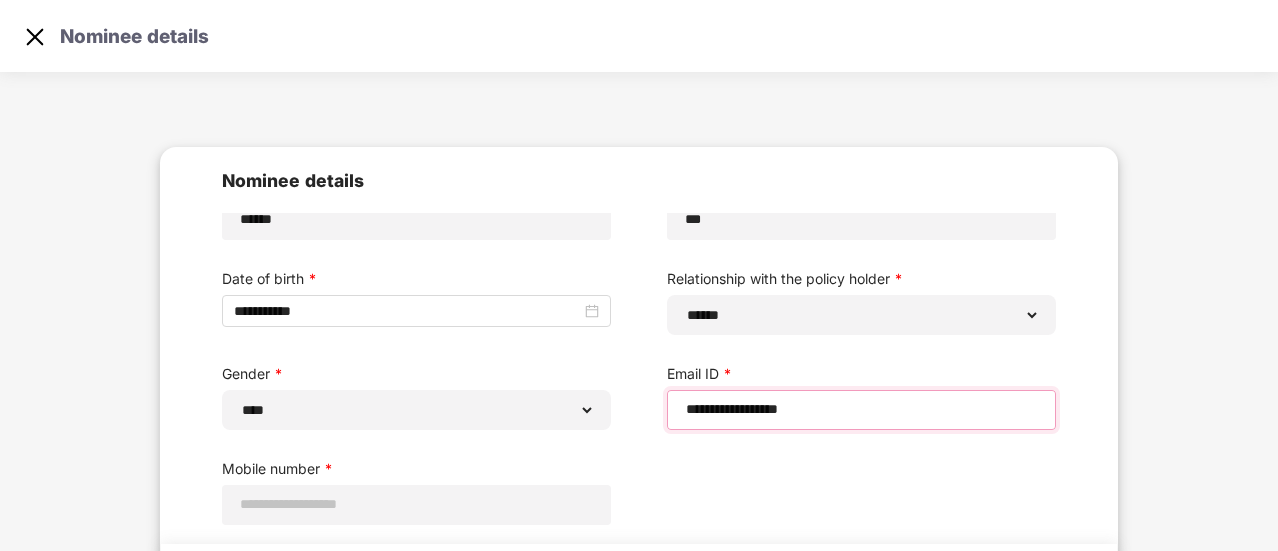scroll, scrollTop: 78, scrollLeft: 0, axis: vertical 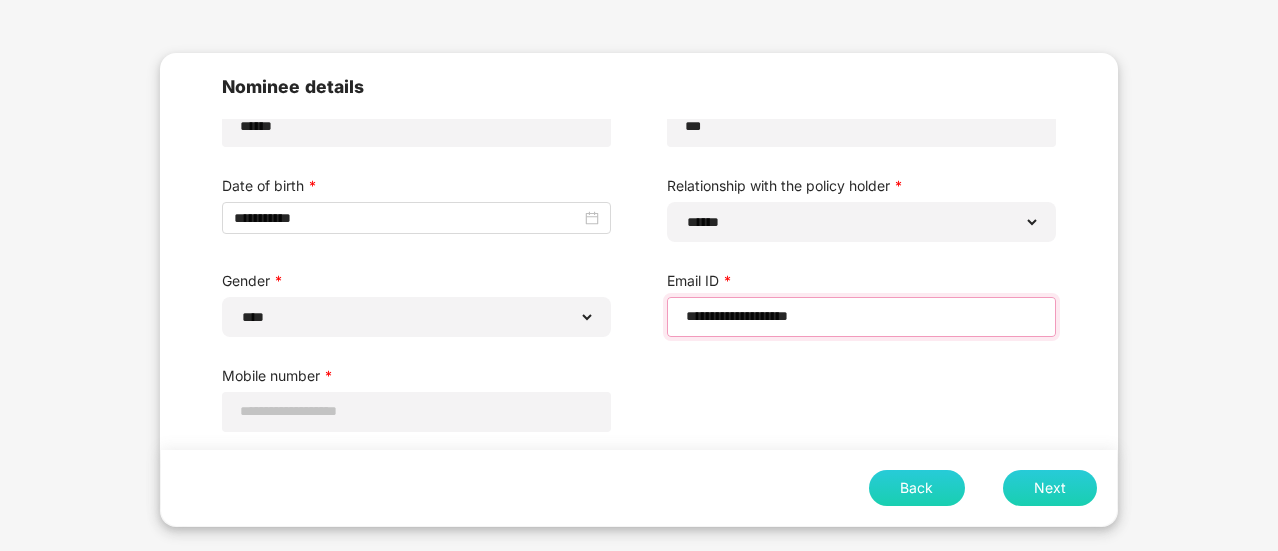 type on "**********" 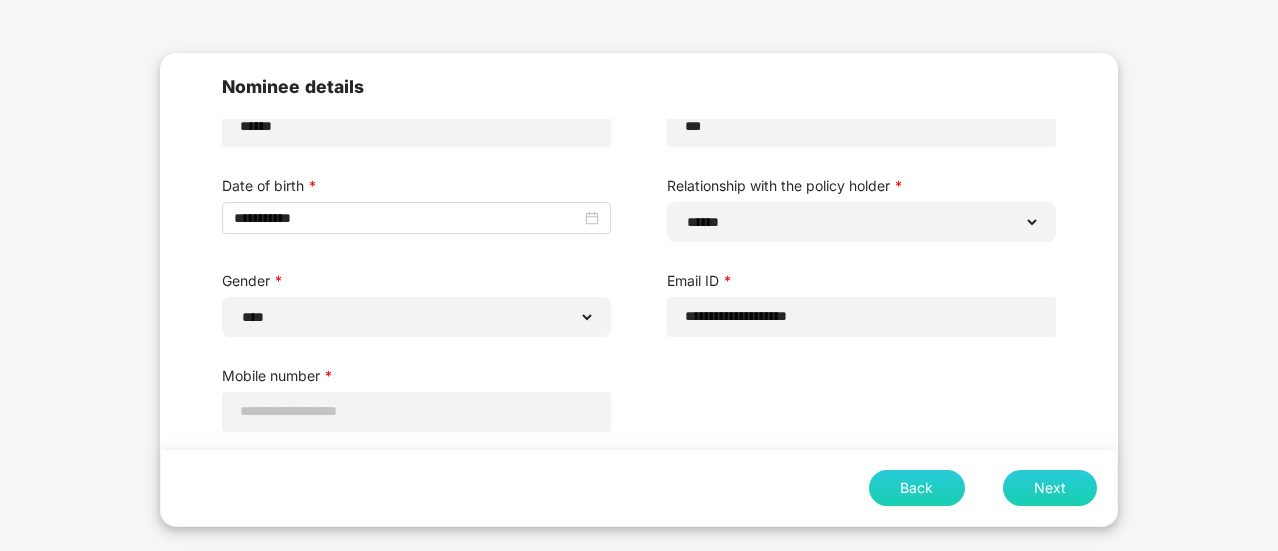 click on "Next" at bounding box center [1050, 488] 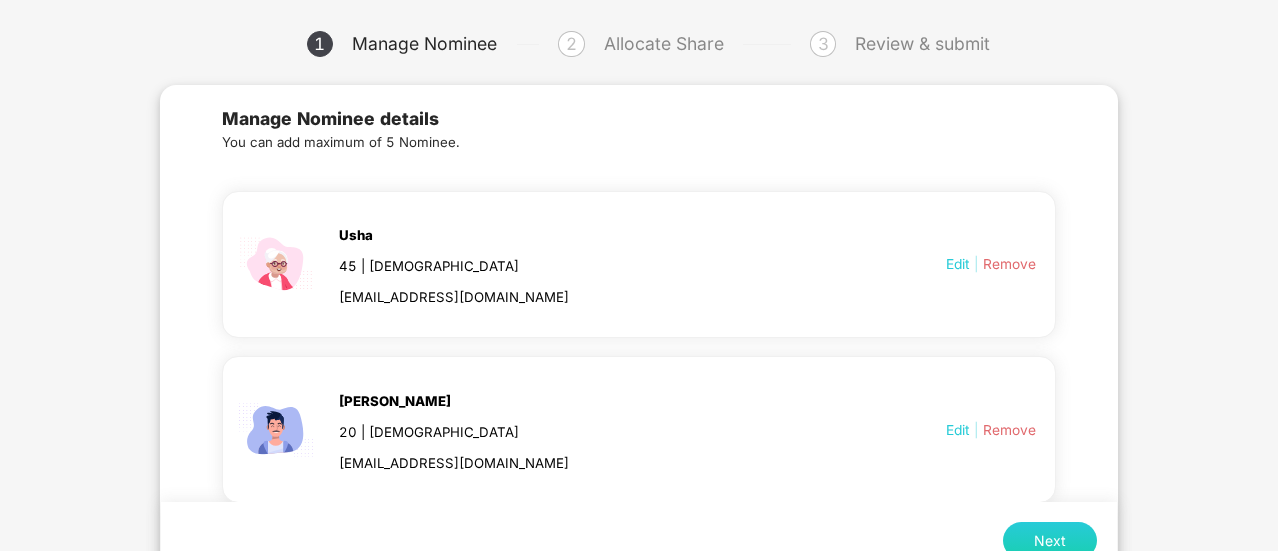 scroll, scrollTop: 147, scrollLeft: 0, axis: vertical 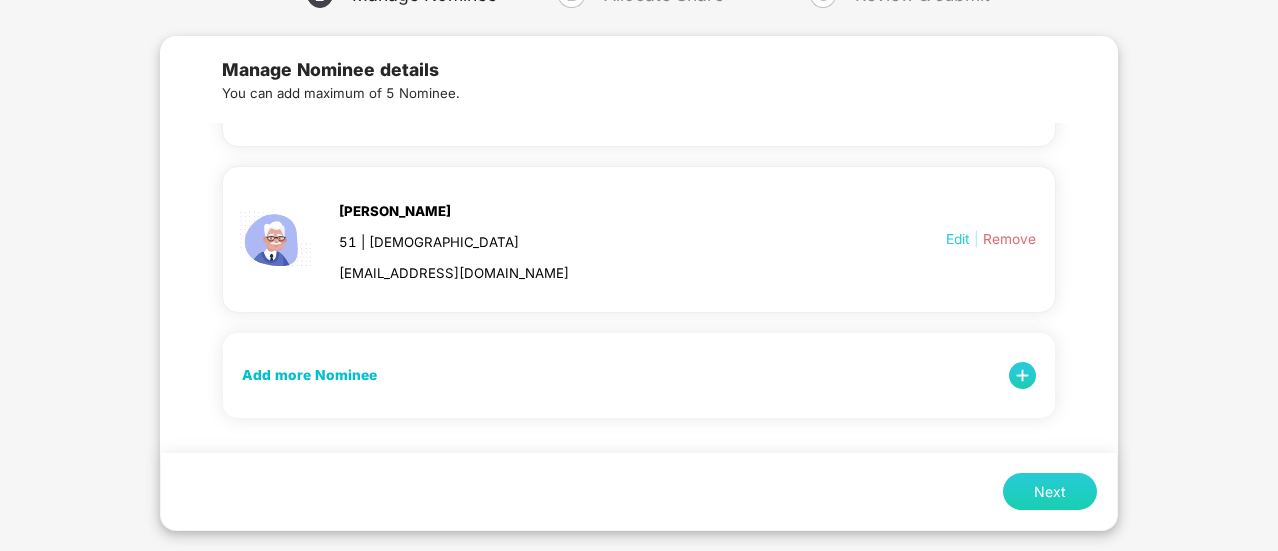 click at bounding box center [1023, 376] 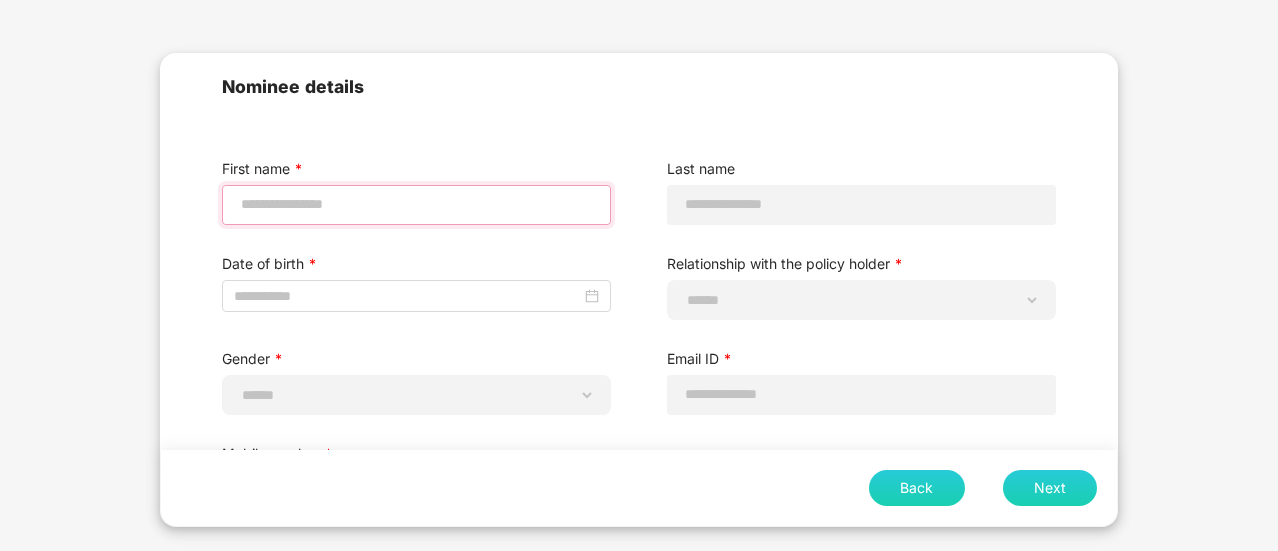 click at bounding box center (416, 204) 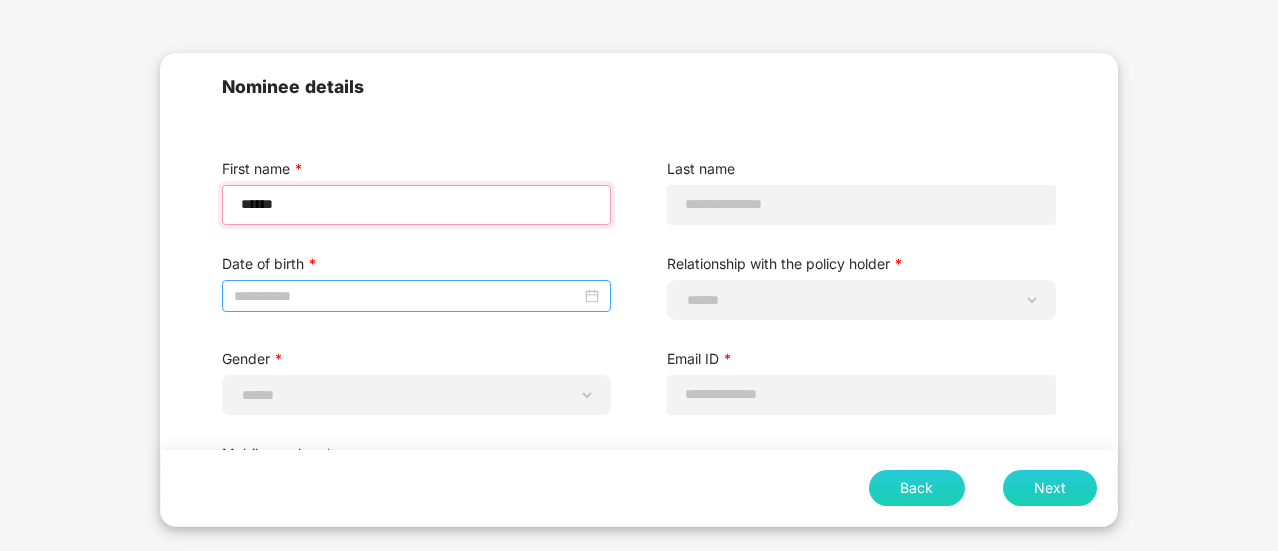 type on "******" 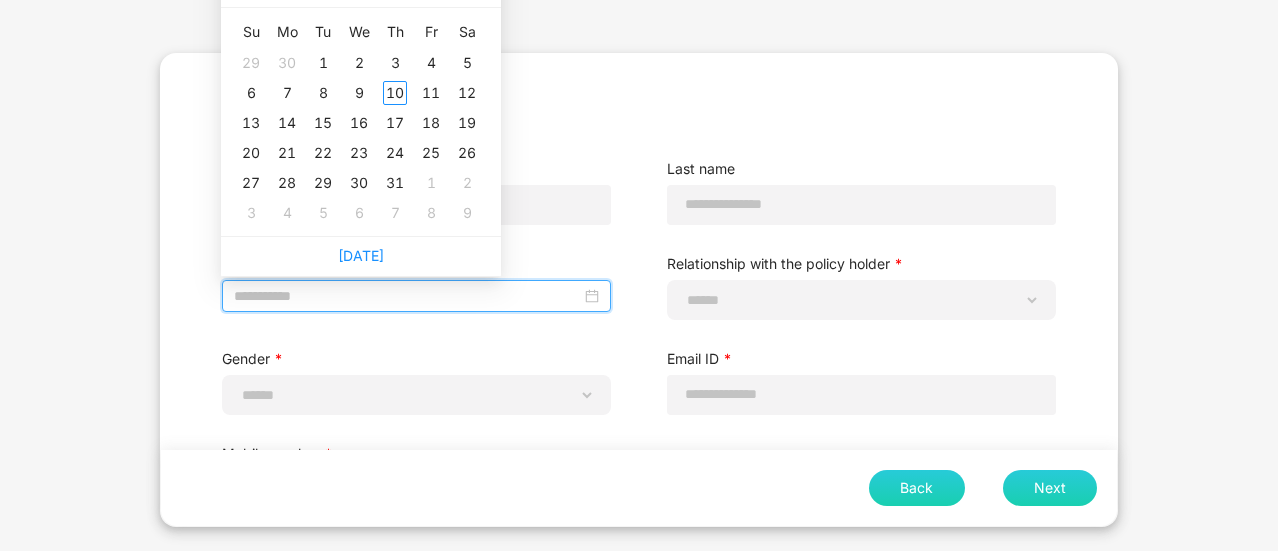 click at bounding box center [407, 296] 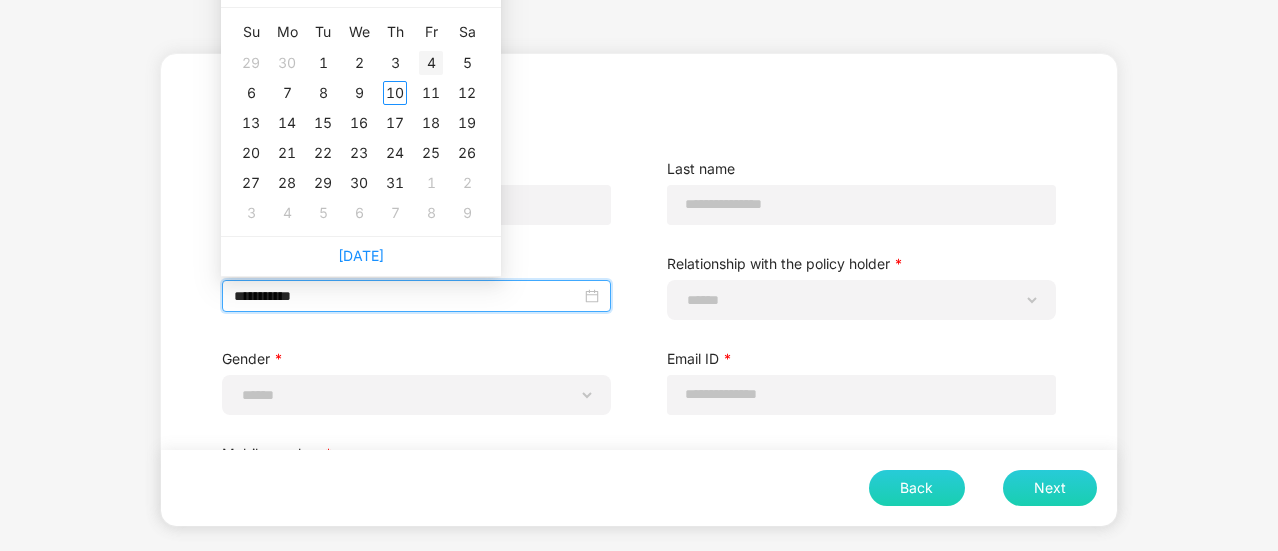 type on "**********" 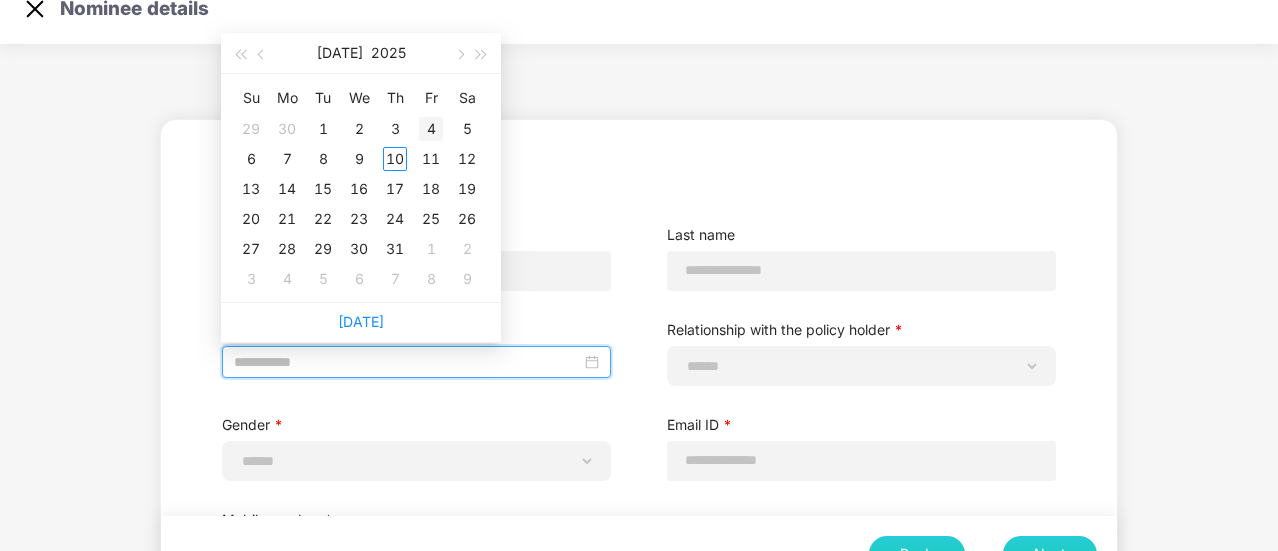 scroll, scrollTop: 12, scrollLeft: 0, axis: vertical 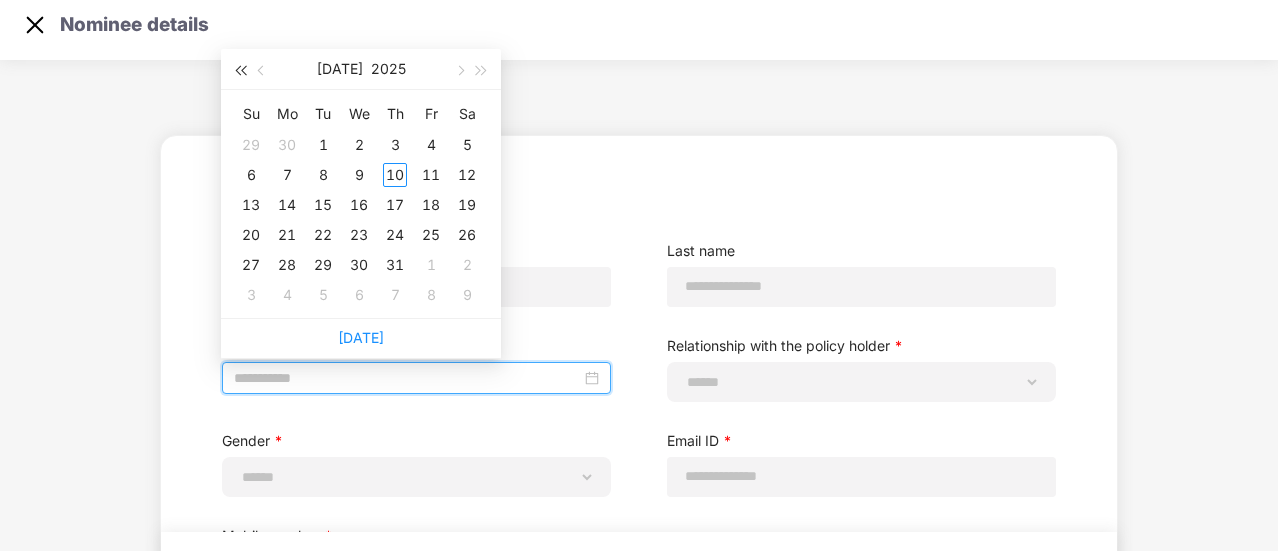 click at bounding box center (240, 69) 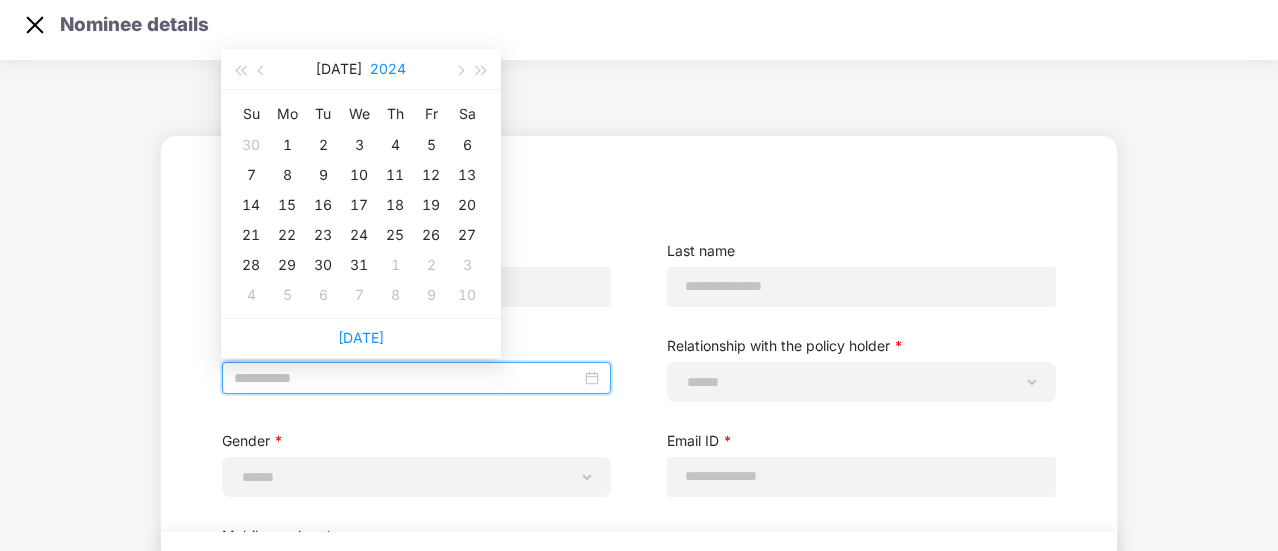 click on "2024" at bounding box center [388, 69] 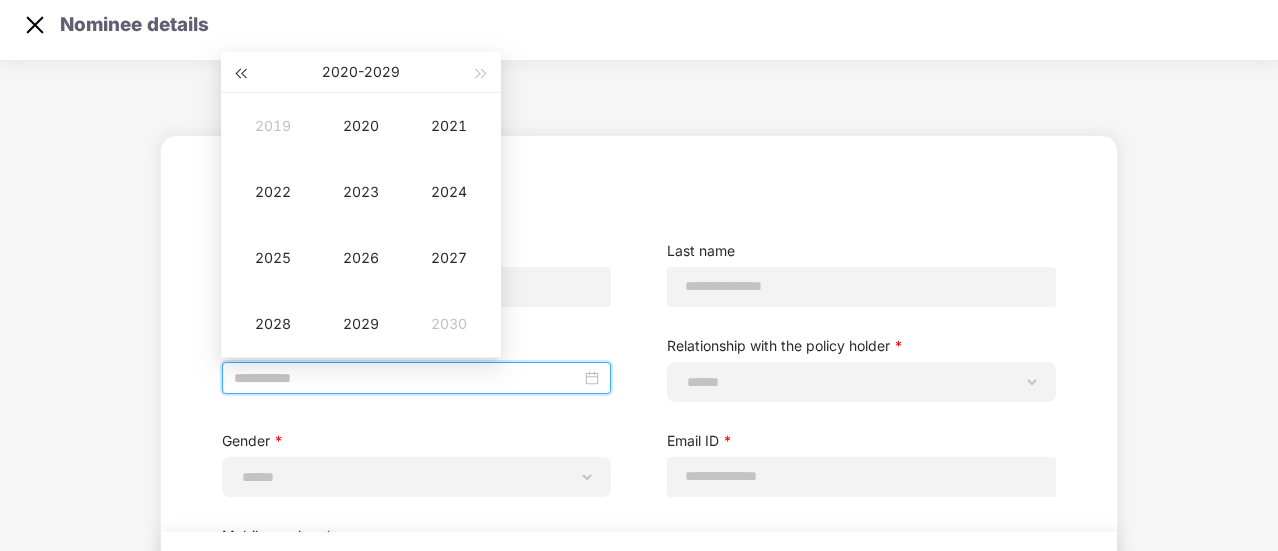 click at bounding box center (240, 74) 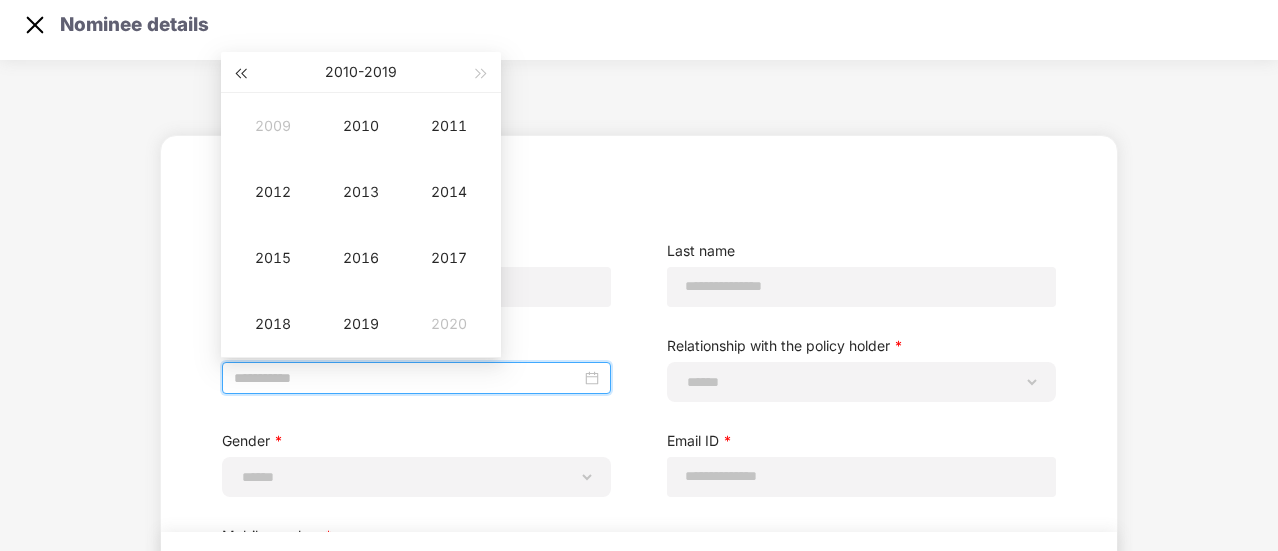 click at bounding box center [240, 74] 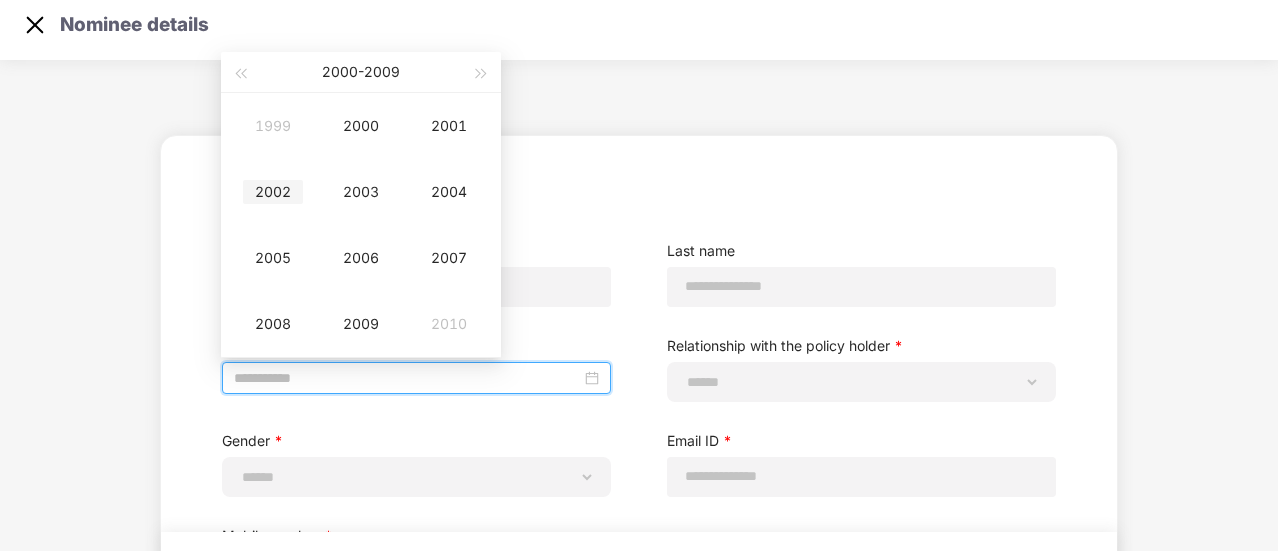 type on "**********" 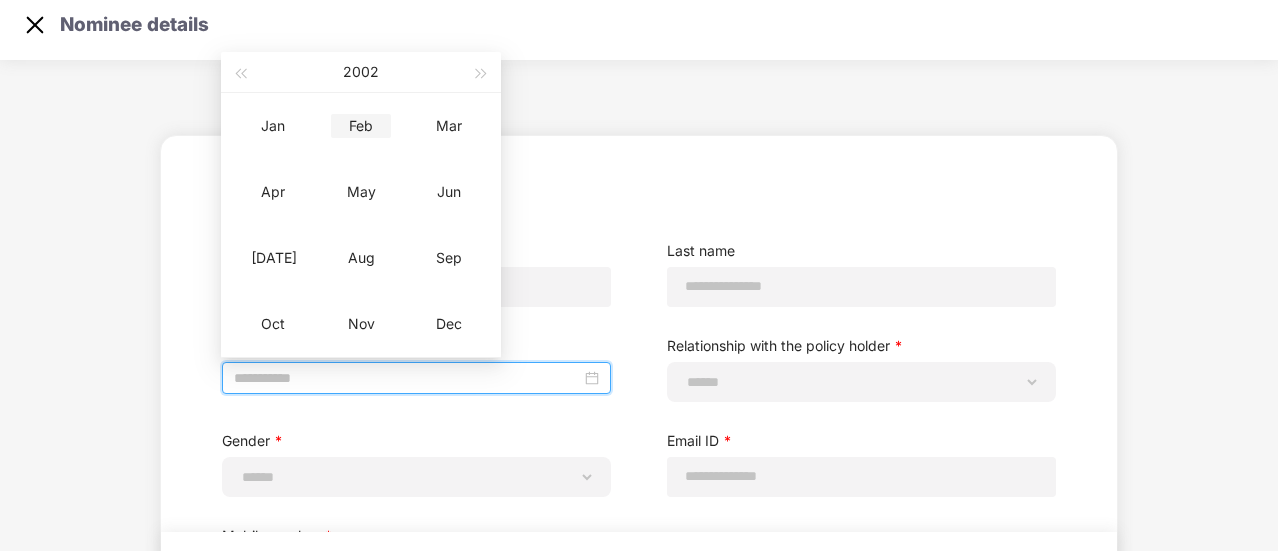 type on "**********" 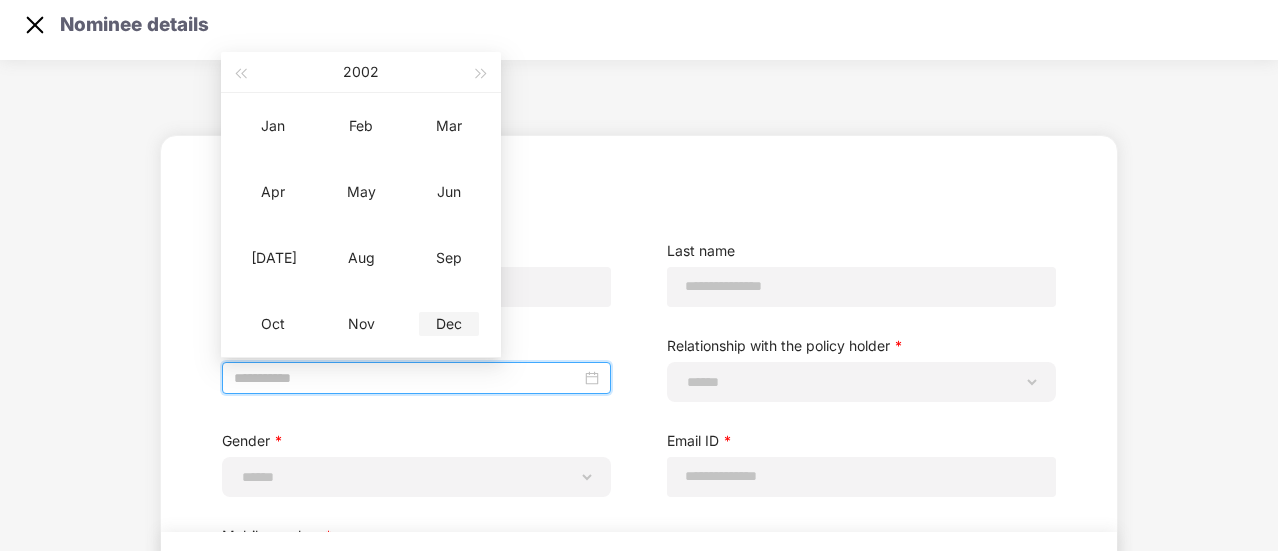 type on "**********" 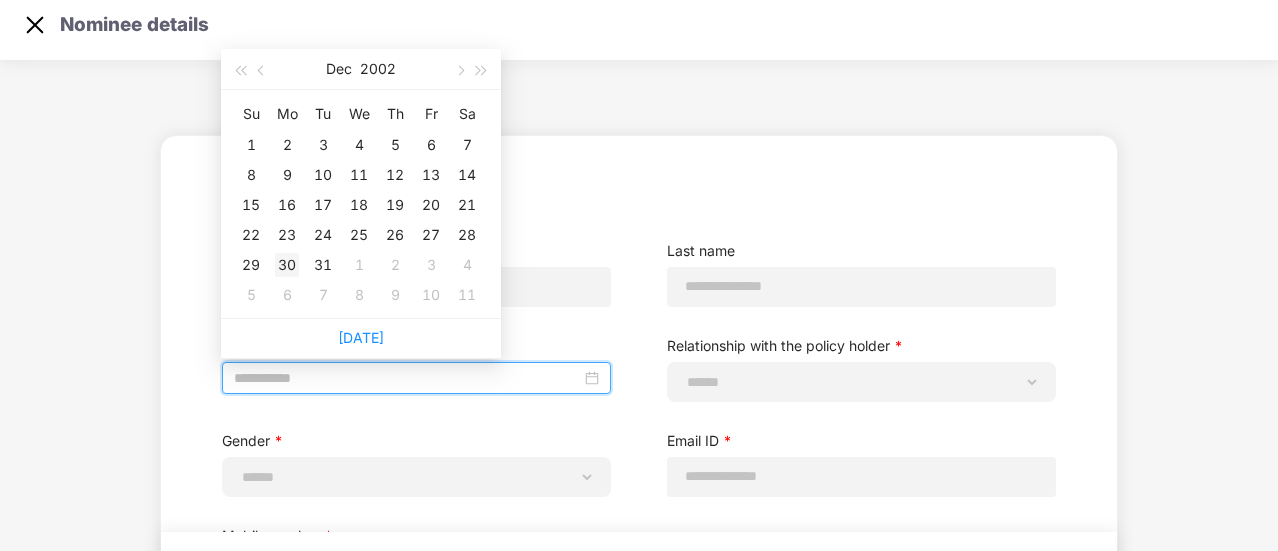 type on "**********" 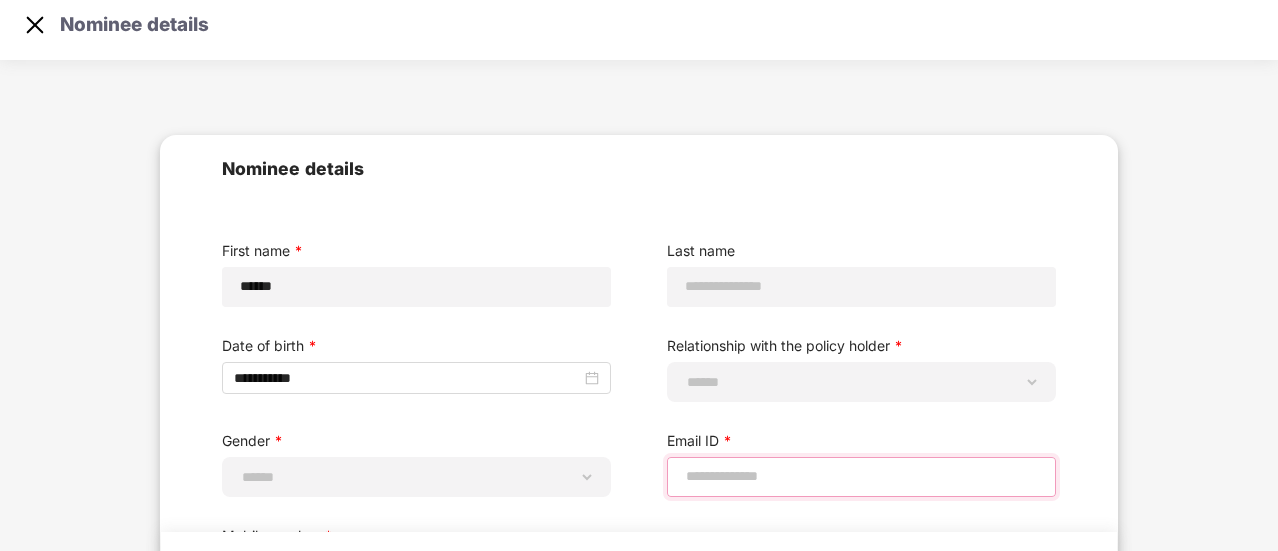 click at bounding box center [861, 476] 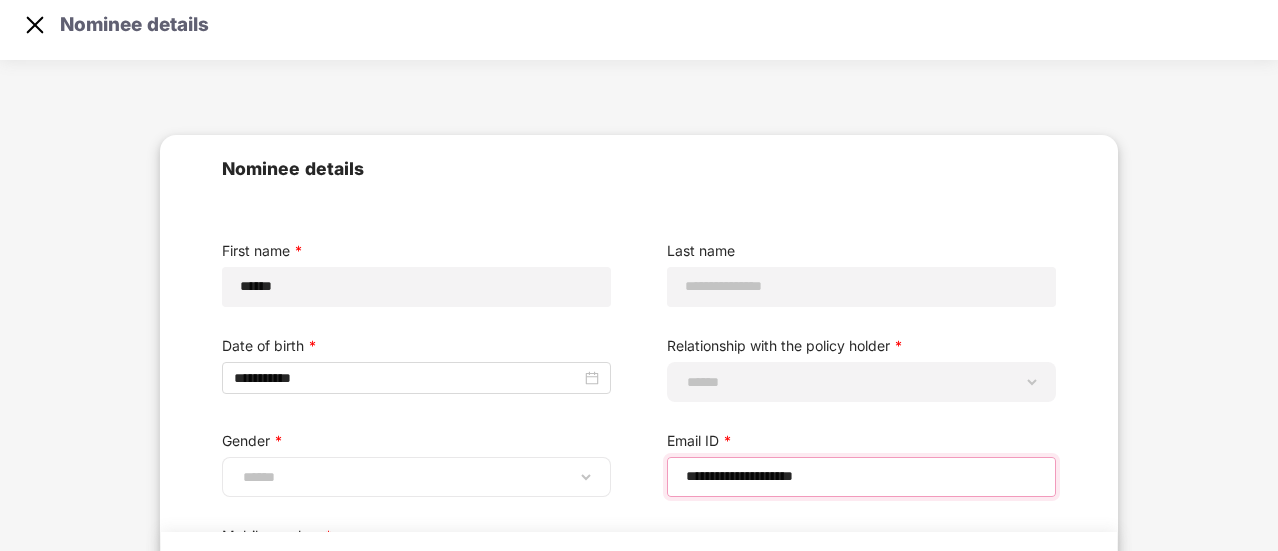 type on "**********" 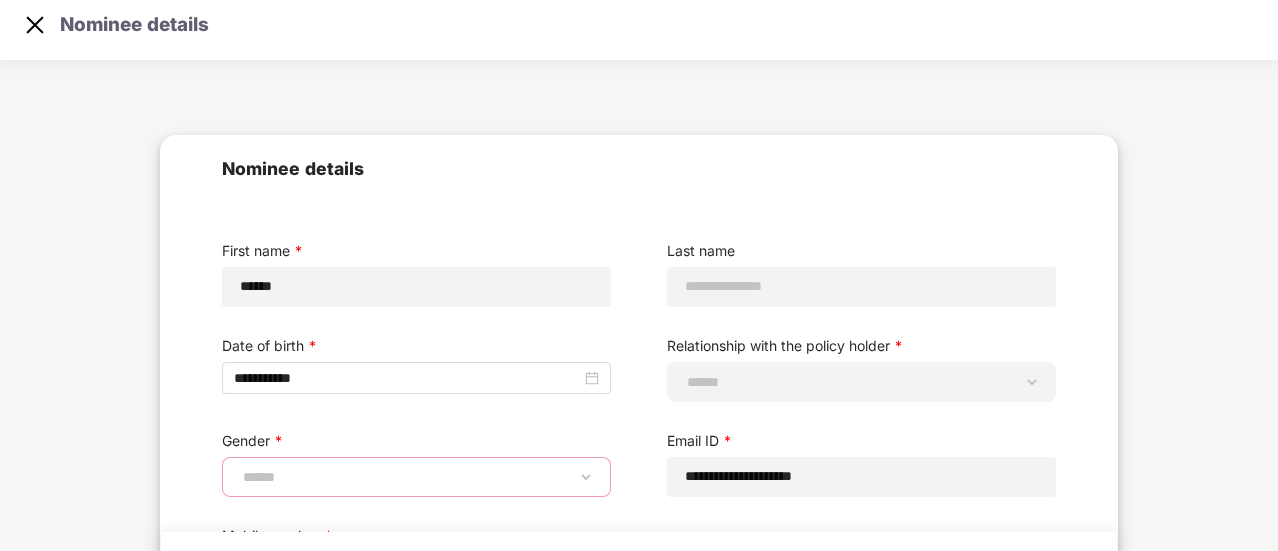 click on "**********" at bounding box center (416, 477) 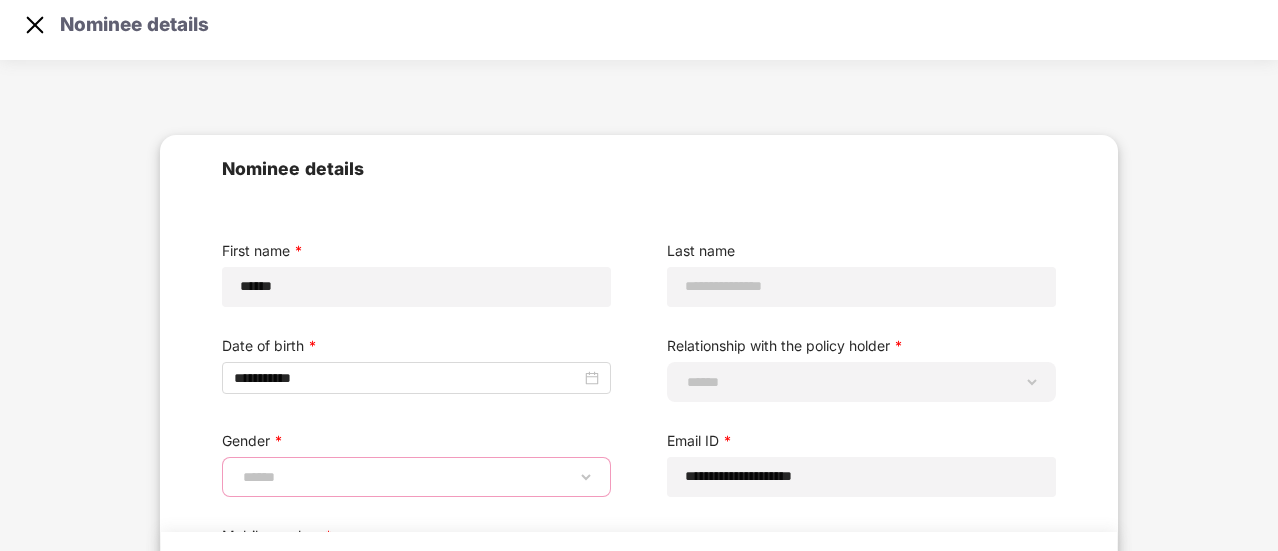 select on "******" 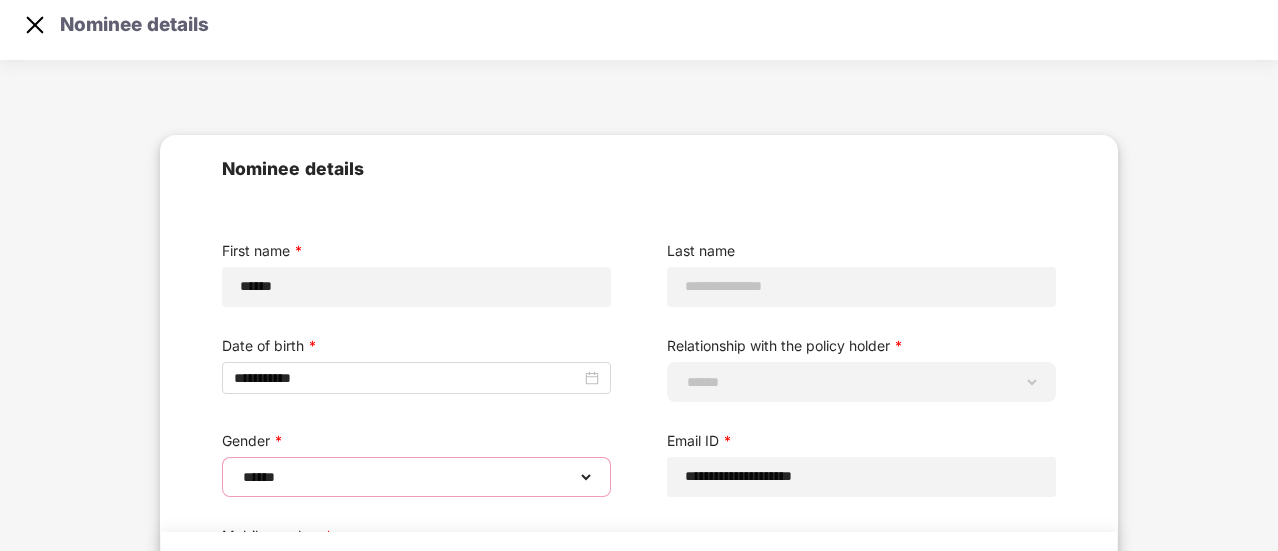 scroll, scrollTop: 78, scrollLeft: 0, axis: vertical 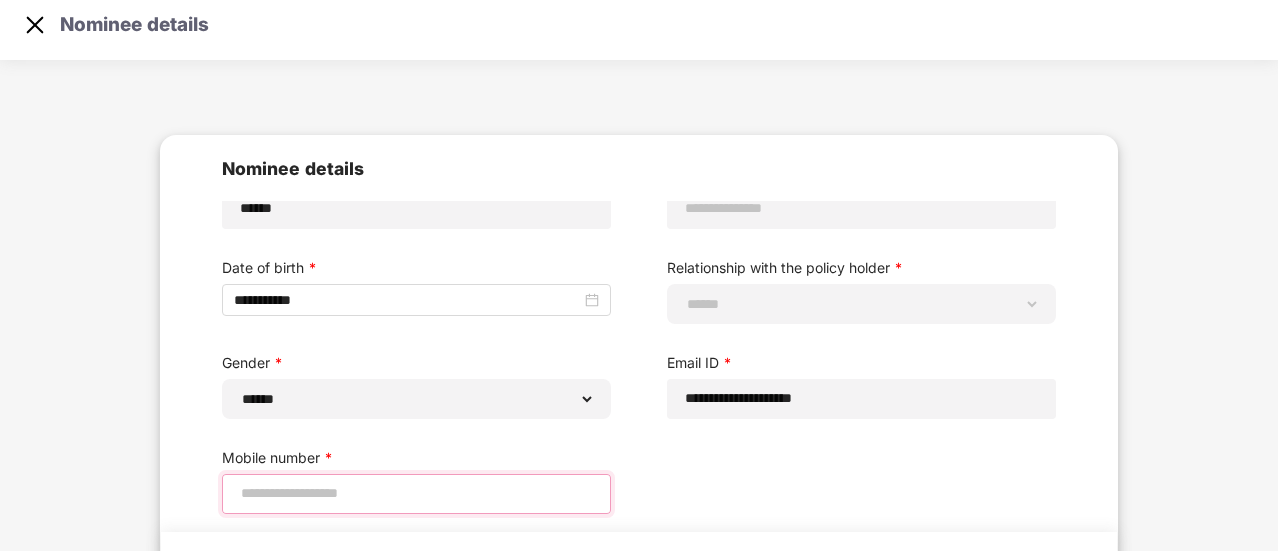 click at bounding box center (416, 493) 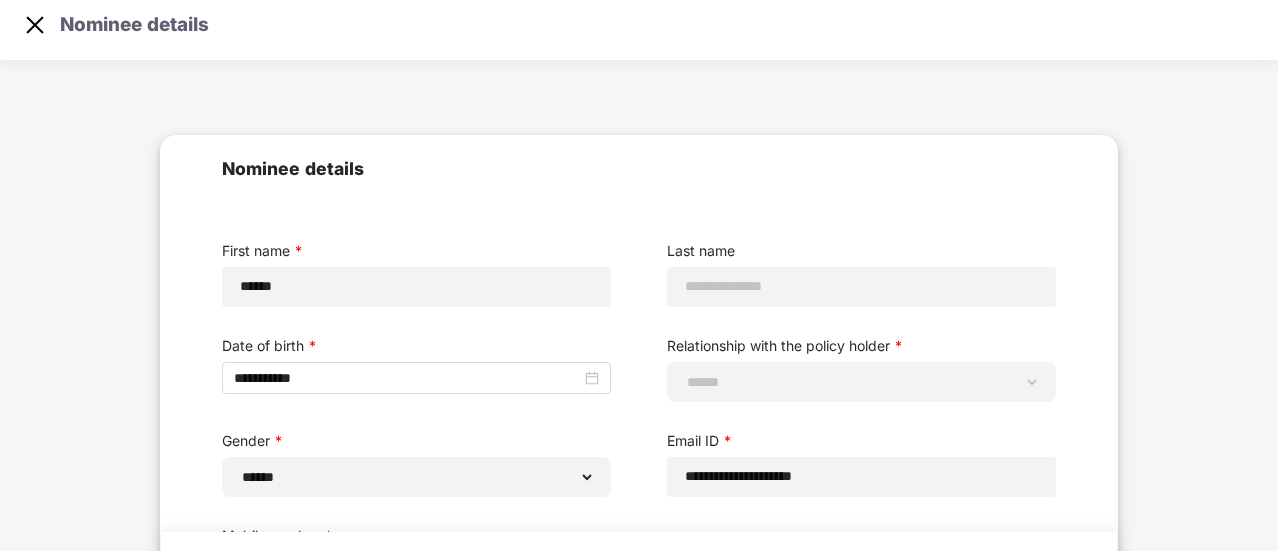 scroll, scrollTop: 78, scrollLeft: 0, axis: vertical 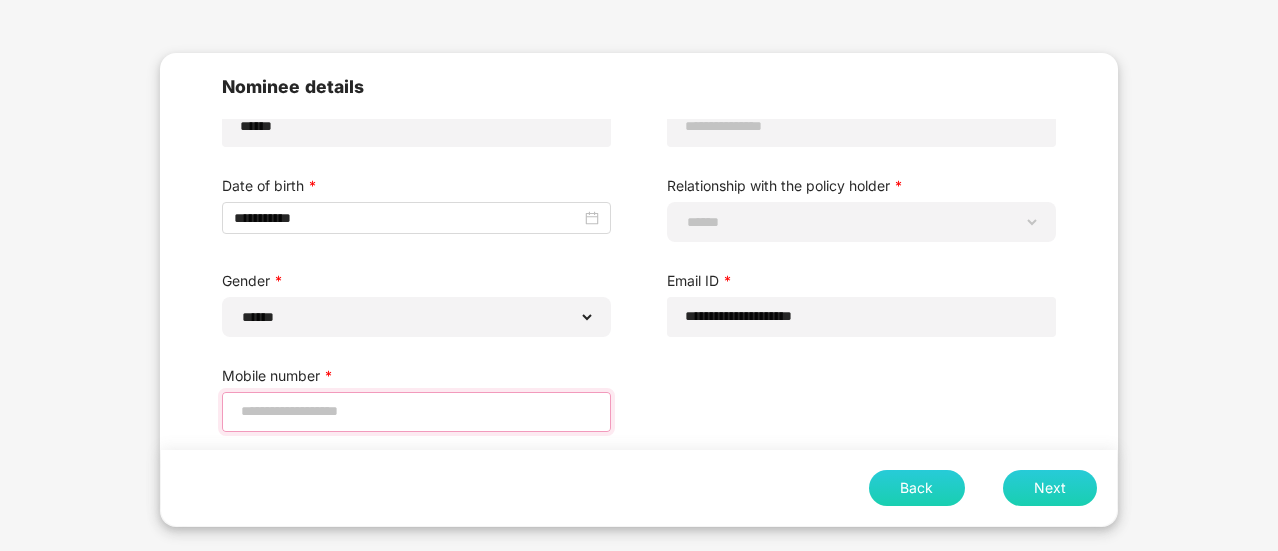type on "**********" 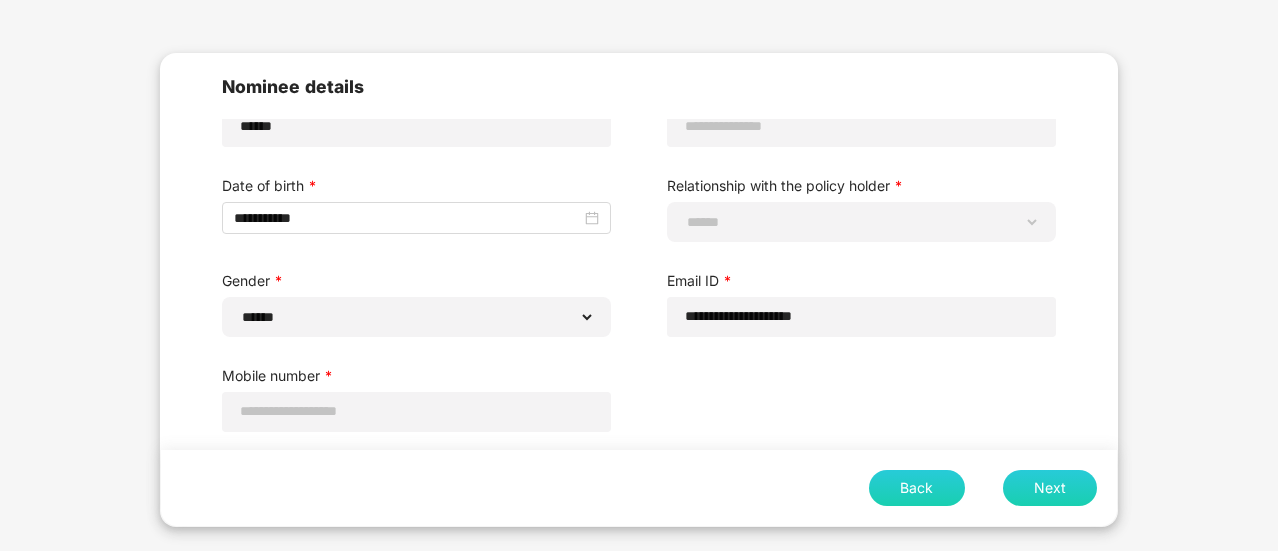 click on "Next" at bounding box center (1050, 488) 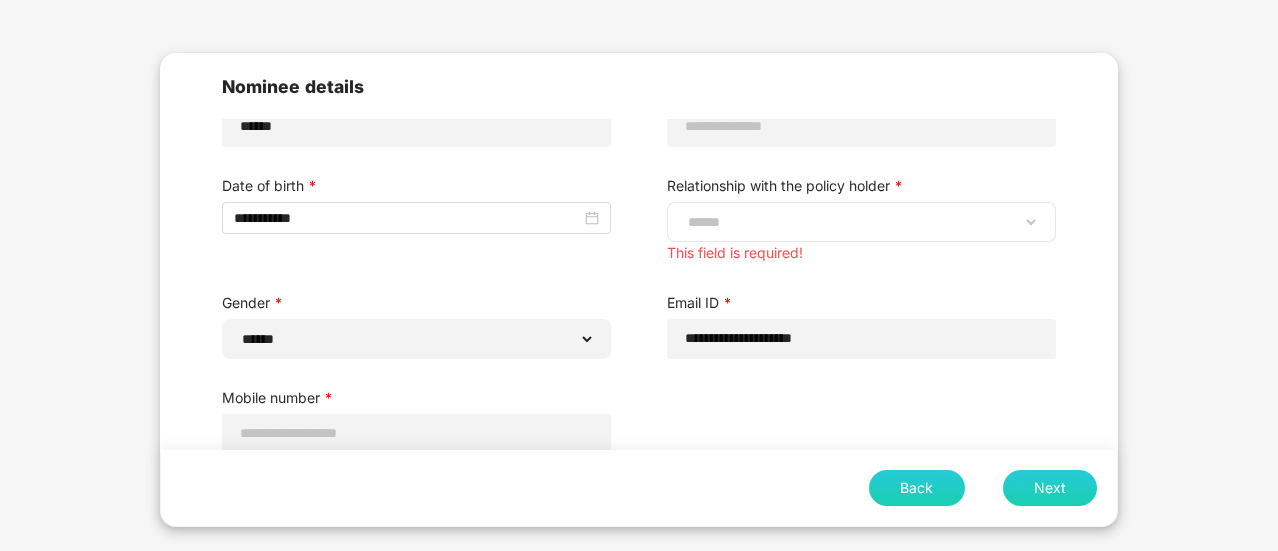 click on "**********" at bounding box center [861, 222] 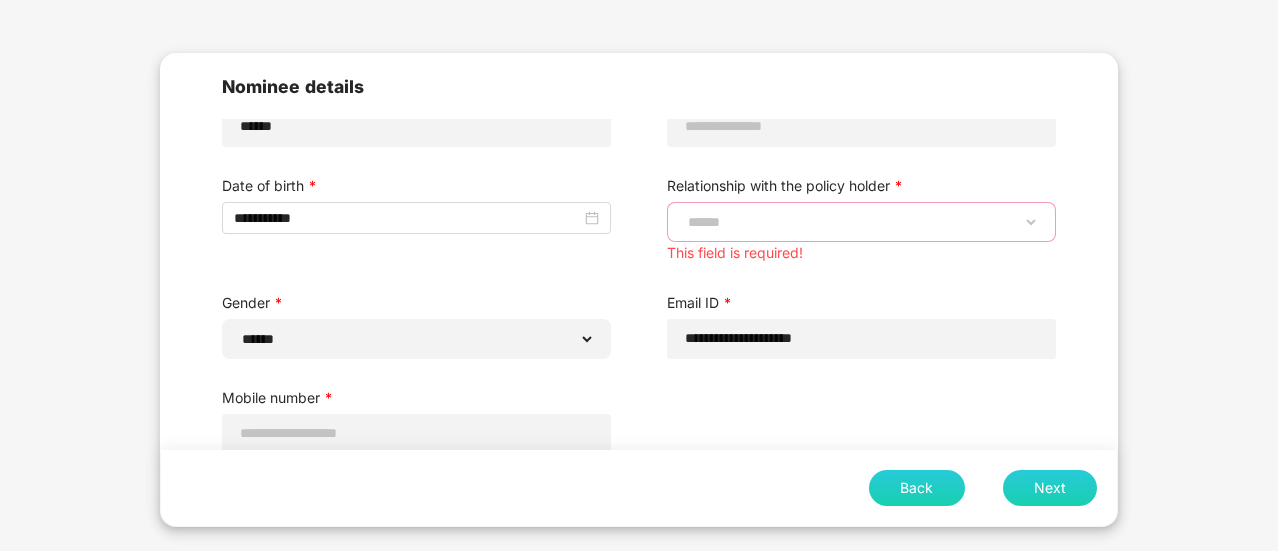 click on "**********" at bounding box center [861, 222] 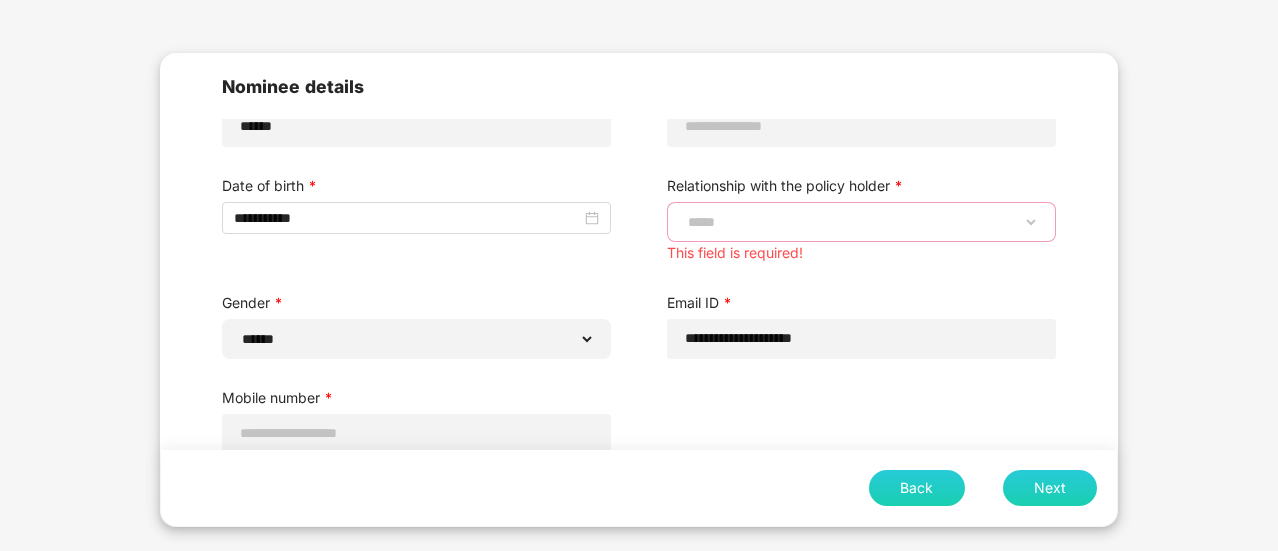 click on "**********" at bounding box center (861, 222) 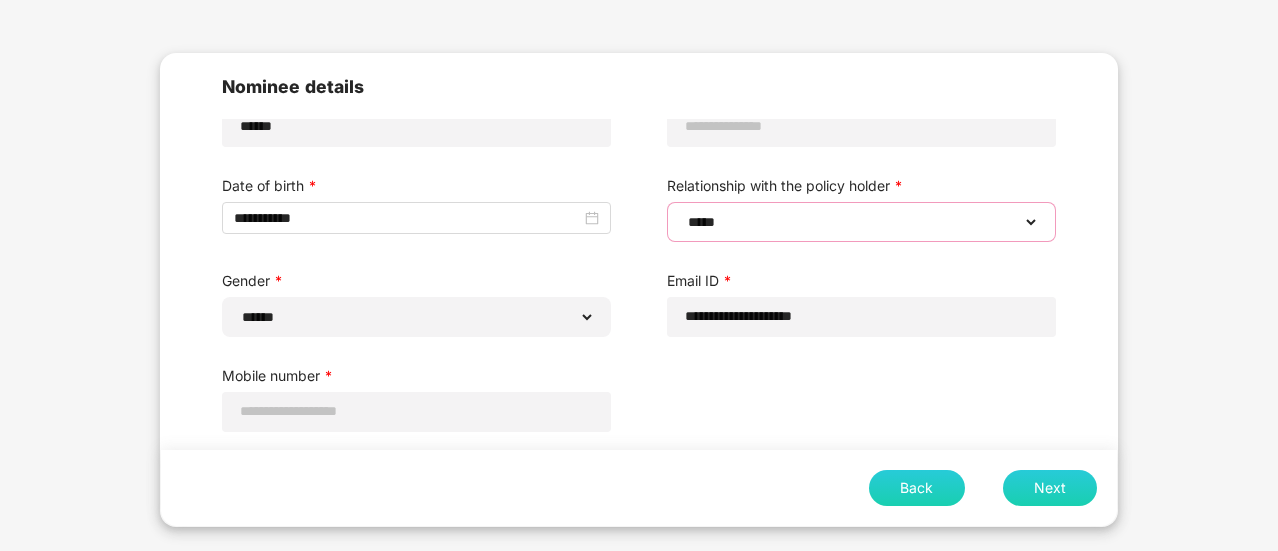 click on "**********" at bounding box center [861, 222] 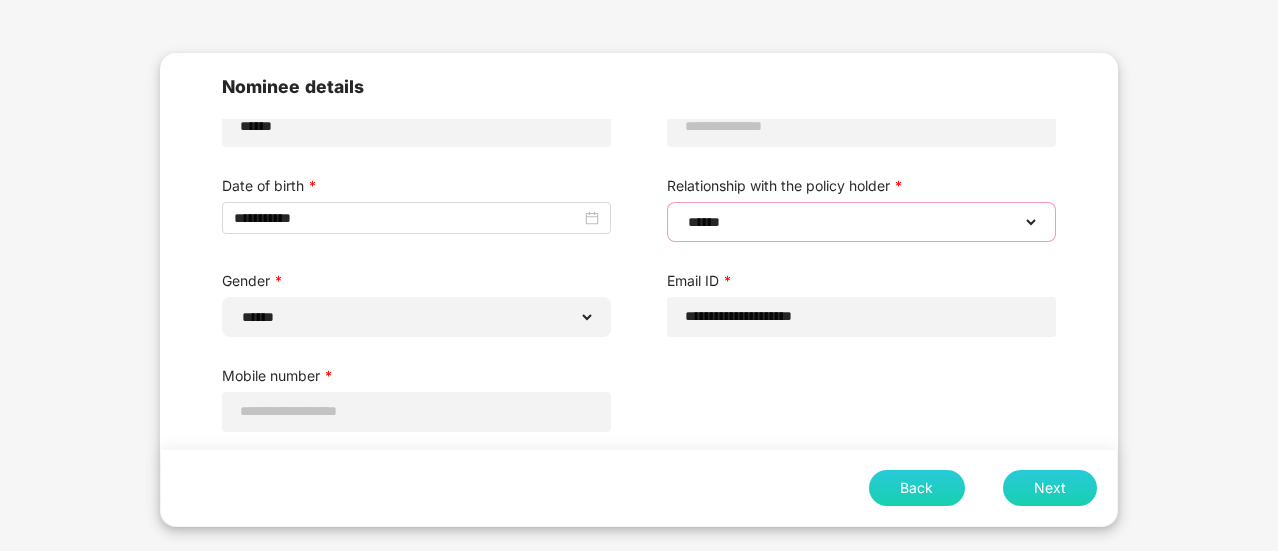 click on "**********" at bounding box center (861, 222) 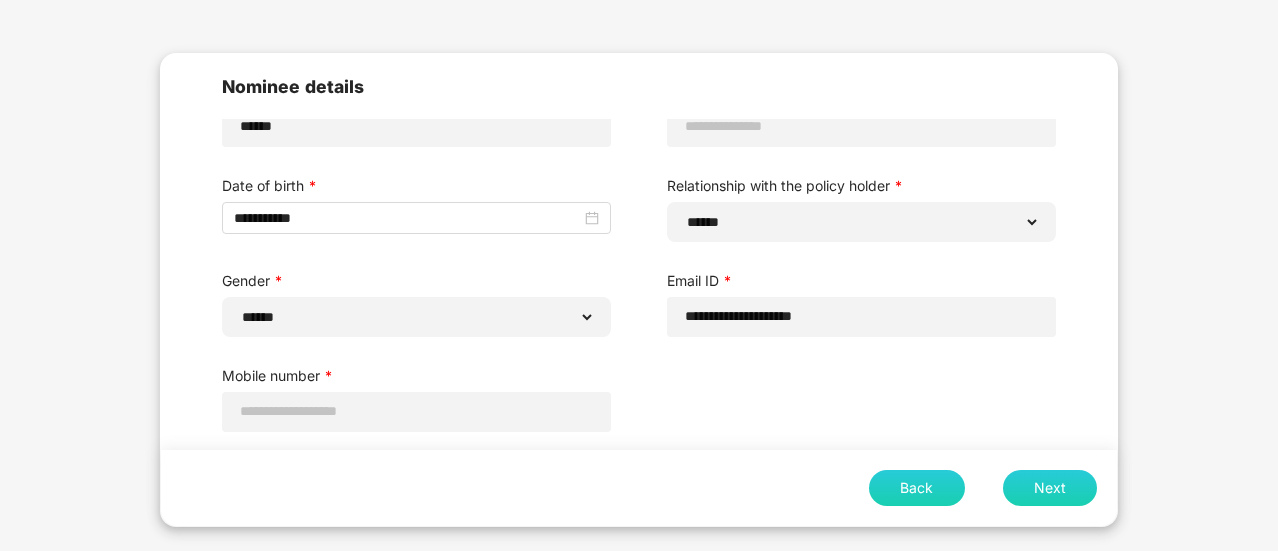 click on "Next" at bounding box center [1050, 488] 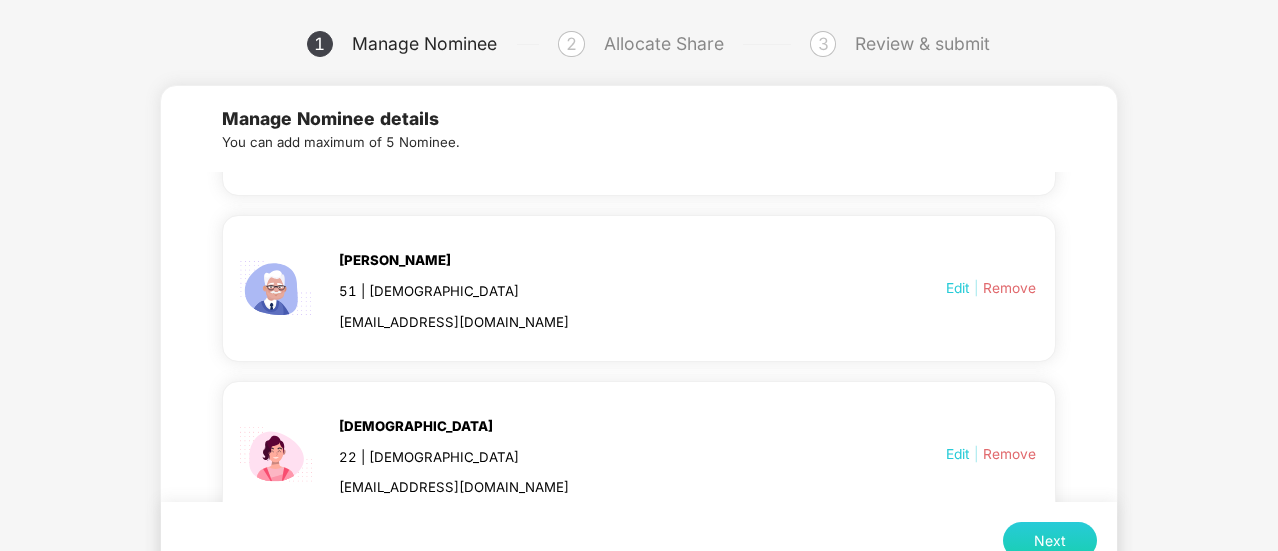 scroll, scrollTop: 408, scrollLeft: 0, axis: vertical 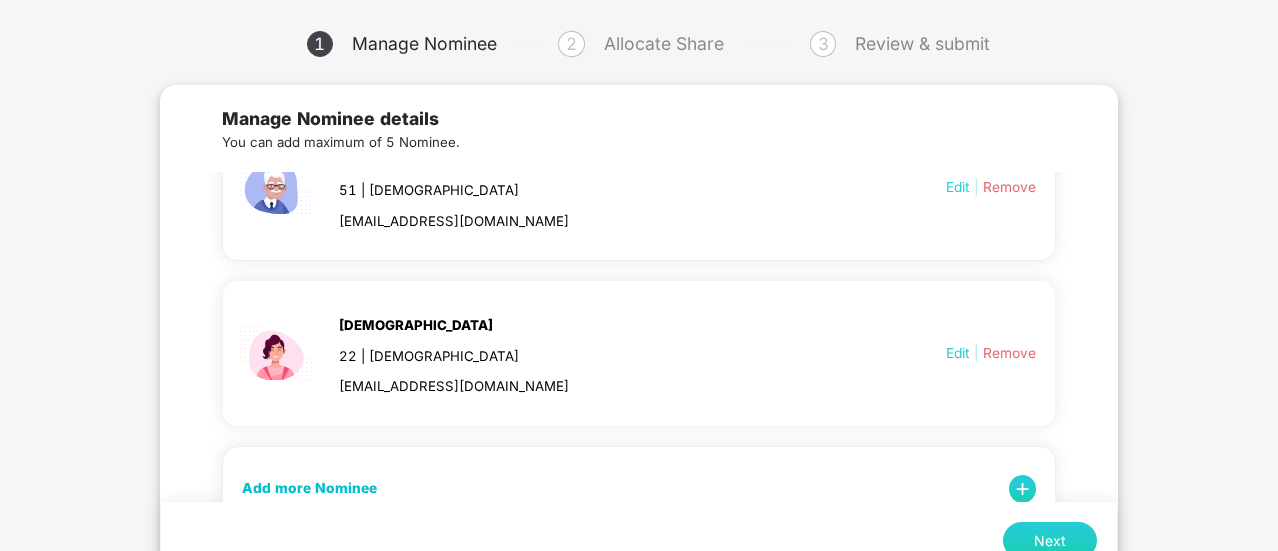 click on "Remove" at bounding box center [1009, 353] 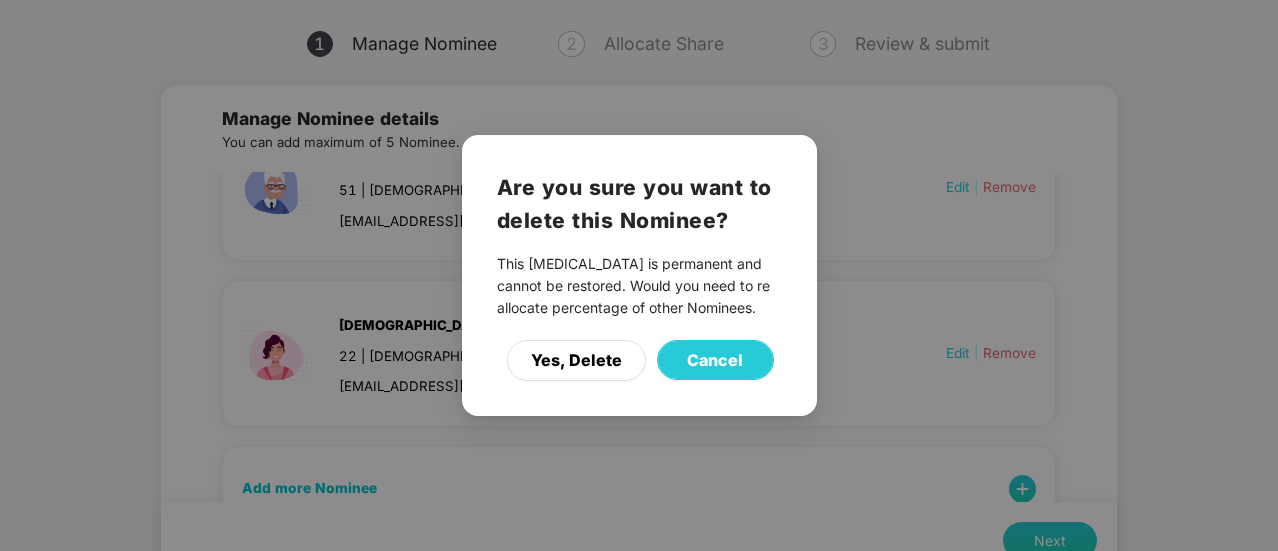 click on "Yes, Delete" at bounding box center [576, 360] 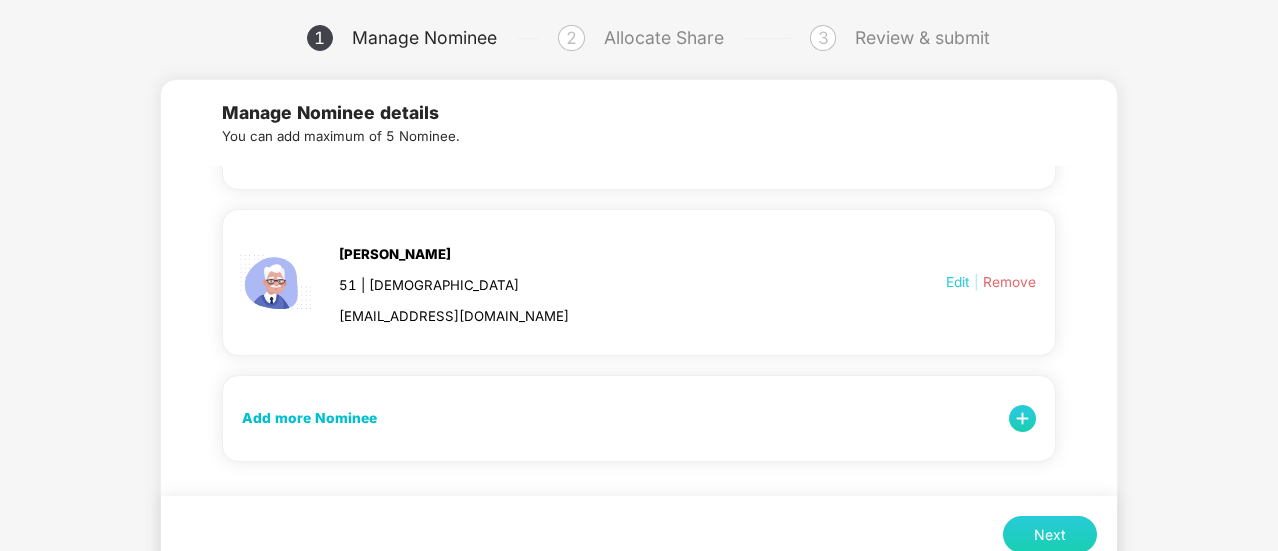 scroll, scrollTop: 0, scrollLeft: 0, axis: both 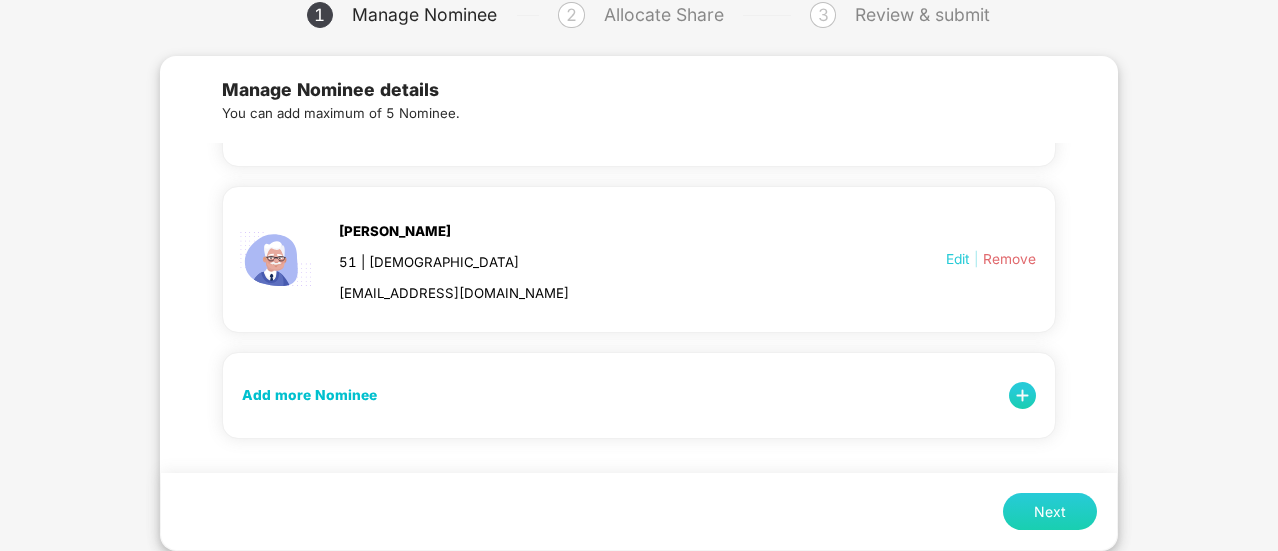 click on "Next" at bounding box center [1050, 511] 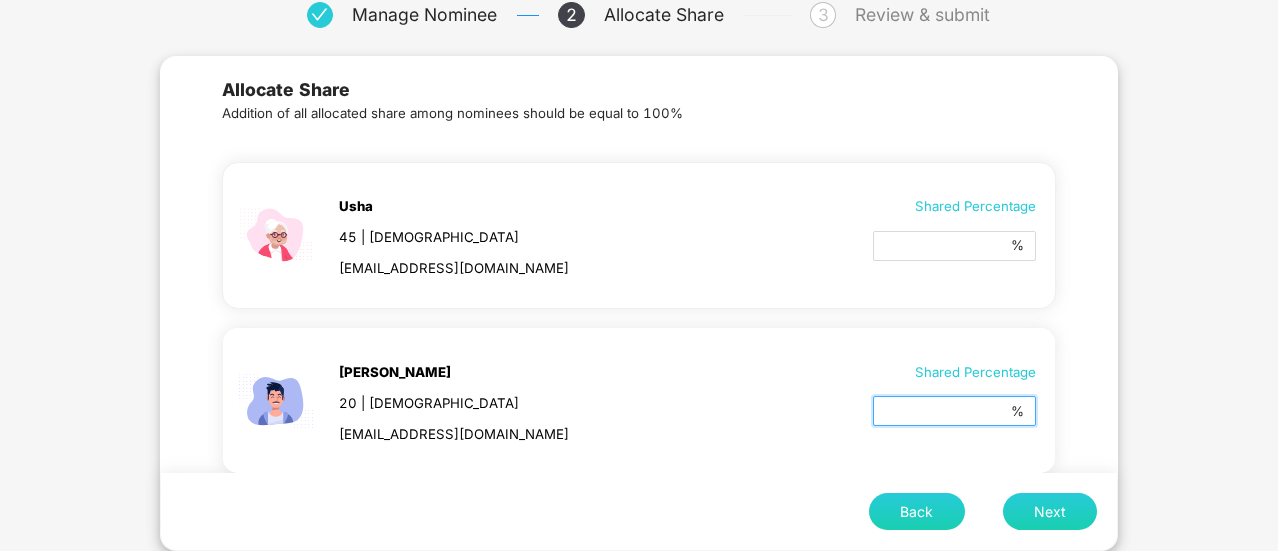 click on "*" at bounding box center (946, 413) 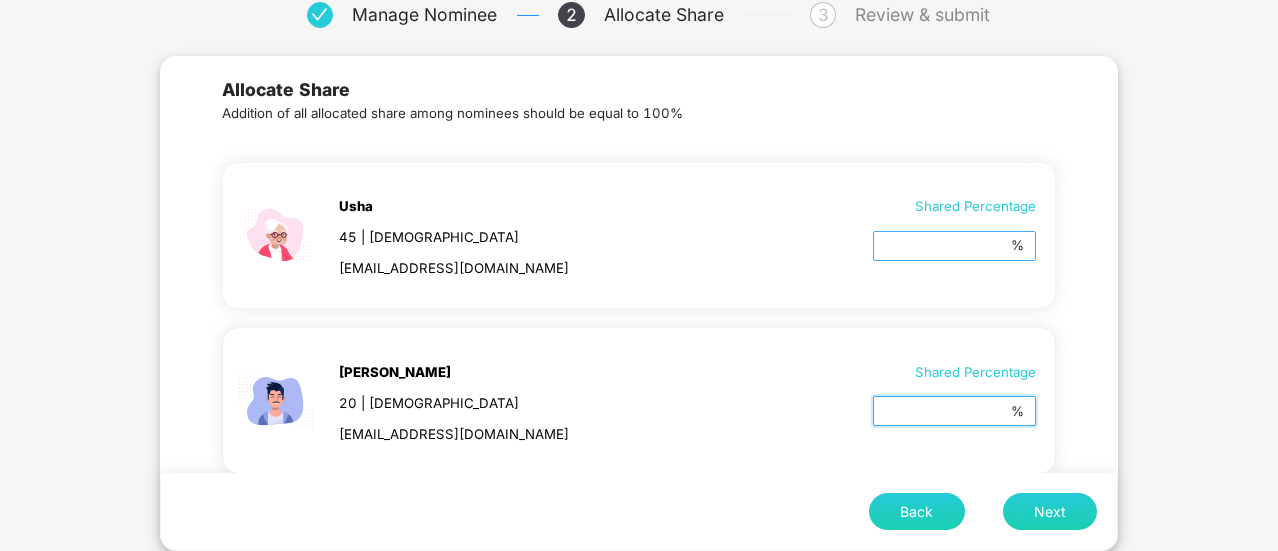 type on "**" 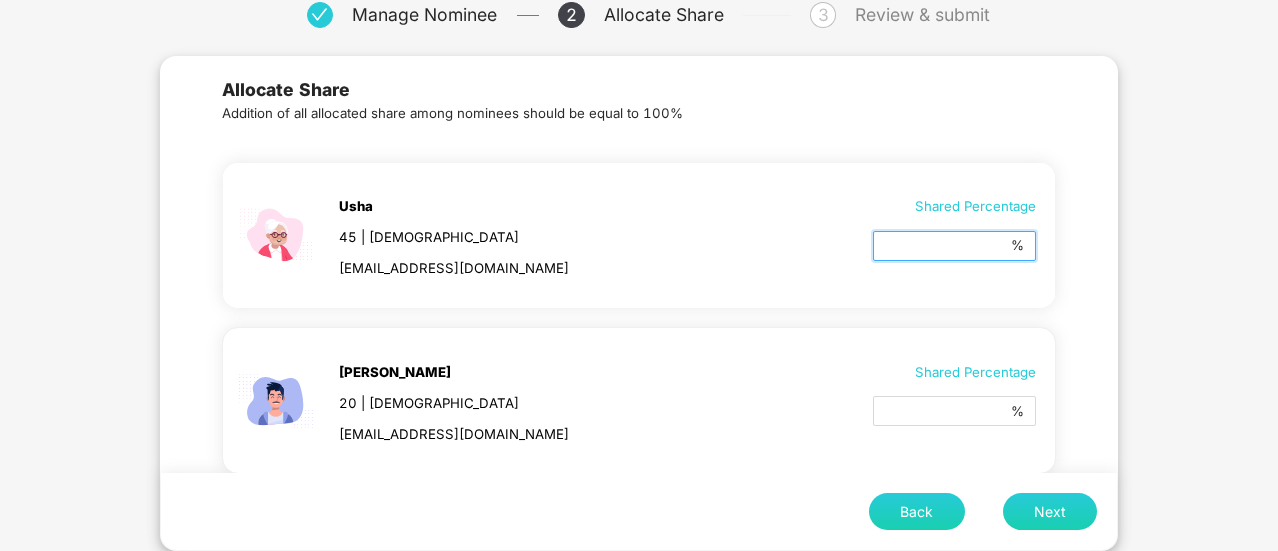 click on "*" at bounding box center [946, 248] 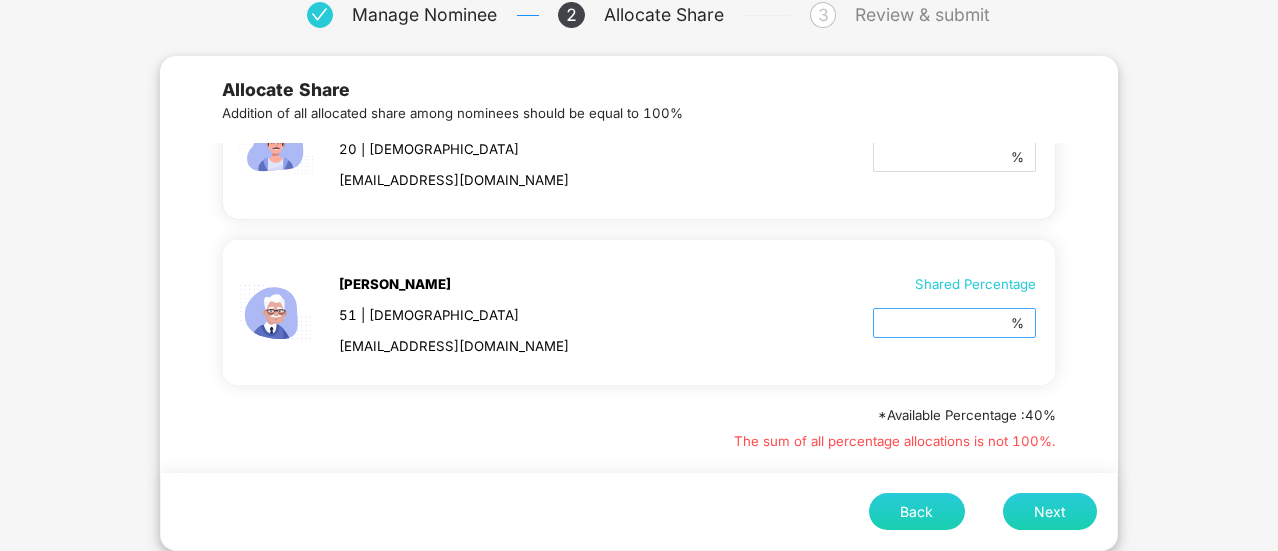 type on "**" 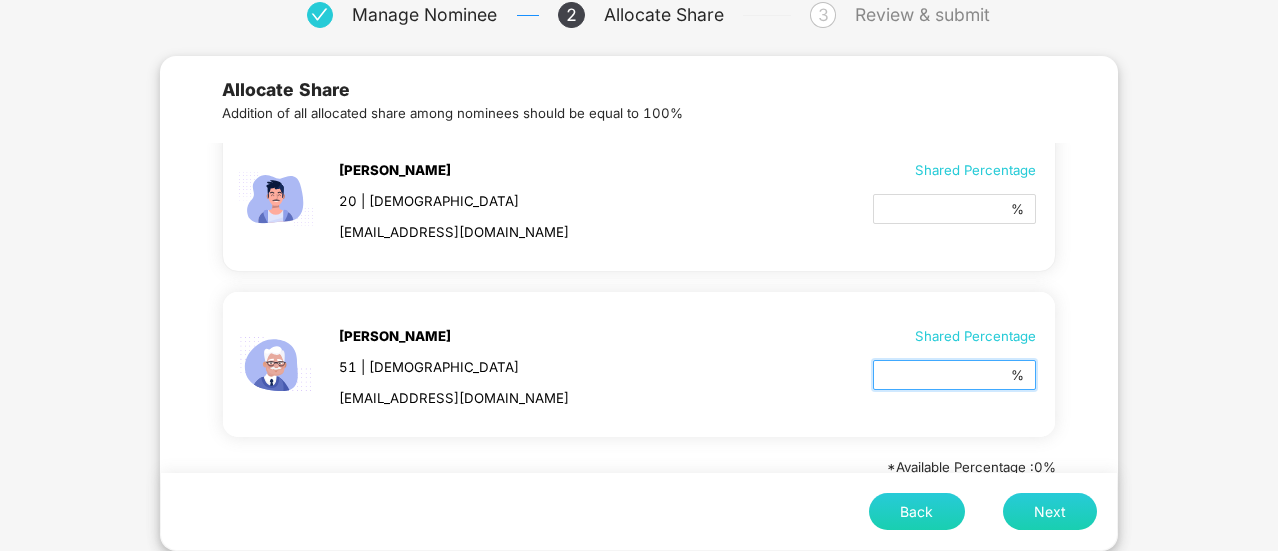 scroll, scrollTop: 228, scrollLeft: 0, axis: vertical 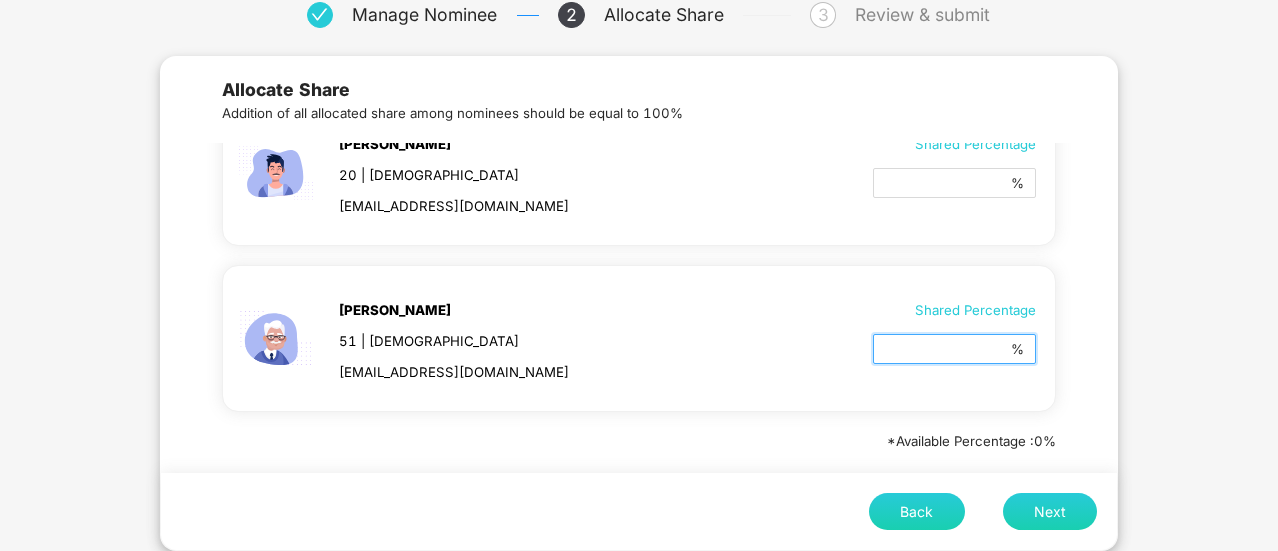 type on "**" 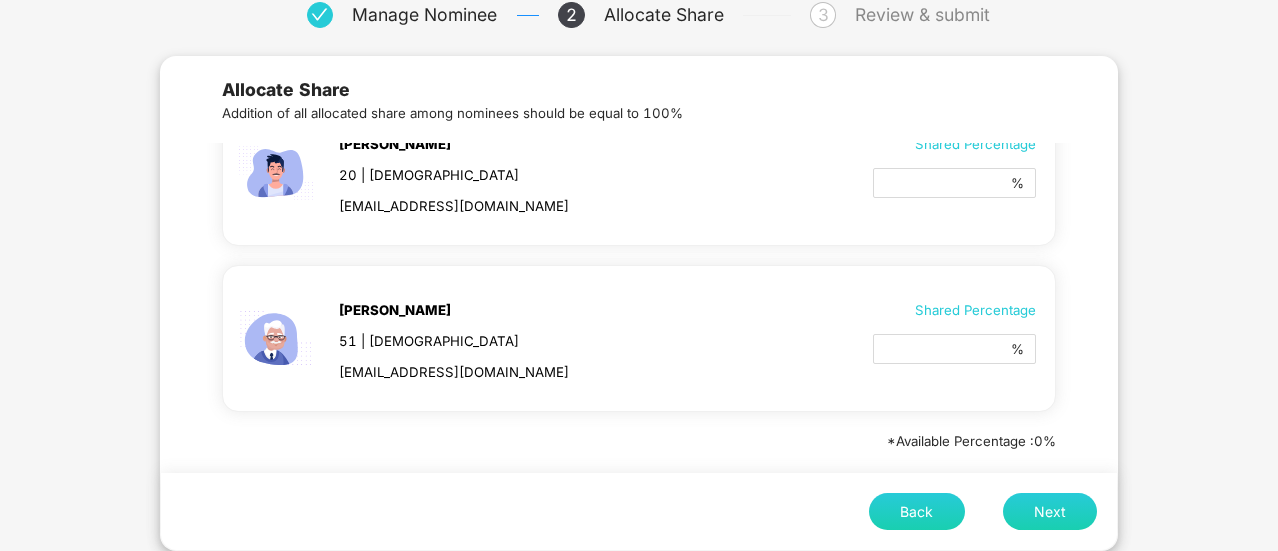 click on "Next" at bounding box center (1050, 511) 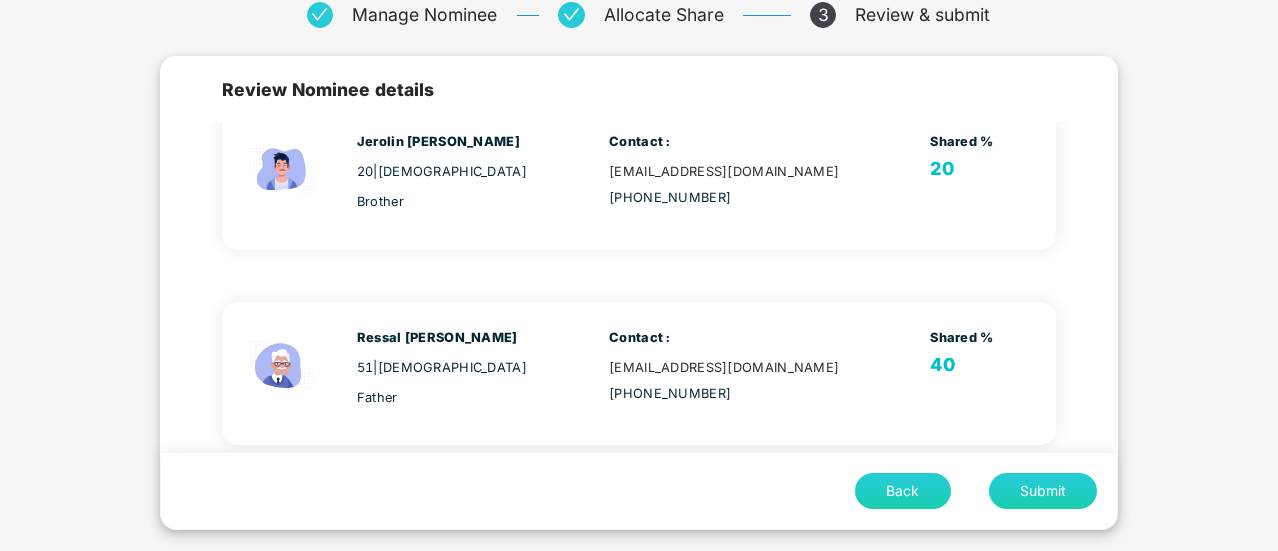 scroll, scrollTop: 293, scrollLeft: 0, axis: vertical 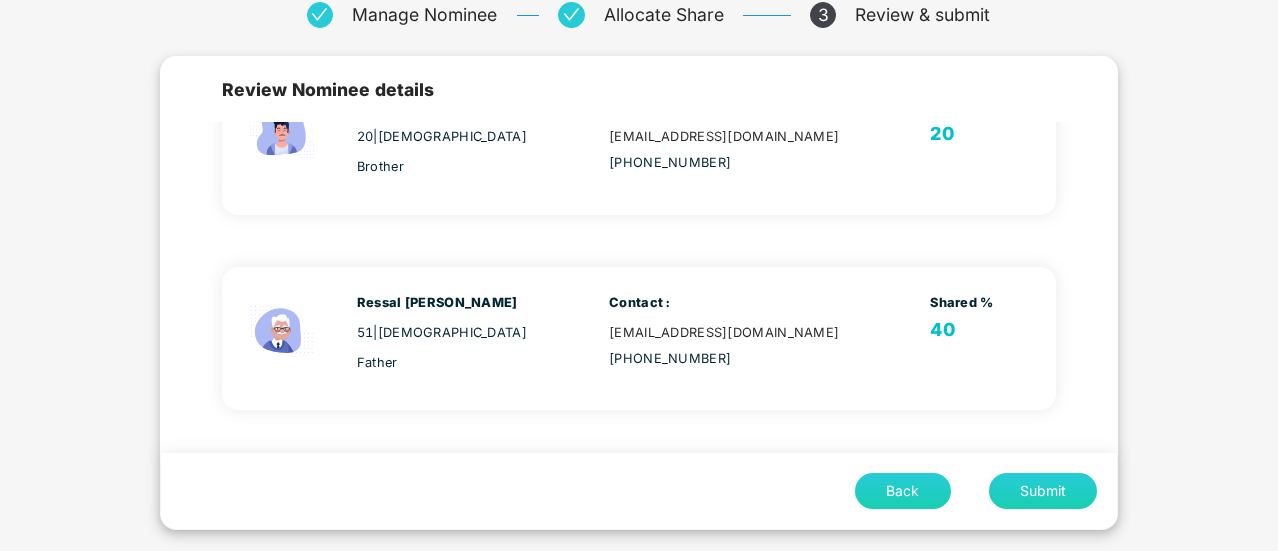 click on "Submit" at bounding box center [1043, 491] 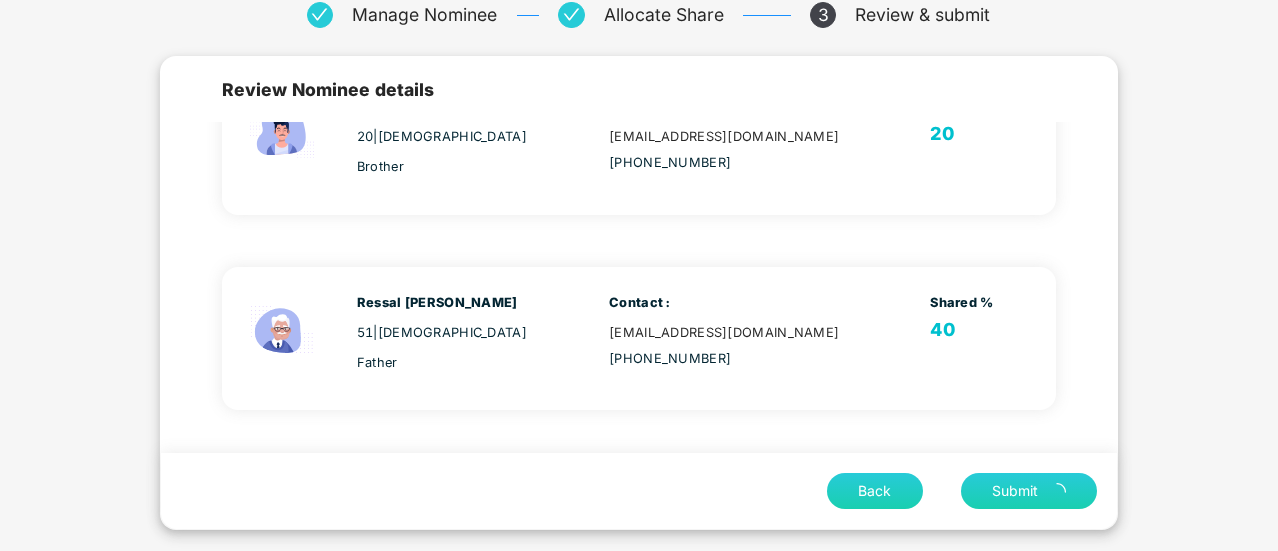 scroll, scrollTop: 112, scrollLeft: 0, axis: vertical 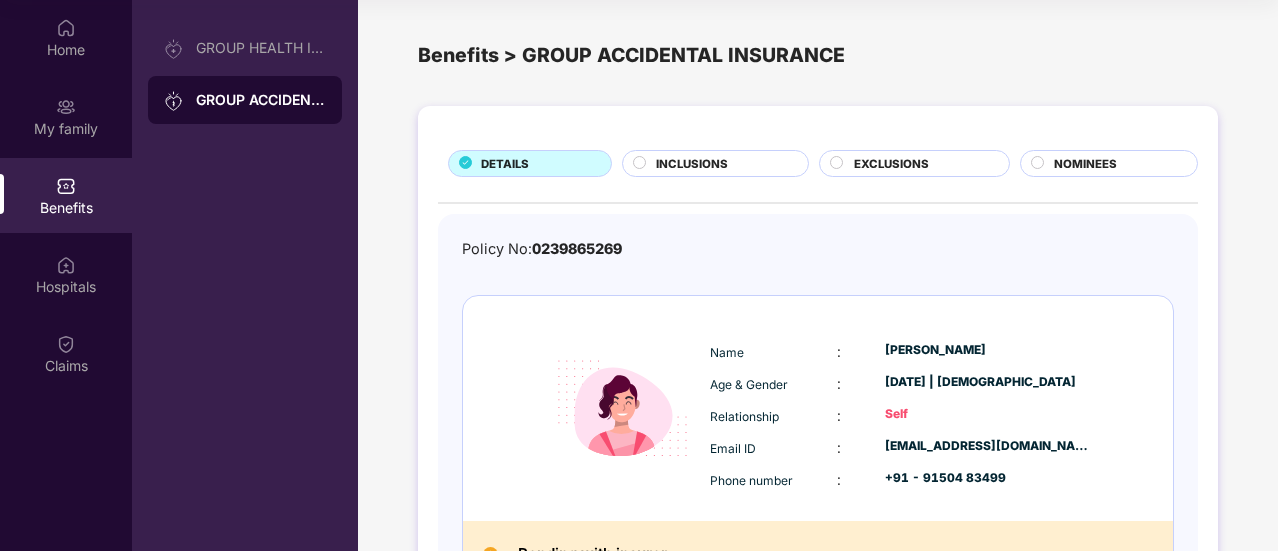 click on "INCLUSIONS" at bounding box center (692, 164) 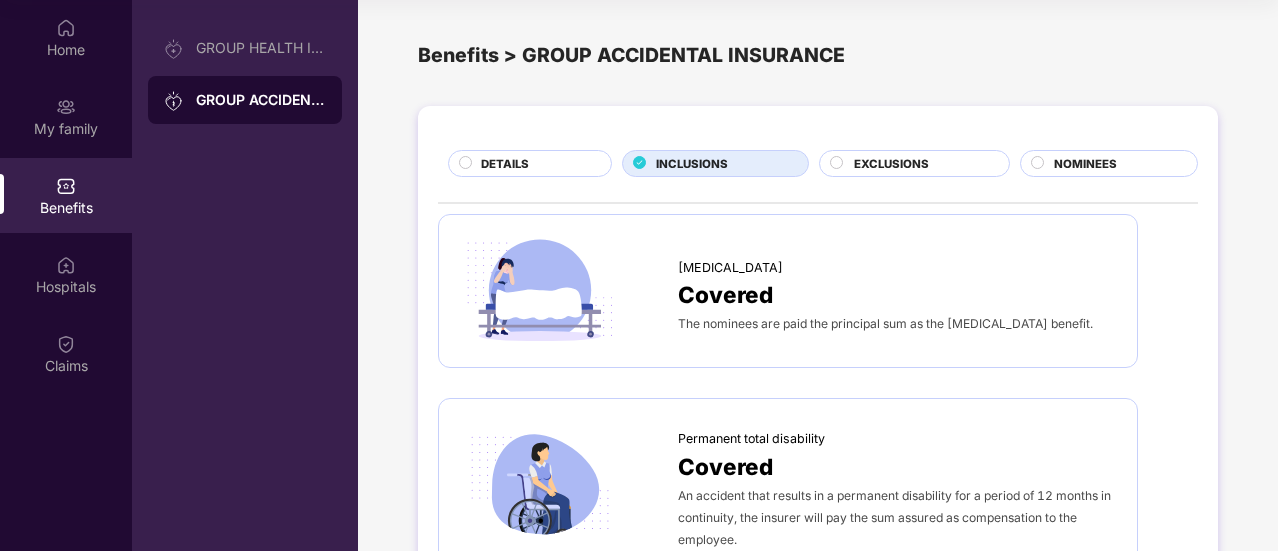 click on "EXCLUSIONS" at bounding box center [921, 165] 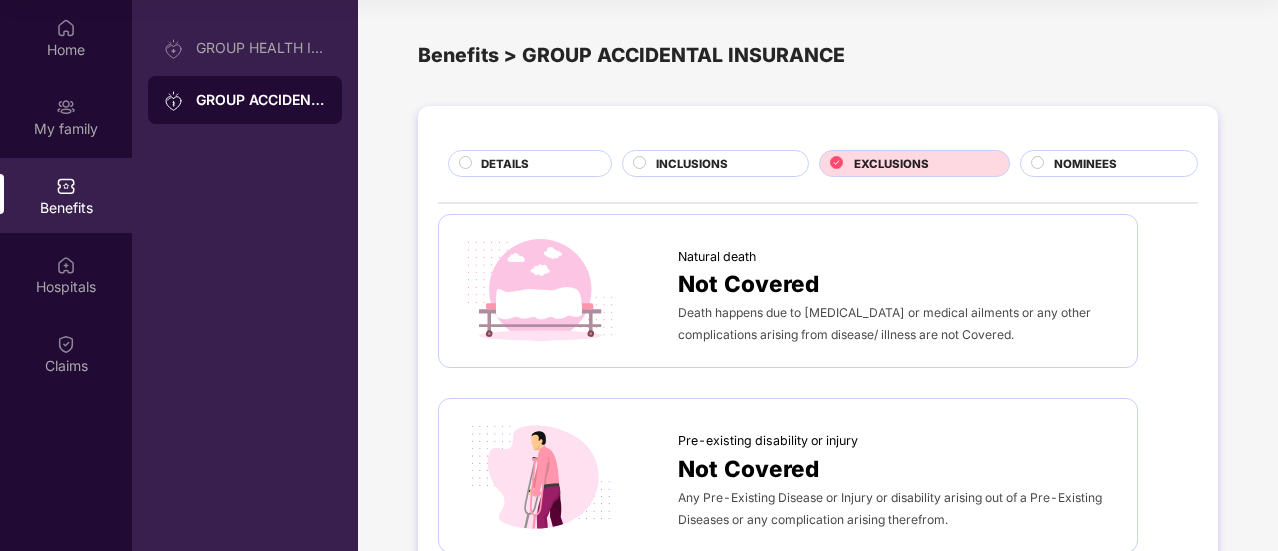 click on "NOMINEES" at bounding box center (1115, 165) 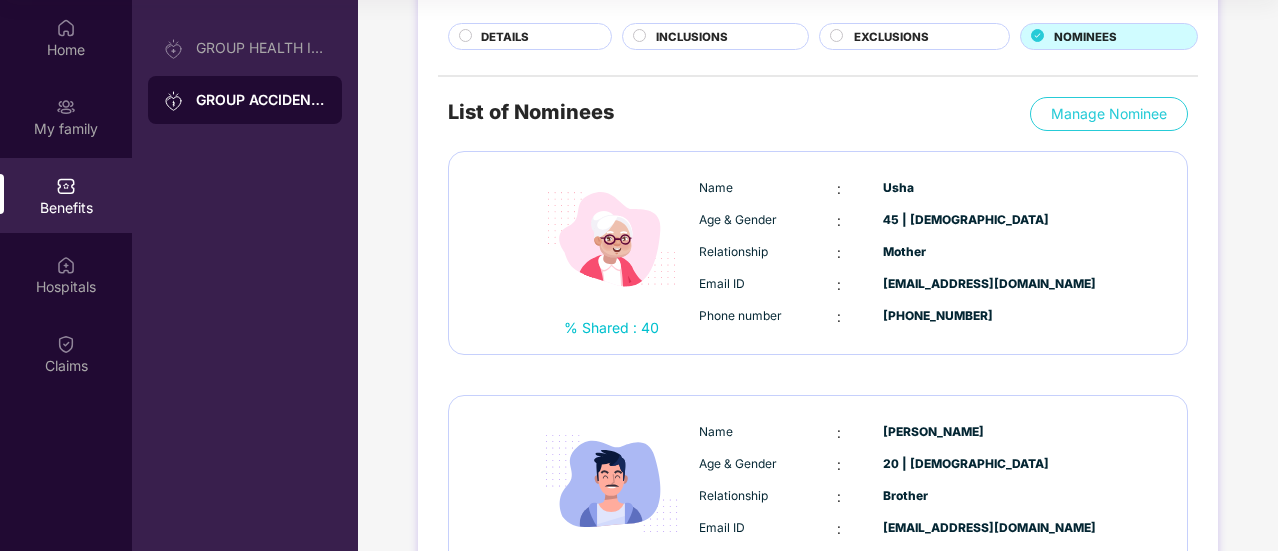 scroll, scrollTop: 0, scrollLeft: 0, axis: both 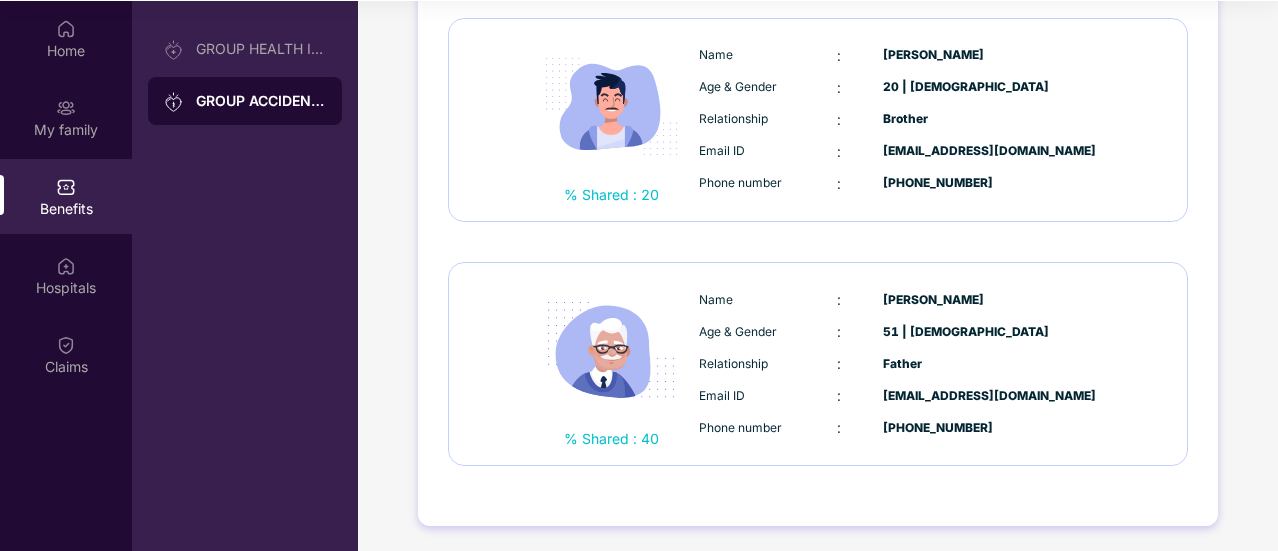 click on "% Shared : 40 Name : [PERSON_NAME] & Gender : 51 | [DEMOGRAPHIC_DATA] Relationship : Father Email ID : [EMAIL_ADDRESS][DOMAIN_NAME] Phone number : [PHONE_NUMBER]" at bounding box center (818, 364) 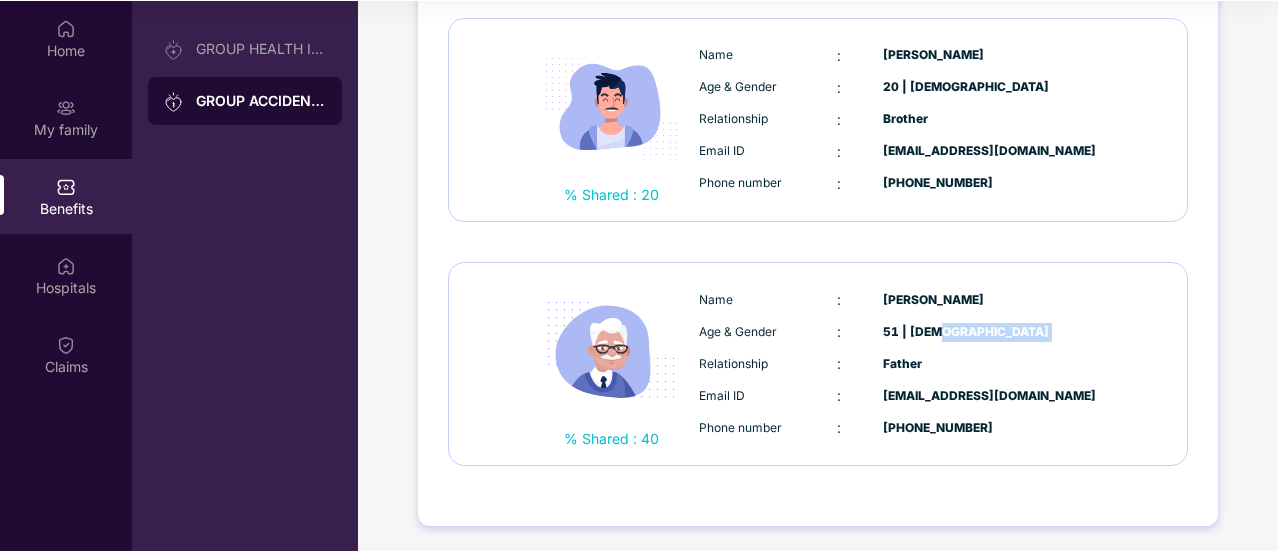 click on "% Shared : 40 Name : [PERSON_NAME] & Gender : 51 | [DEMOGRAPHIC_DATA] Relationship : Father Email ID : [EMAIL_ADDRESS][DOMAIN_NAME] Phone number : [PHONE_NUMBER]" at bounding box center (818, 364) 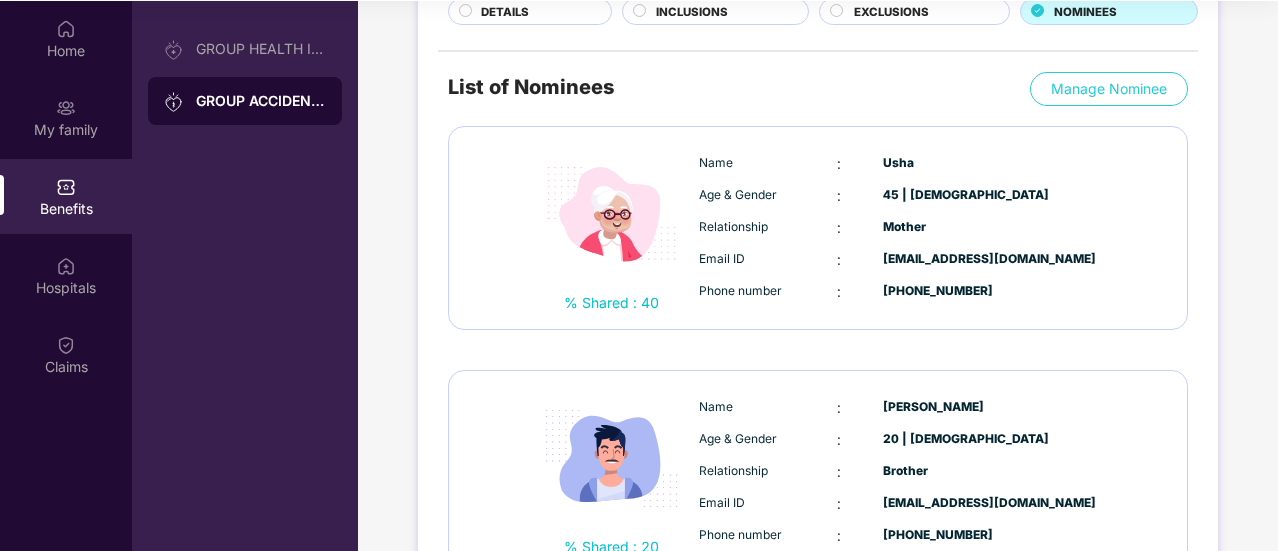 scroll, scrollTop: 156, scrollLeft: 0, axis: vertical 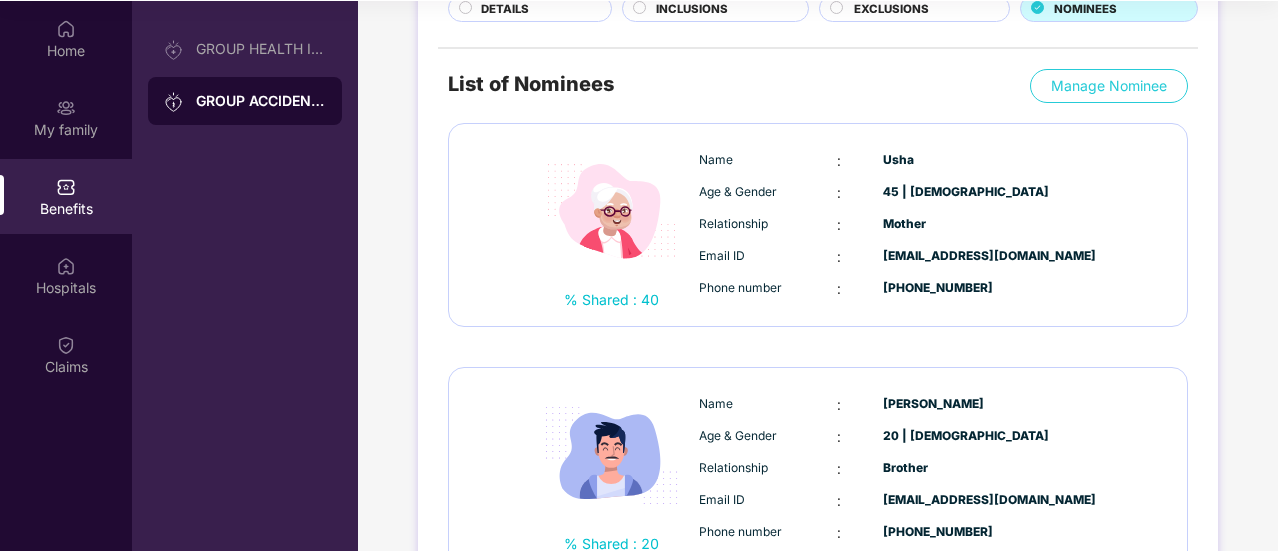 click on "Manage Nominee" at bounding box center (1109, 86) 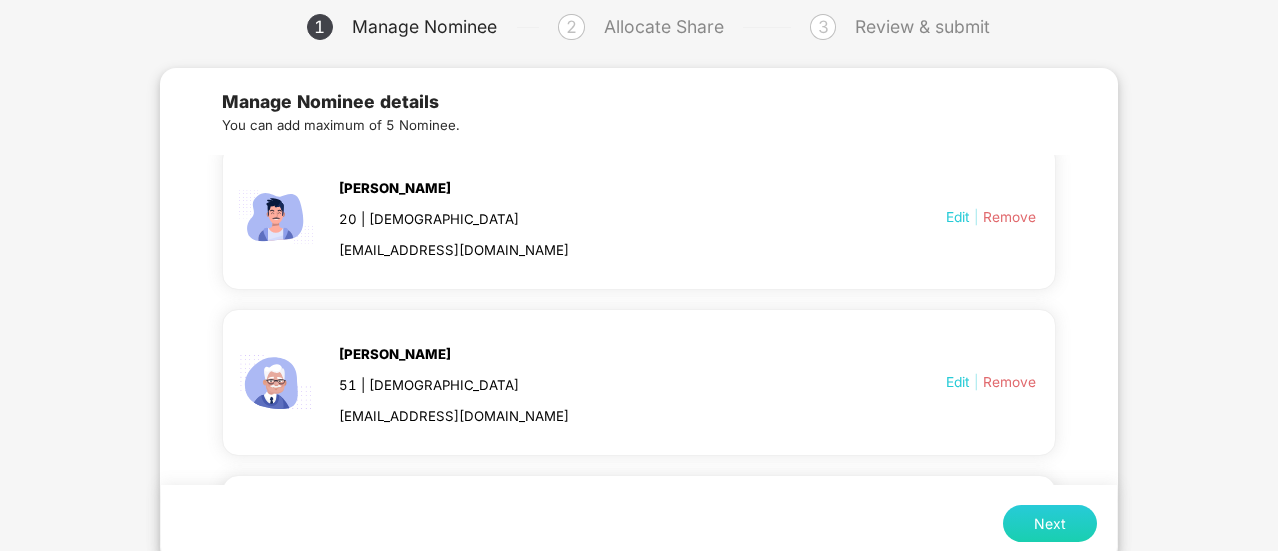 scroll, scrollTop: 270, scrollLeft: 0, axis: vertical 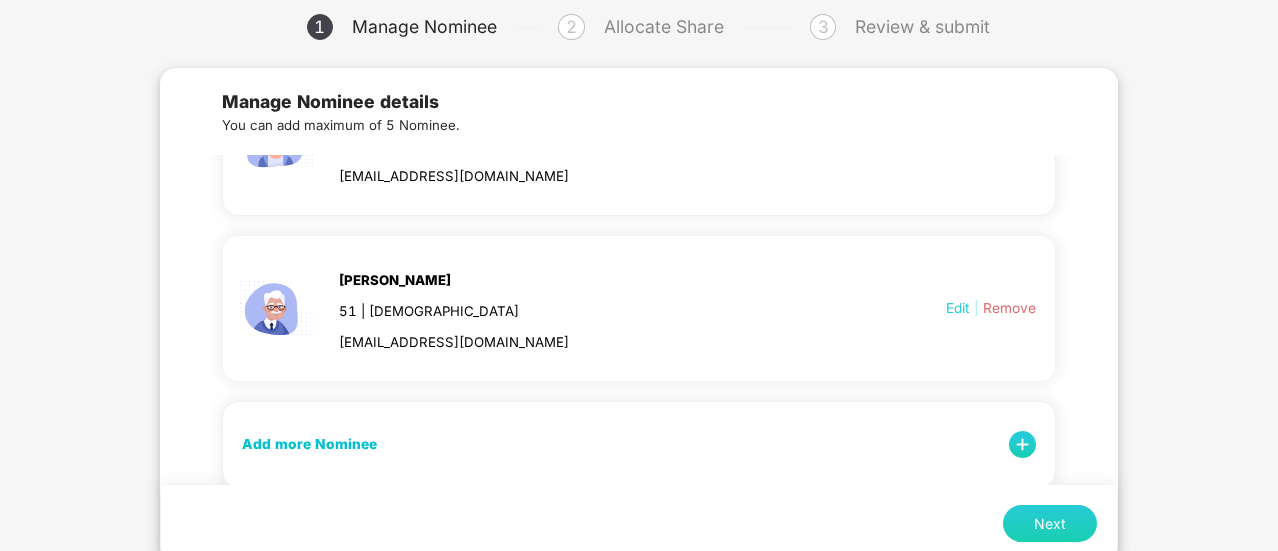 click on "Edit" at bounding box center (958, 308) 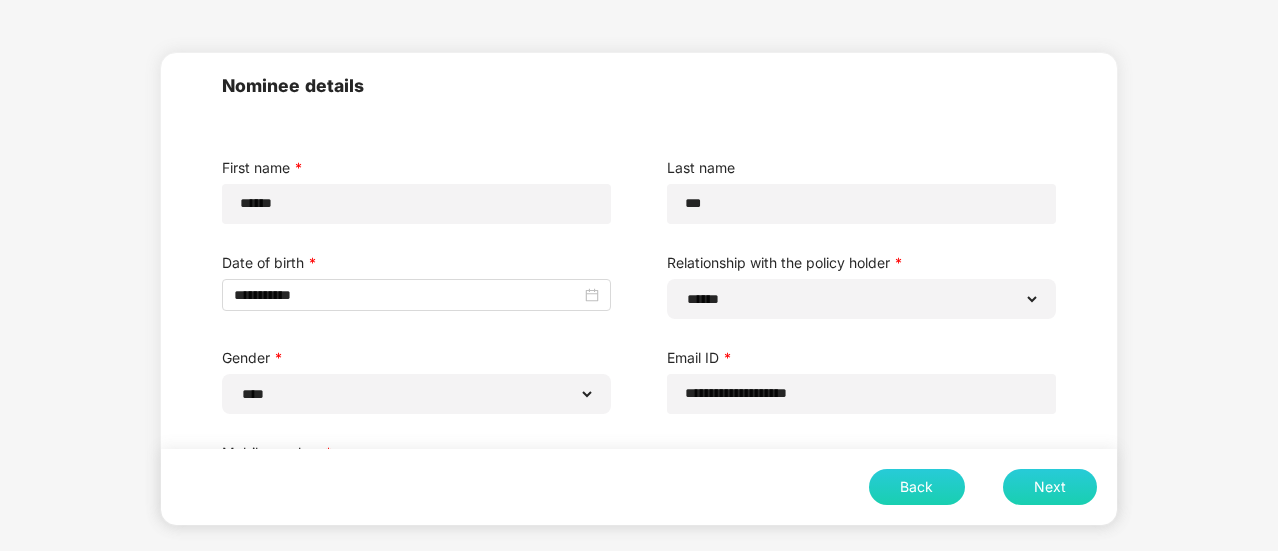 scroll, scrollTop: 94, scrollLeft: 0, axis: vertical 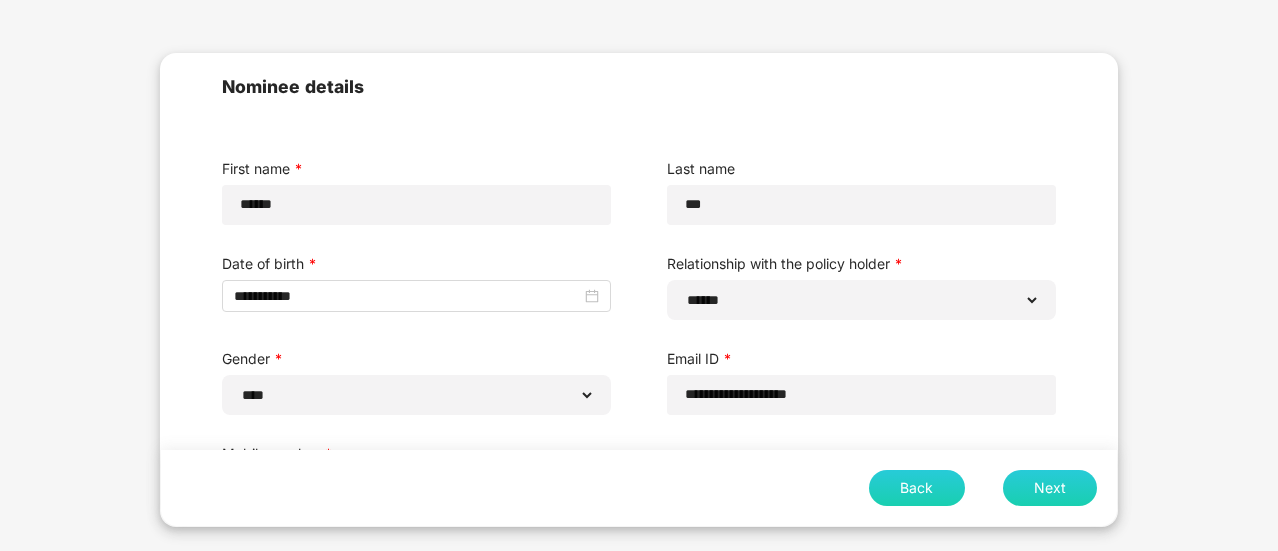 click on "Next" at bounding box center (1050, 488) 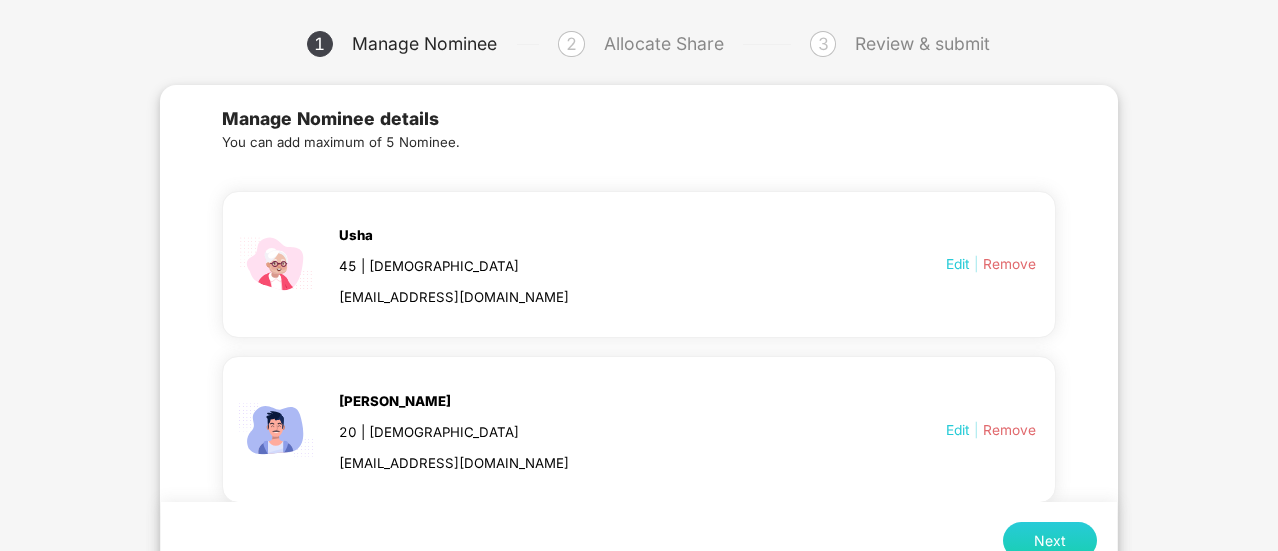 click on "Next" at bounding box center (1050, 540) 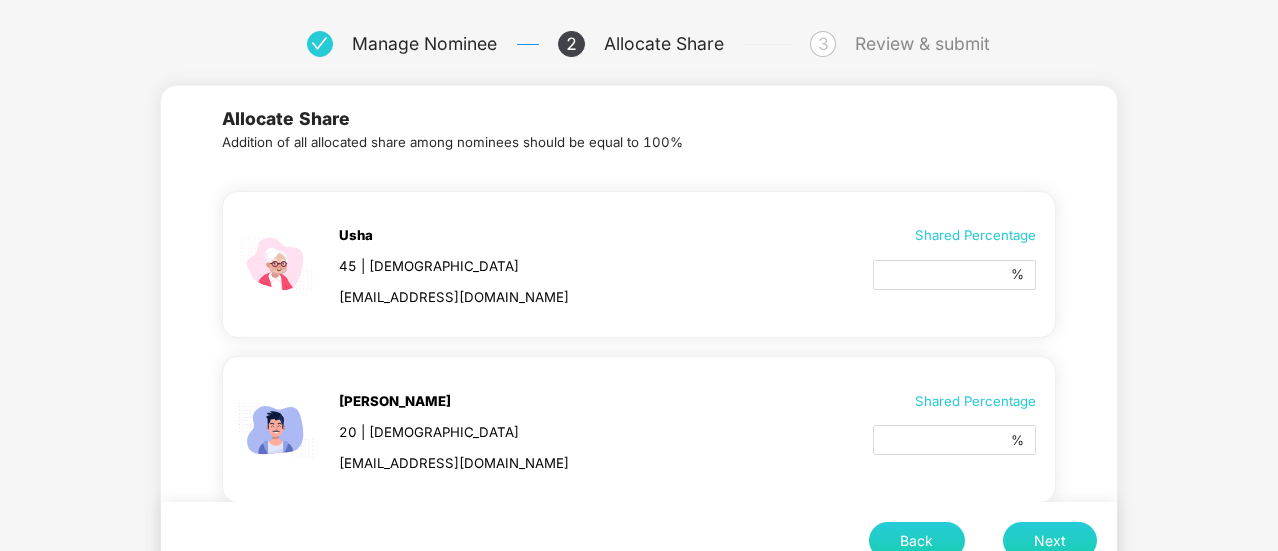 scroll, scrollTop: 147, scrollLeft: 0, axis: vertical 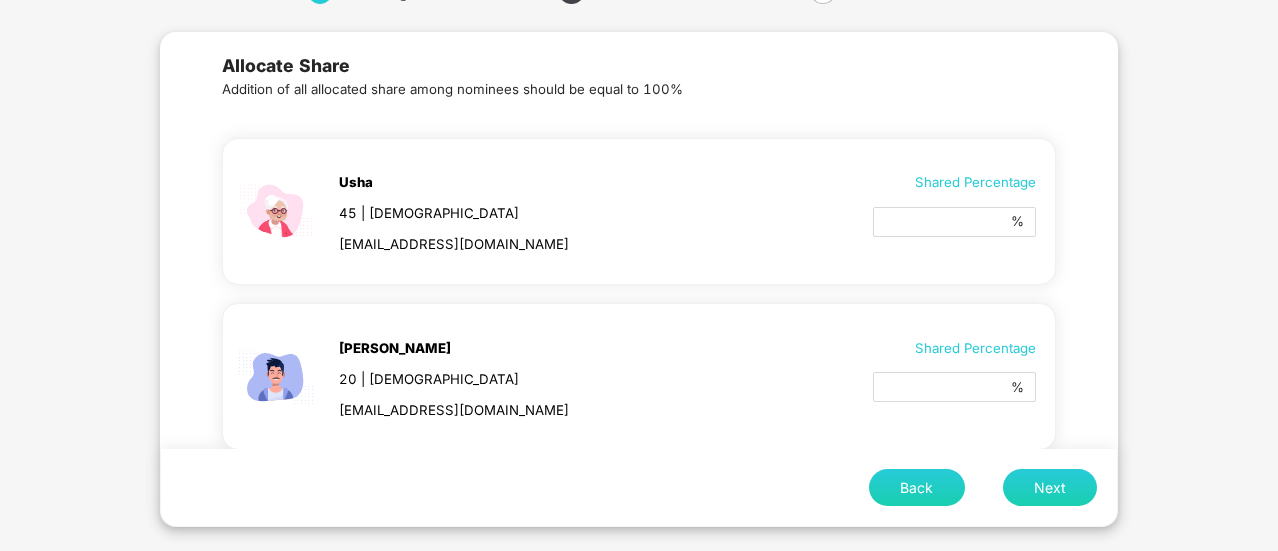 click on "Next" at bounding box center [1050, 487] 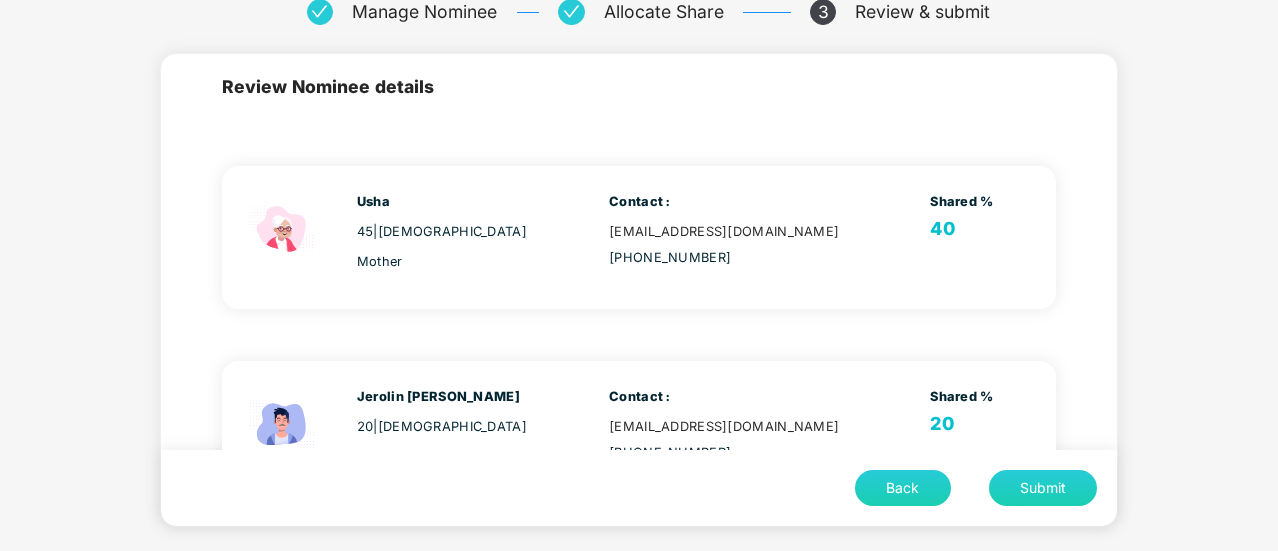 click on "Submit" at bounding box center [1043, 488] 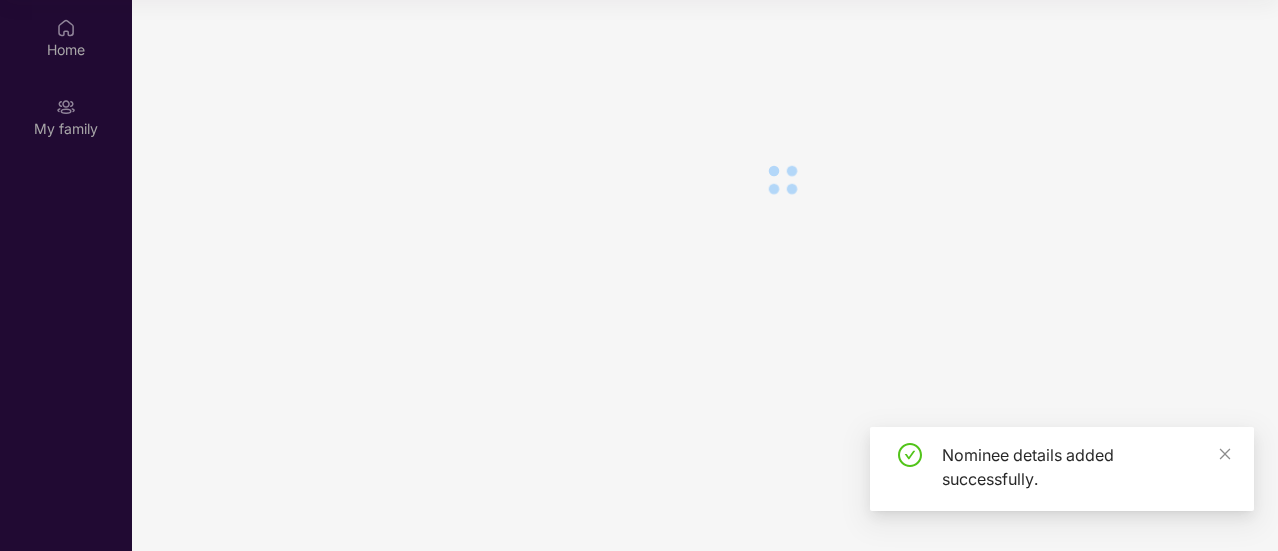 scroll, scrollTop: 111, scrollLeft: 0, axis: vertical 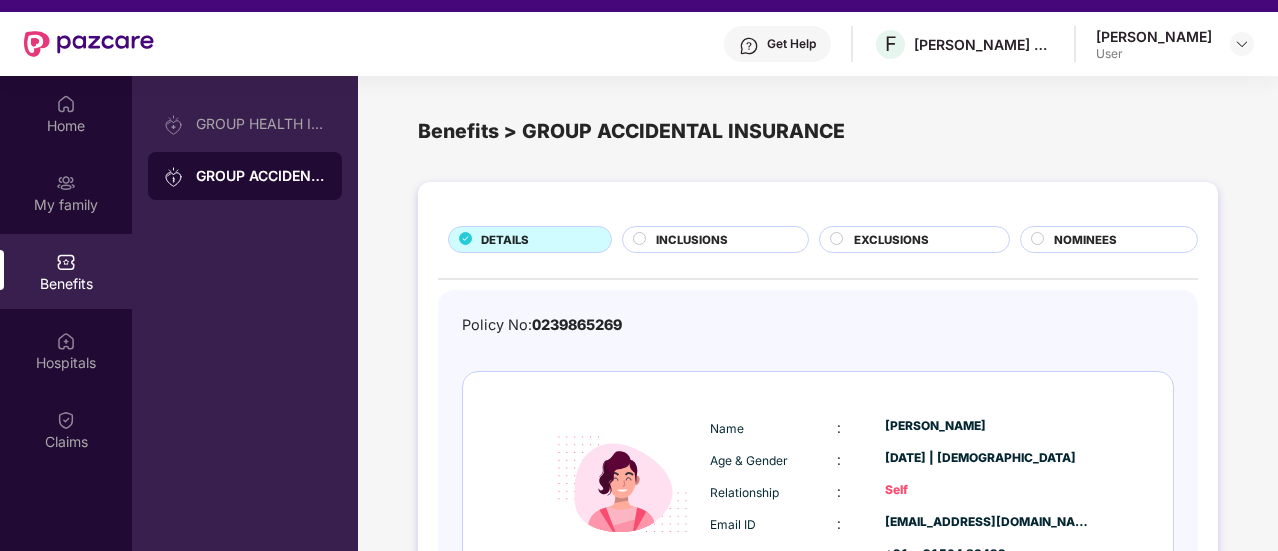 click 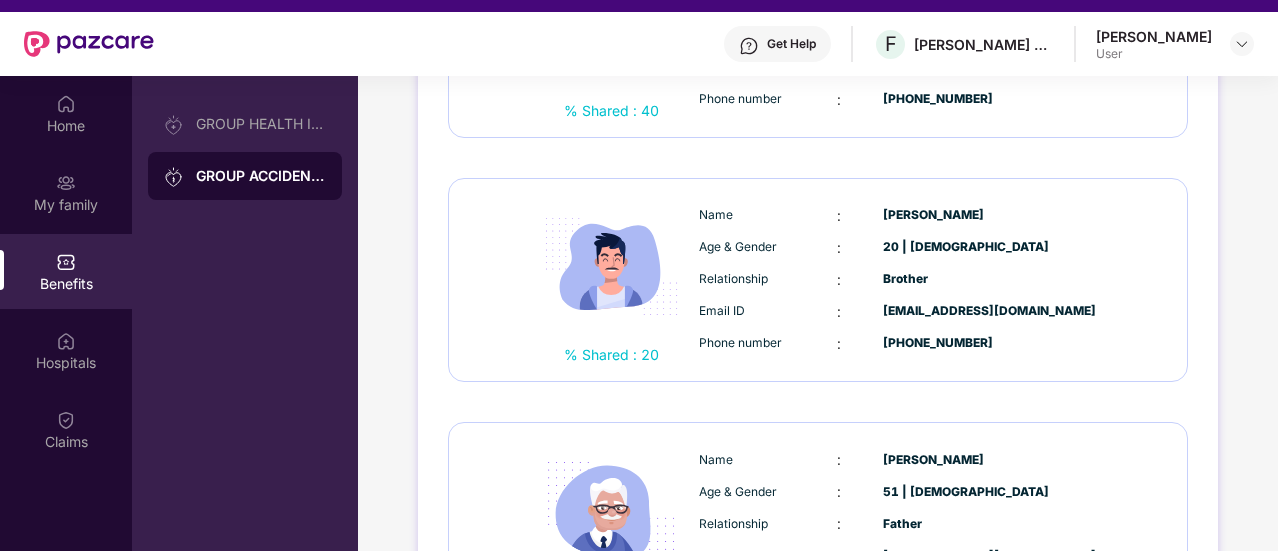 scroll, scrollTop: 505, scrollLeft: 0, axis: vertical 